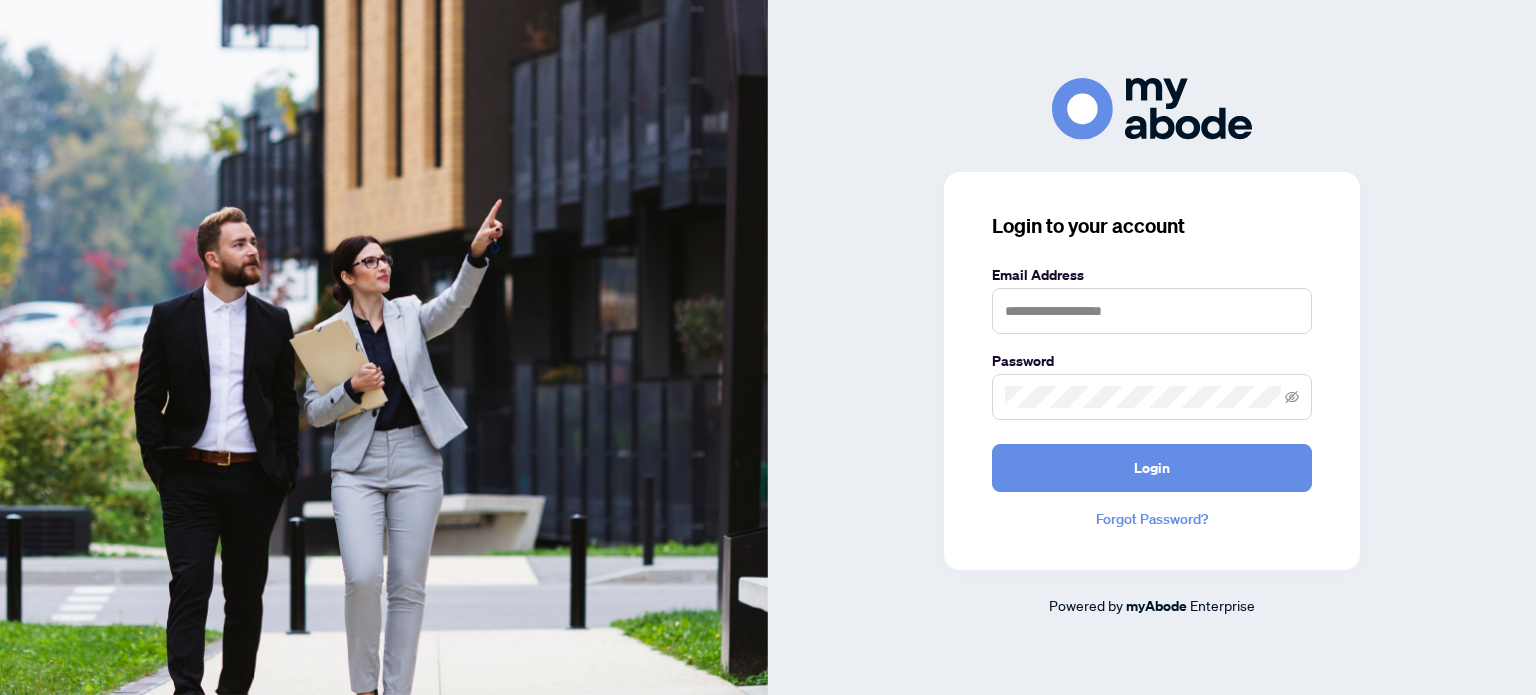 scroll, scrollTop: 0, scrollLeft: 0, axis: both 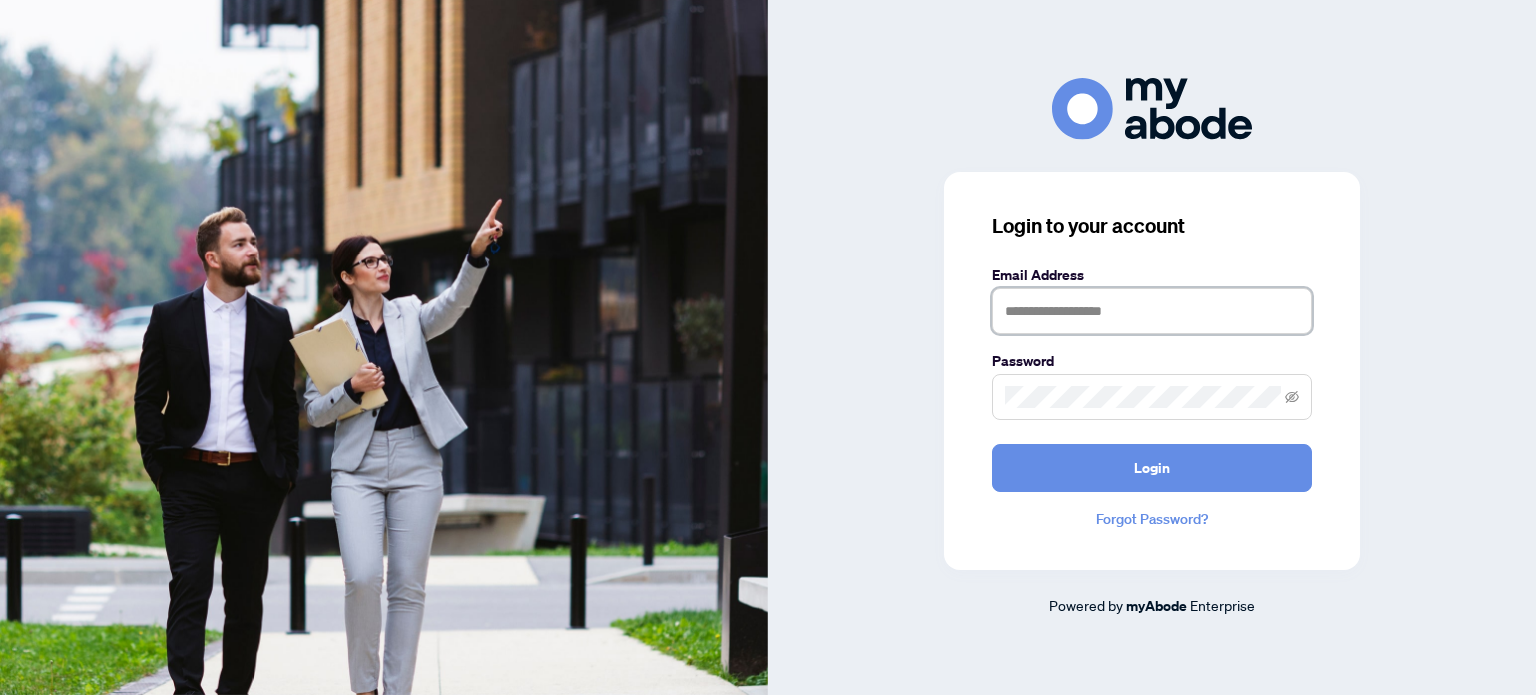 click at bounding box center (1152, 311) 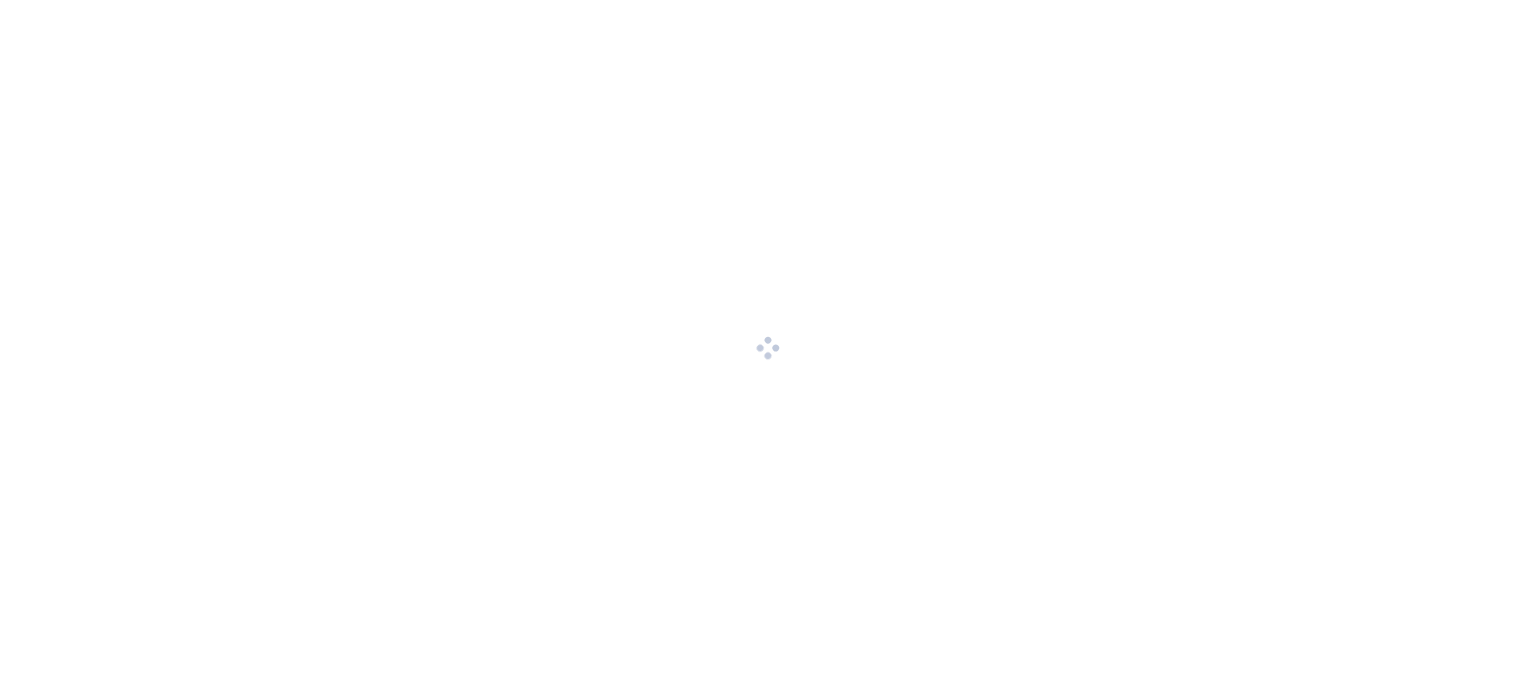 scroll, scrollTop: 0, scrollLeft: 0, axis: both 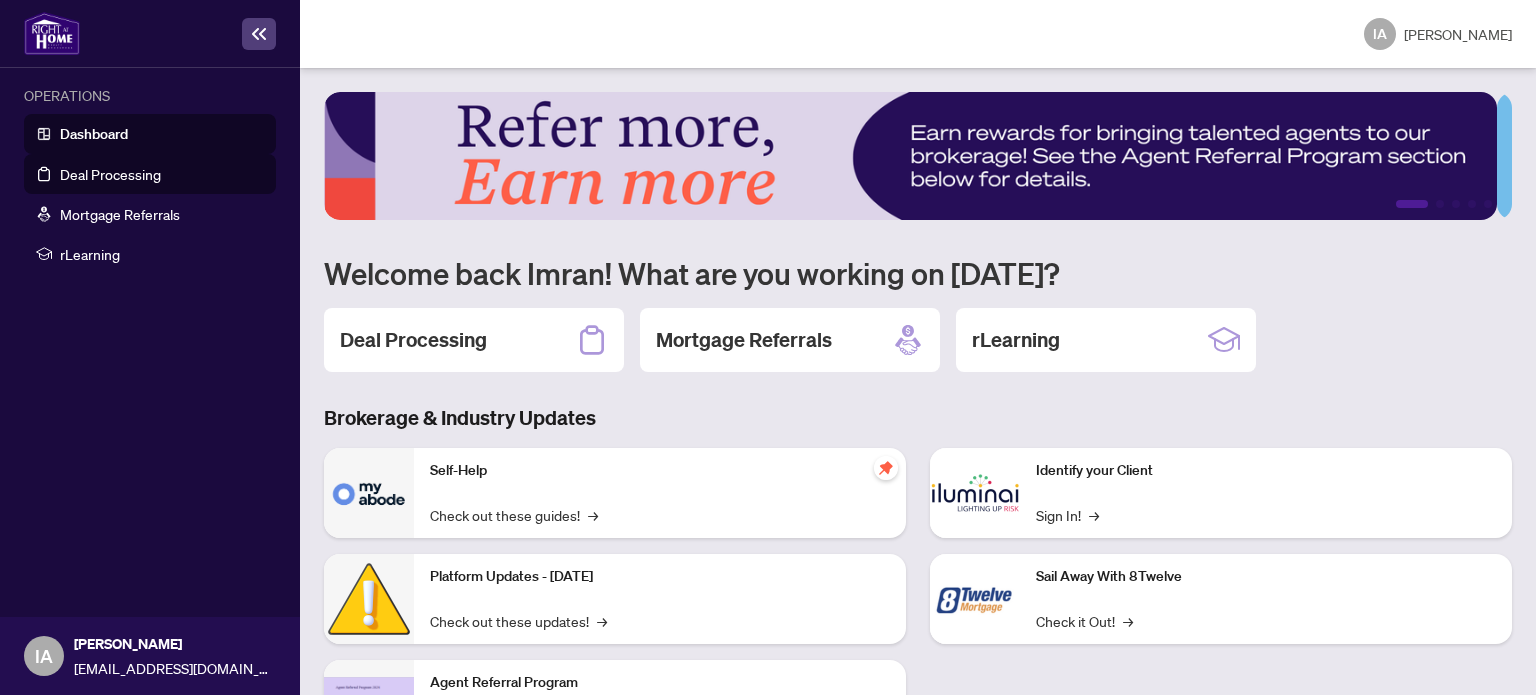 click on "Deal Processing" at bounding box center [110, 174] 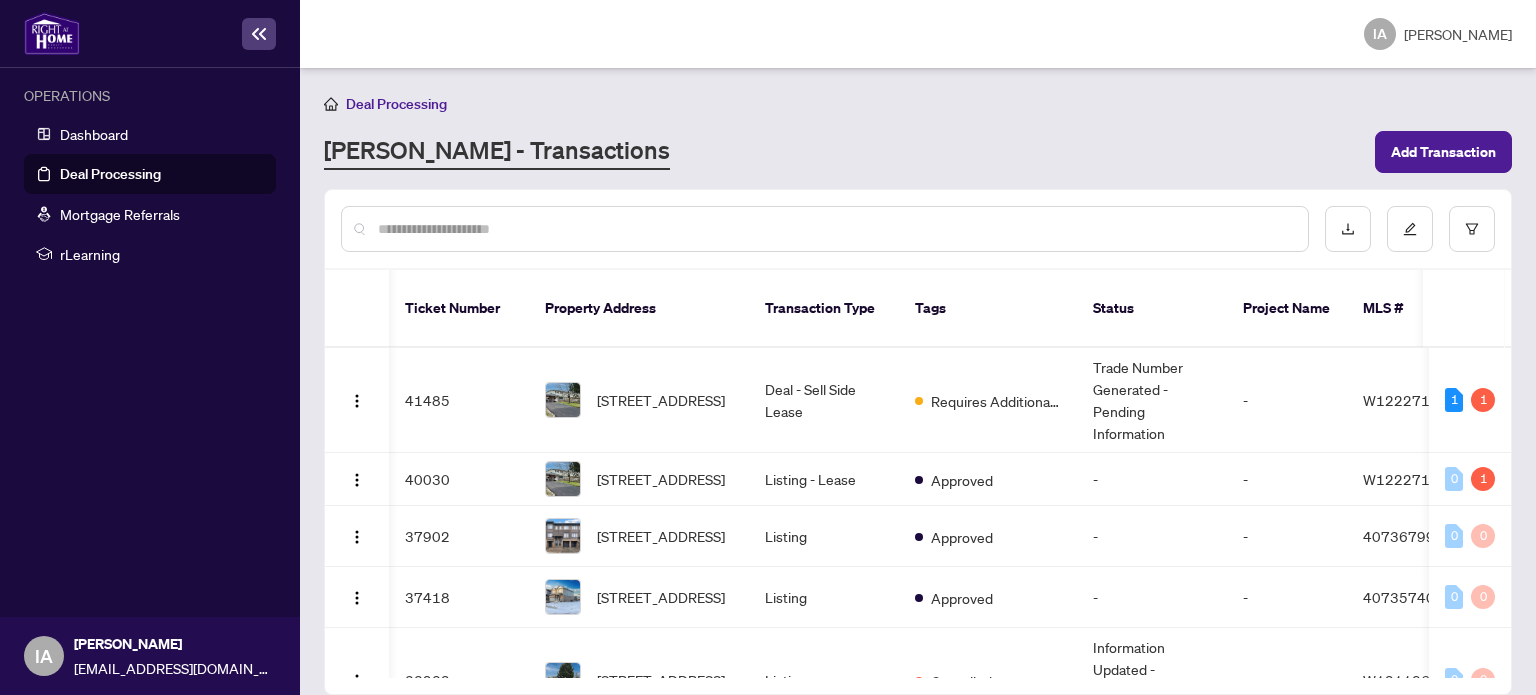 scroll, scrollTop: 0, scrollLeft: 220, axis: horizontal 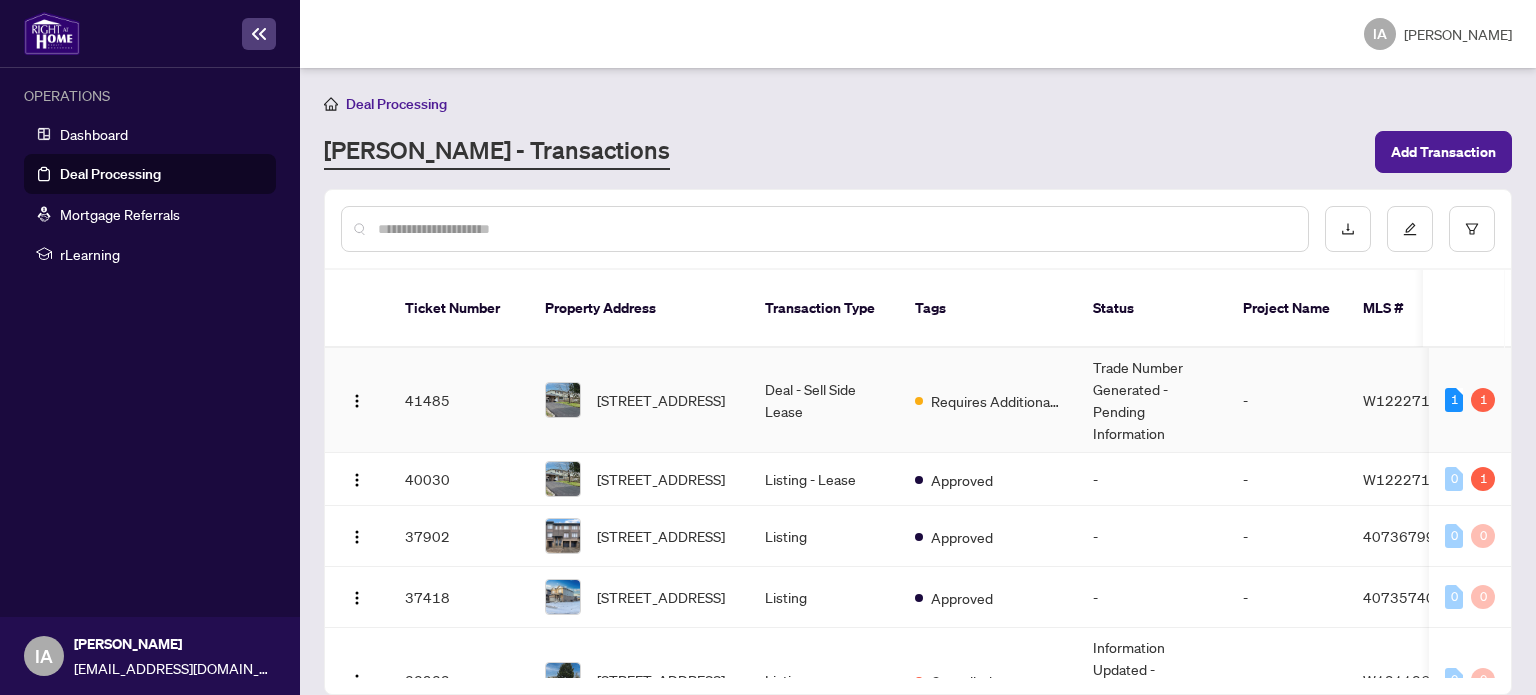click on "Deal - Sell Side Lease" at bounding box center [824, 400] 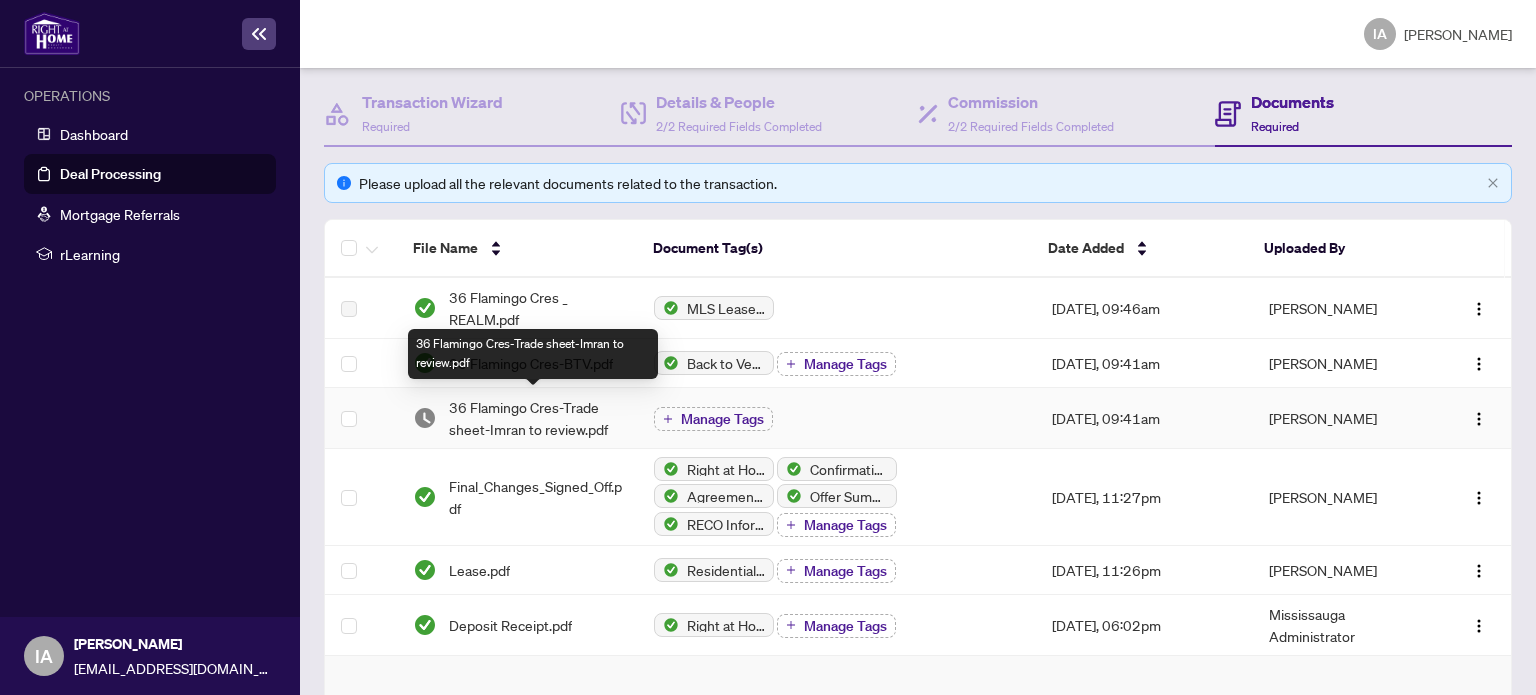 click on "36 Flamingo Cres-Trade sheet-Imran to review.pdf" at bounding box center (535, 418) 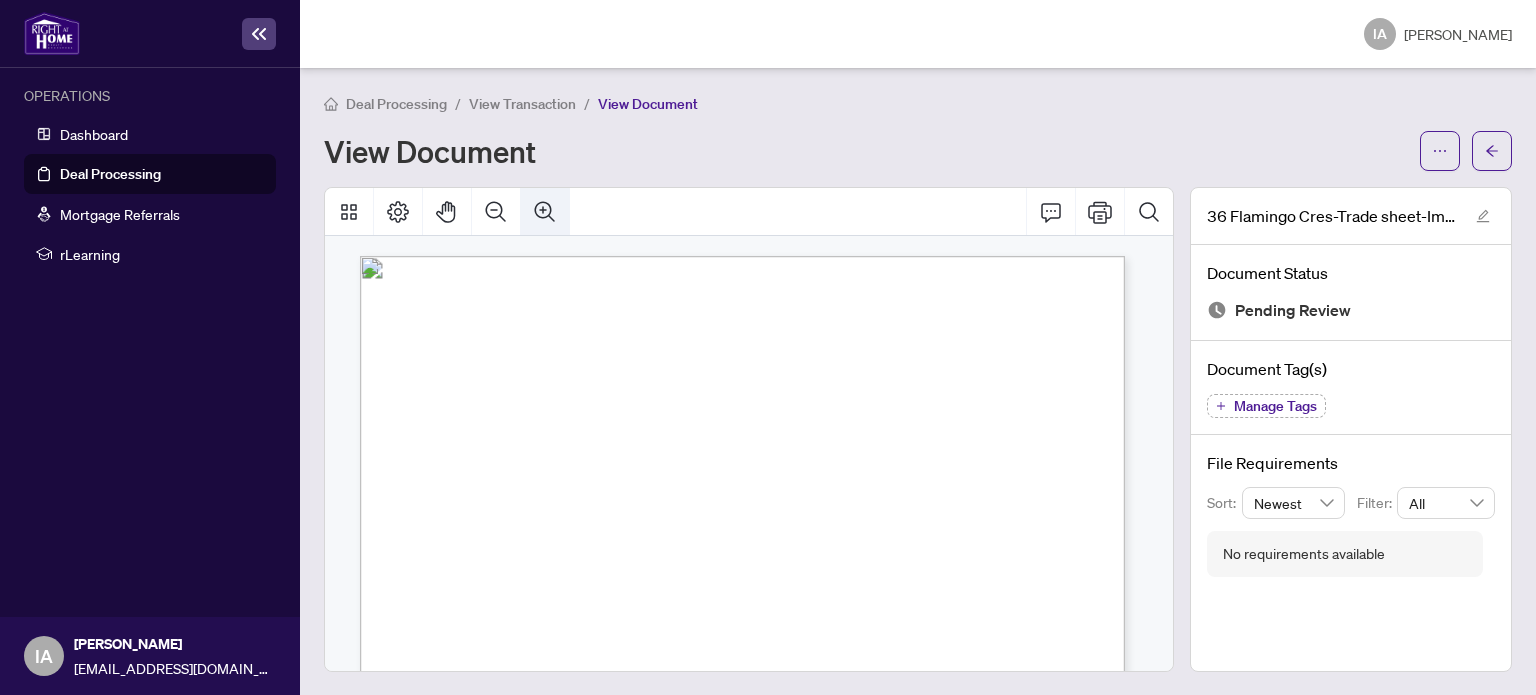 click 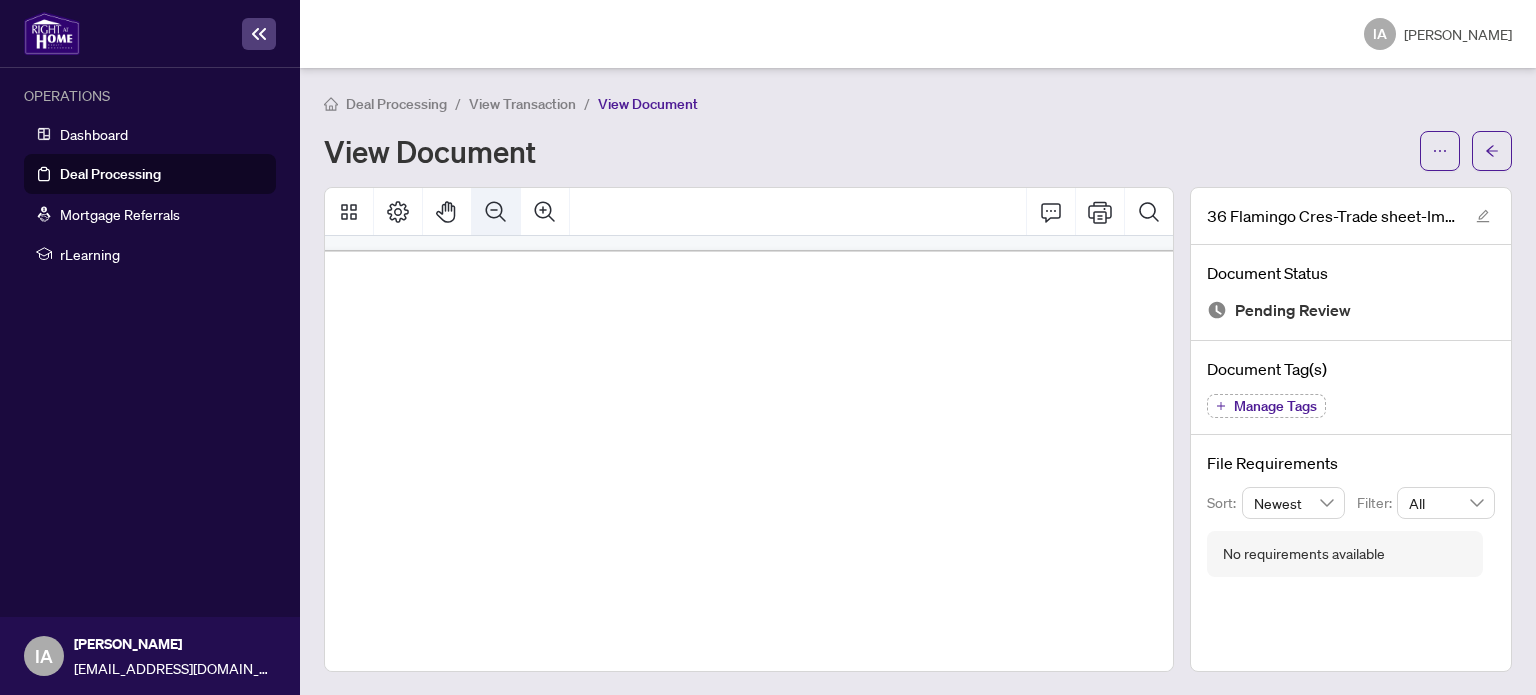 click 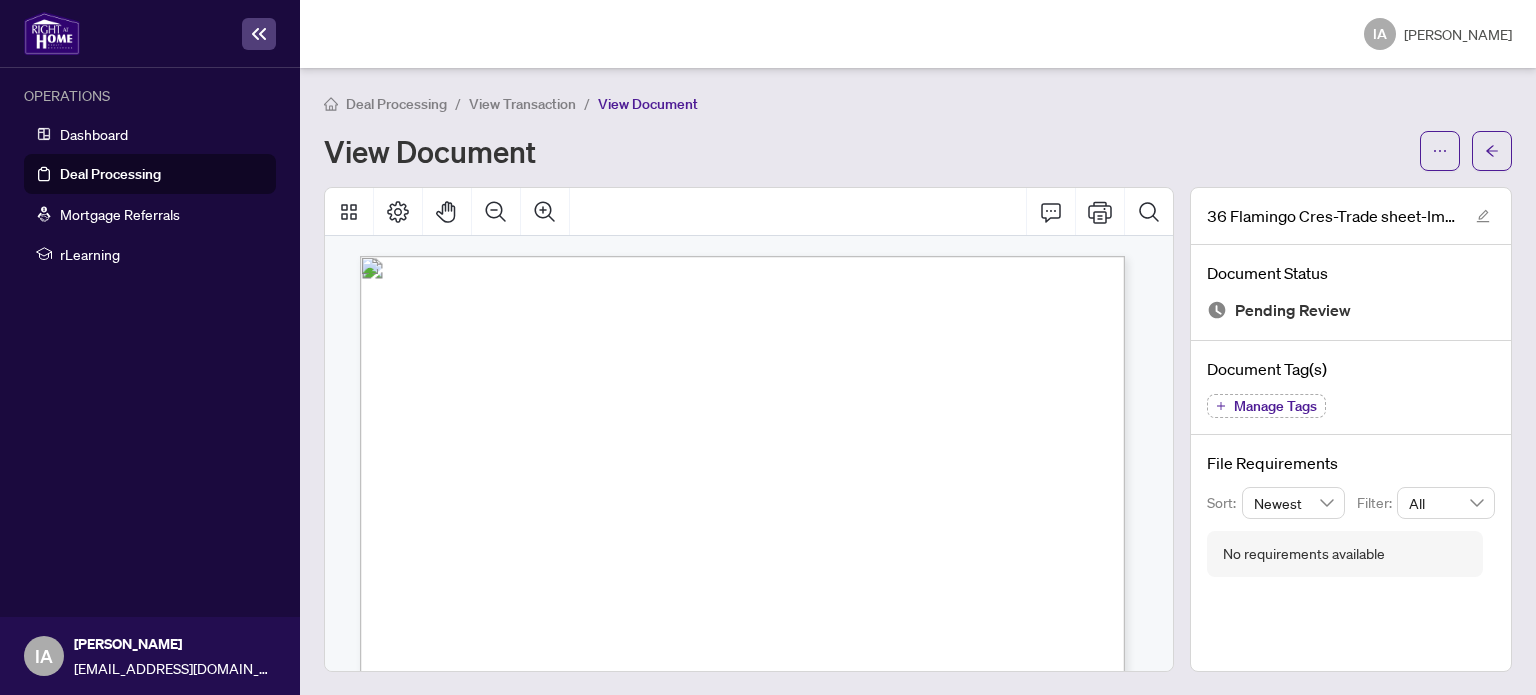 click 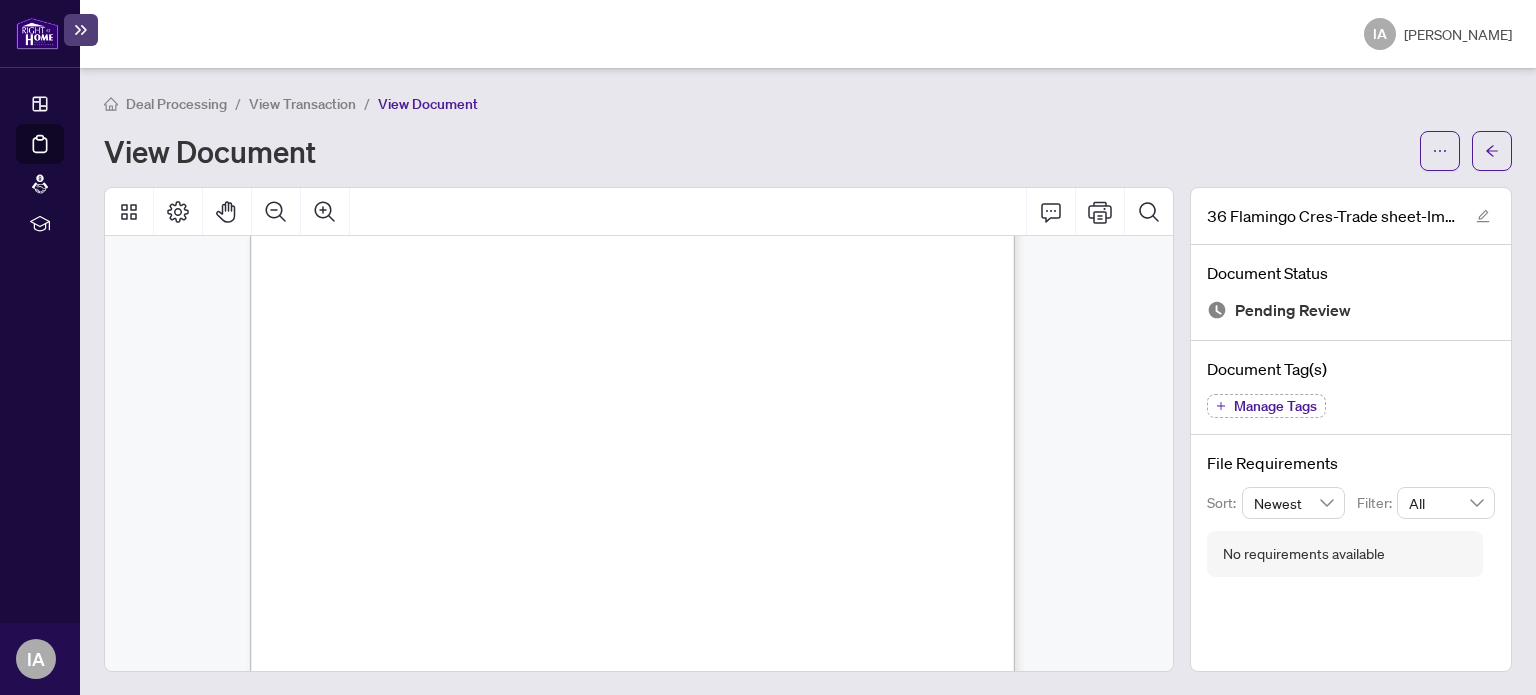scroll, scrollTop: 0, scrollLeft: 0, axis: both 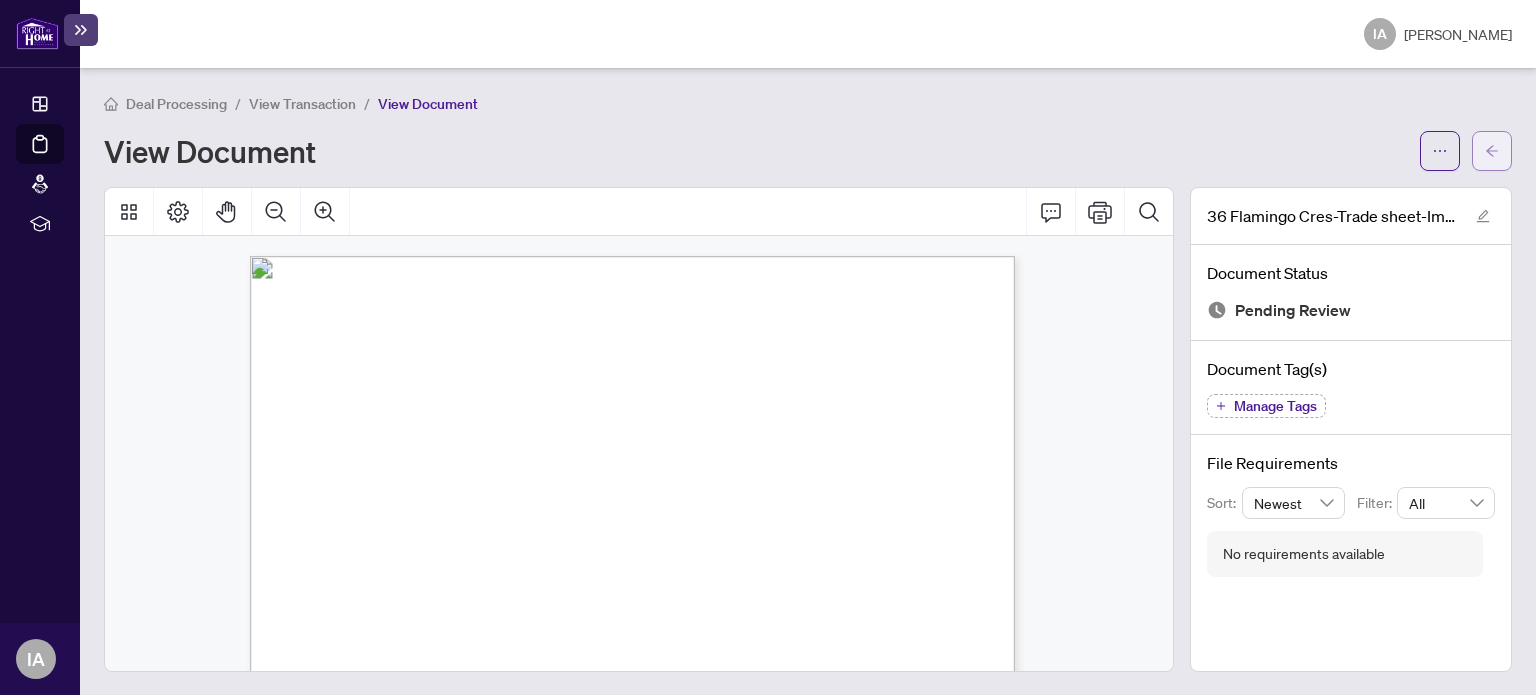 click 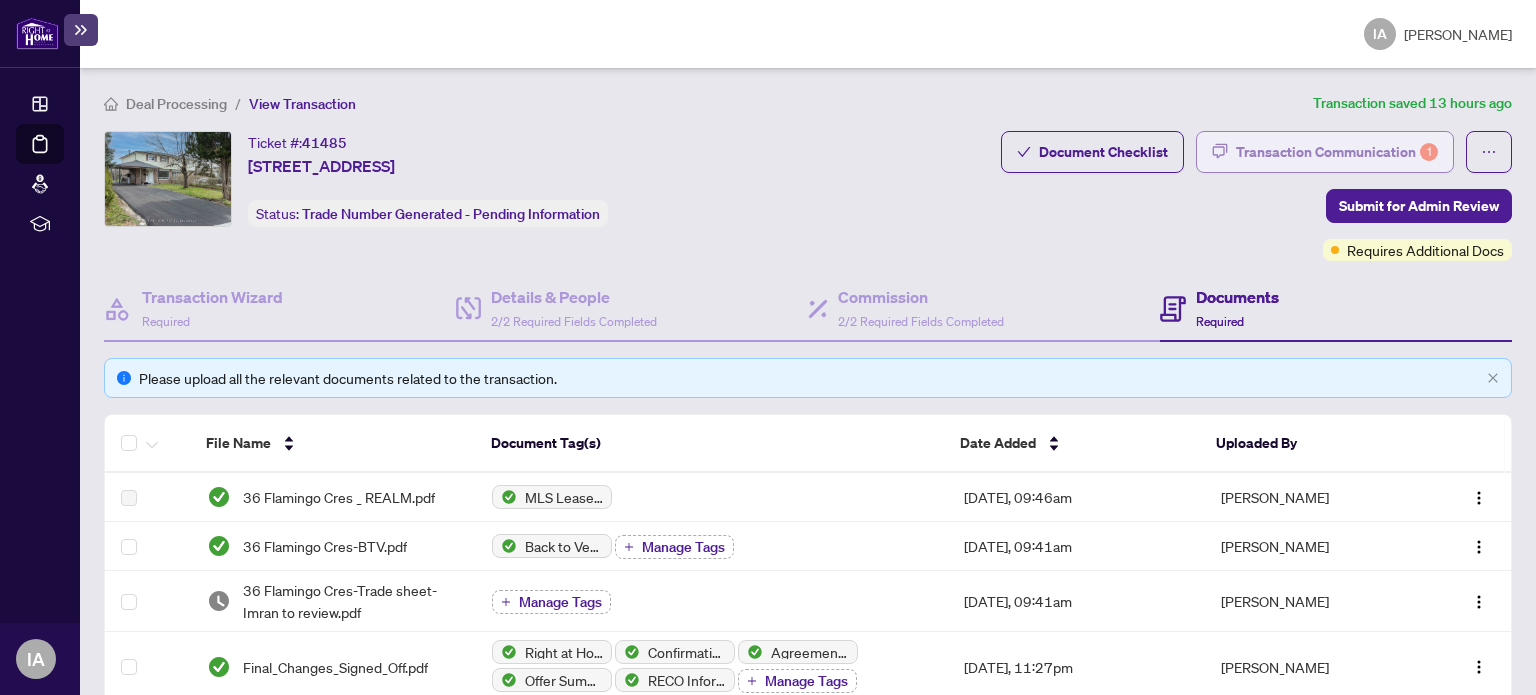 click on "Transaction Communication 1" at bounding box center (1337, 152) 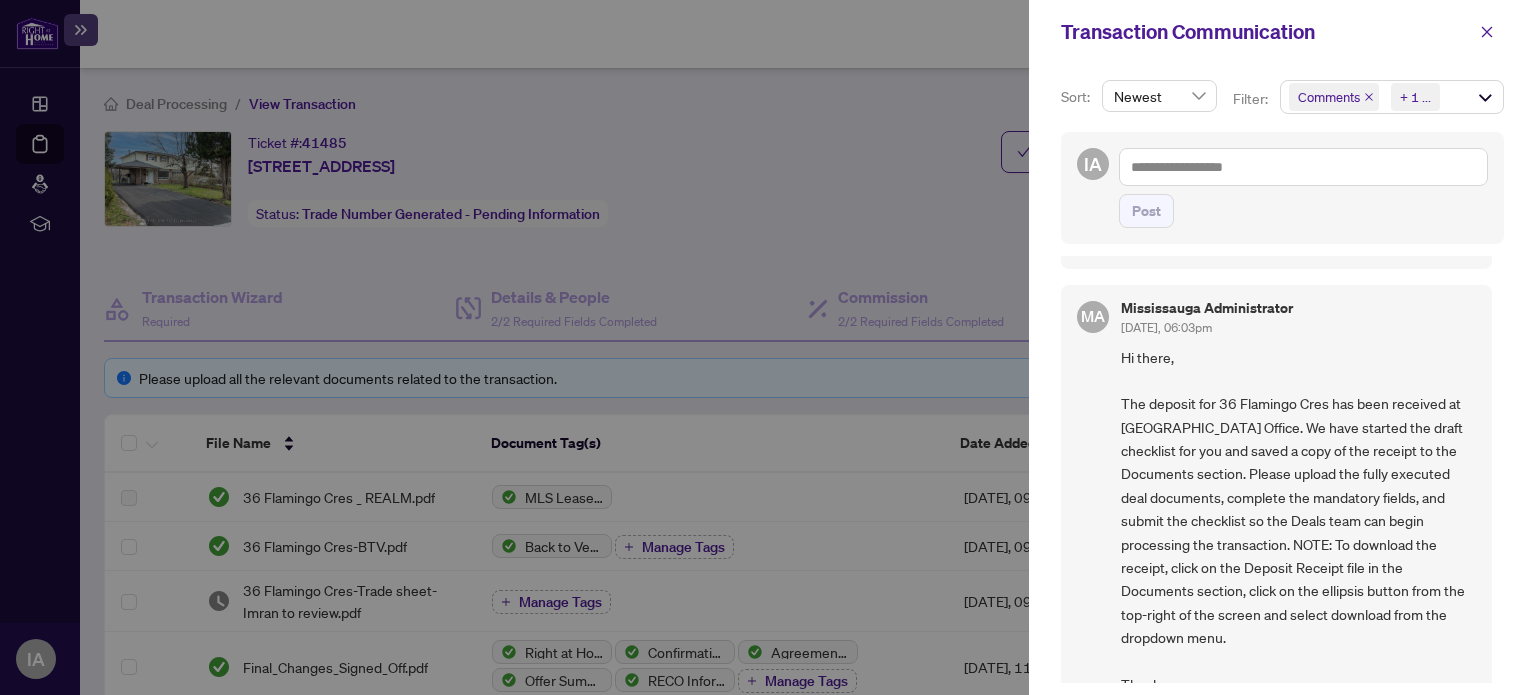 scroll, scrollTop: 847, scrollLeft: 0, axis: vertical 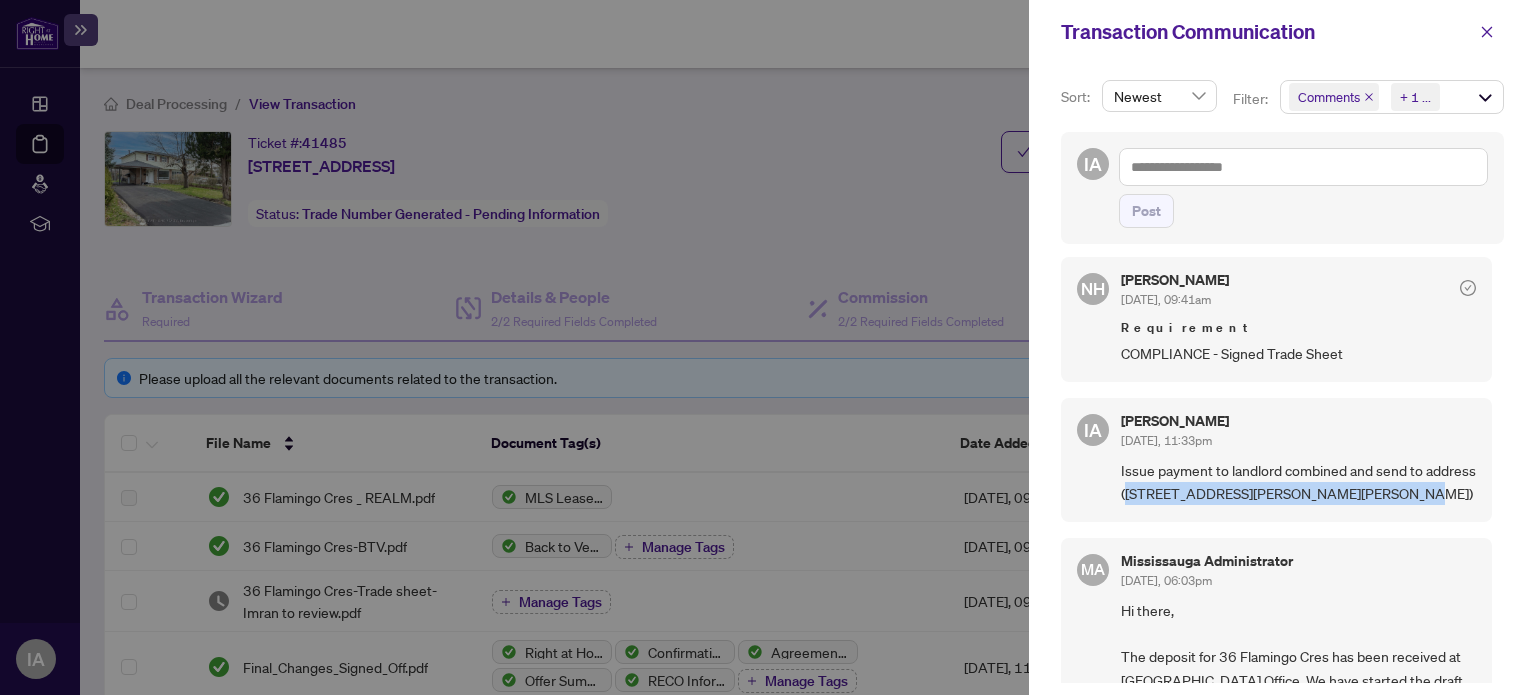 drag, startPoint x: 1178, startPoint y: 484, endPoint x: 1429, endPoint y: 482, distance: 251.00797 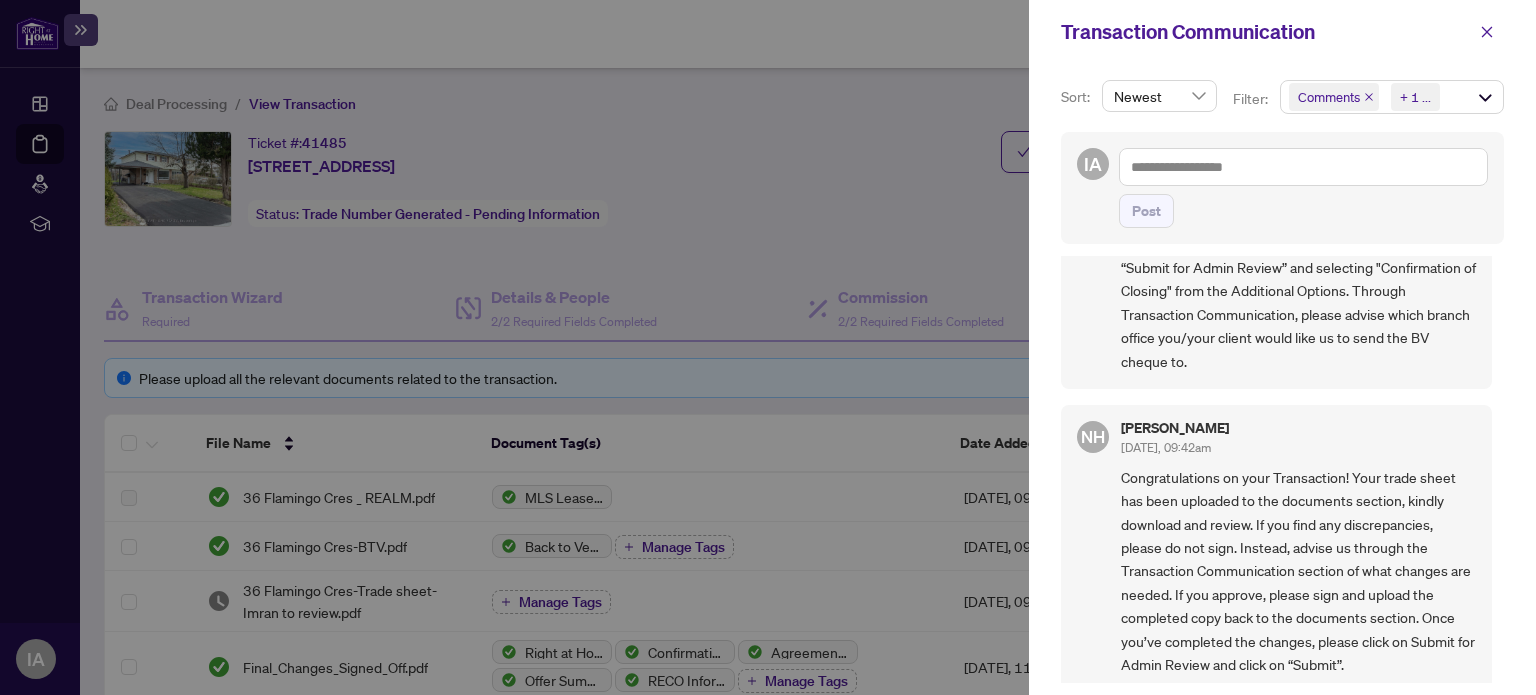 scroll, scrollTop: 0, scrollLeft: 0, axis: both 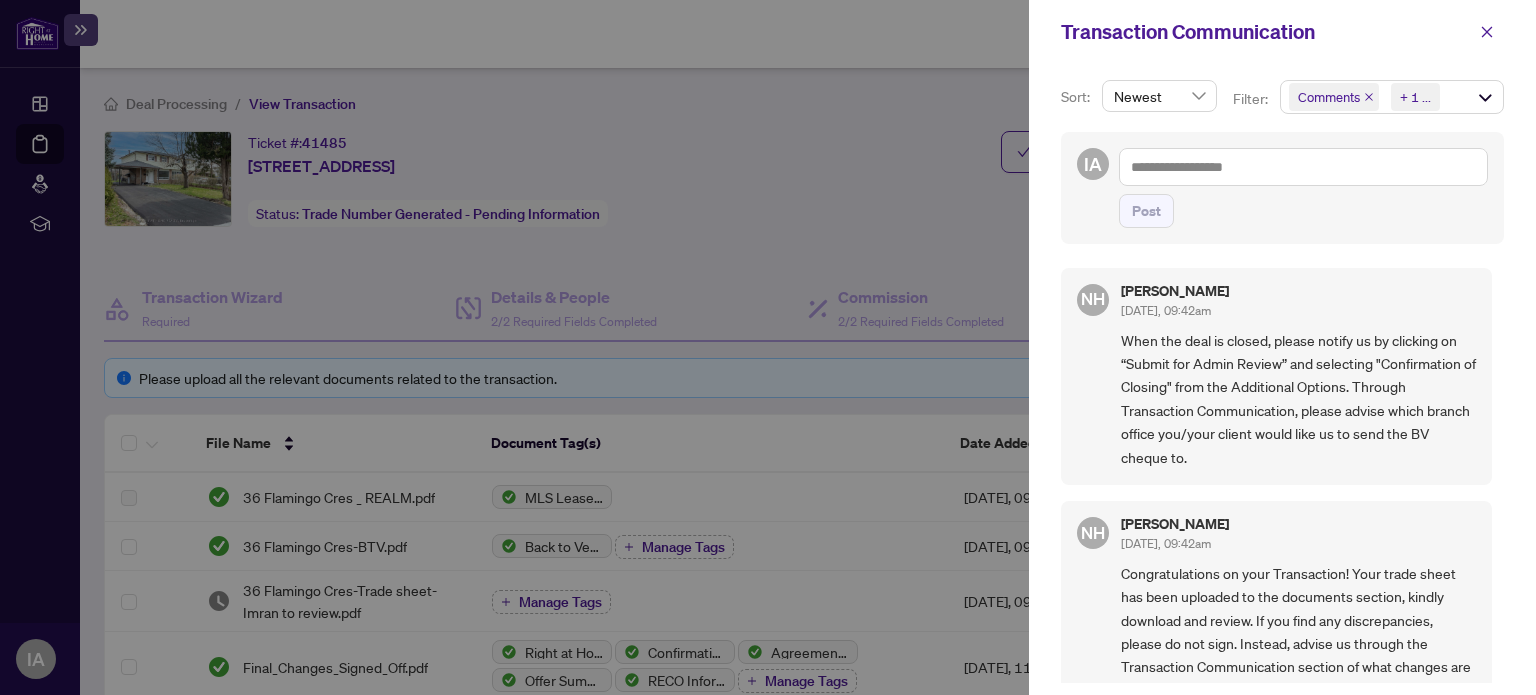 click at bounding box center (768, 347) 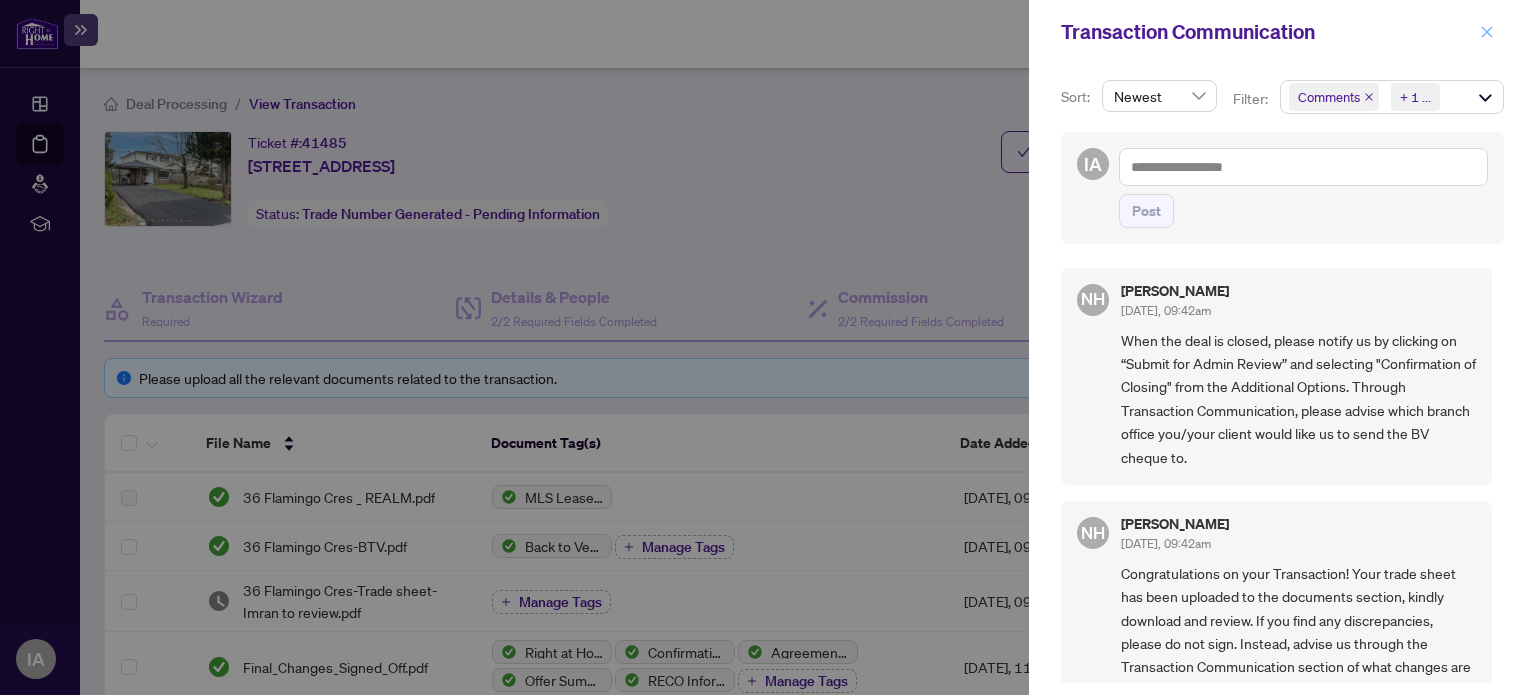 click 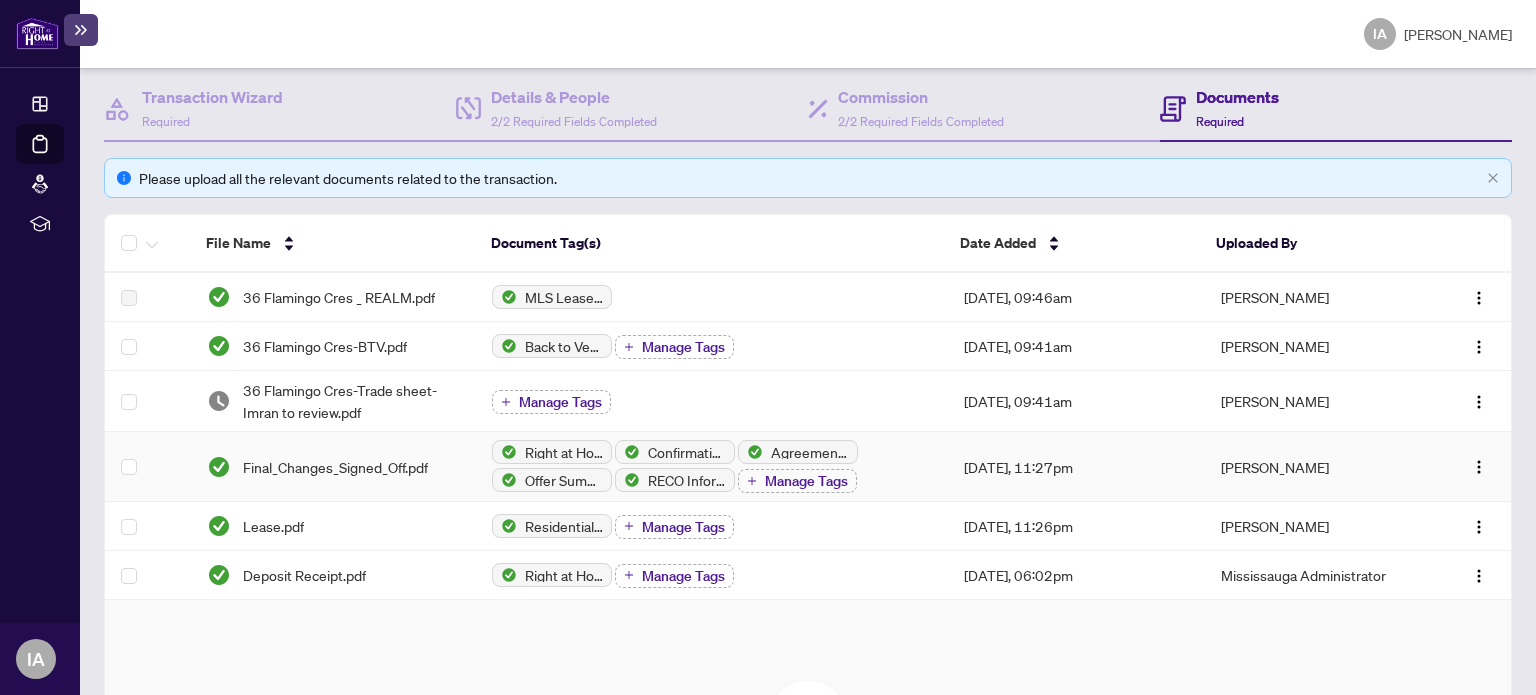 scroll, scrollTop: 0, scrollLeft: 0, axis: both 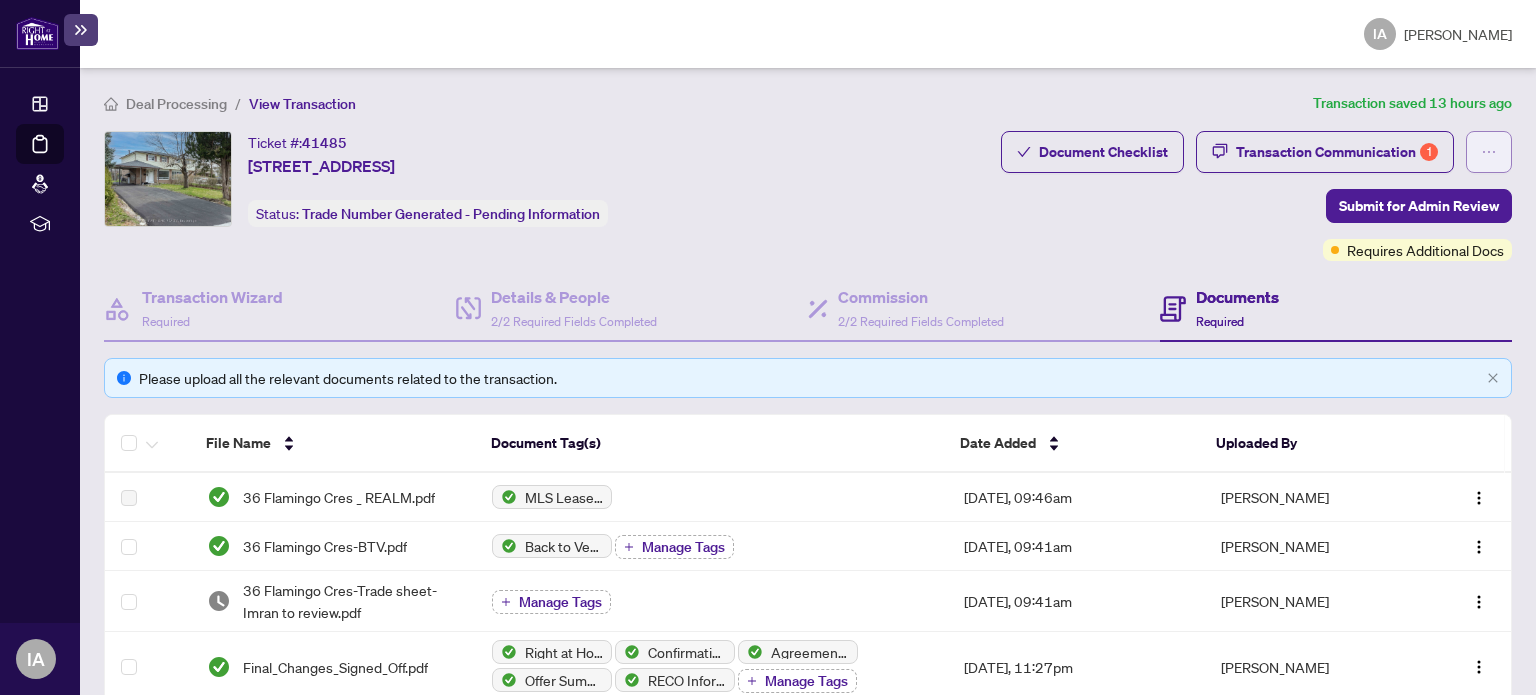 click at bounding box center [1489, 152] 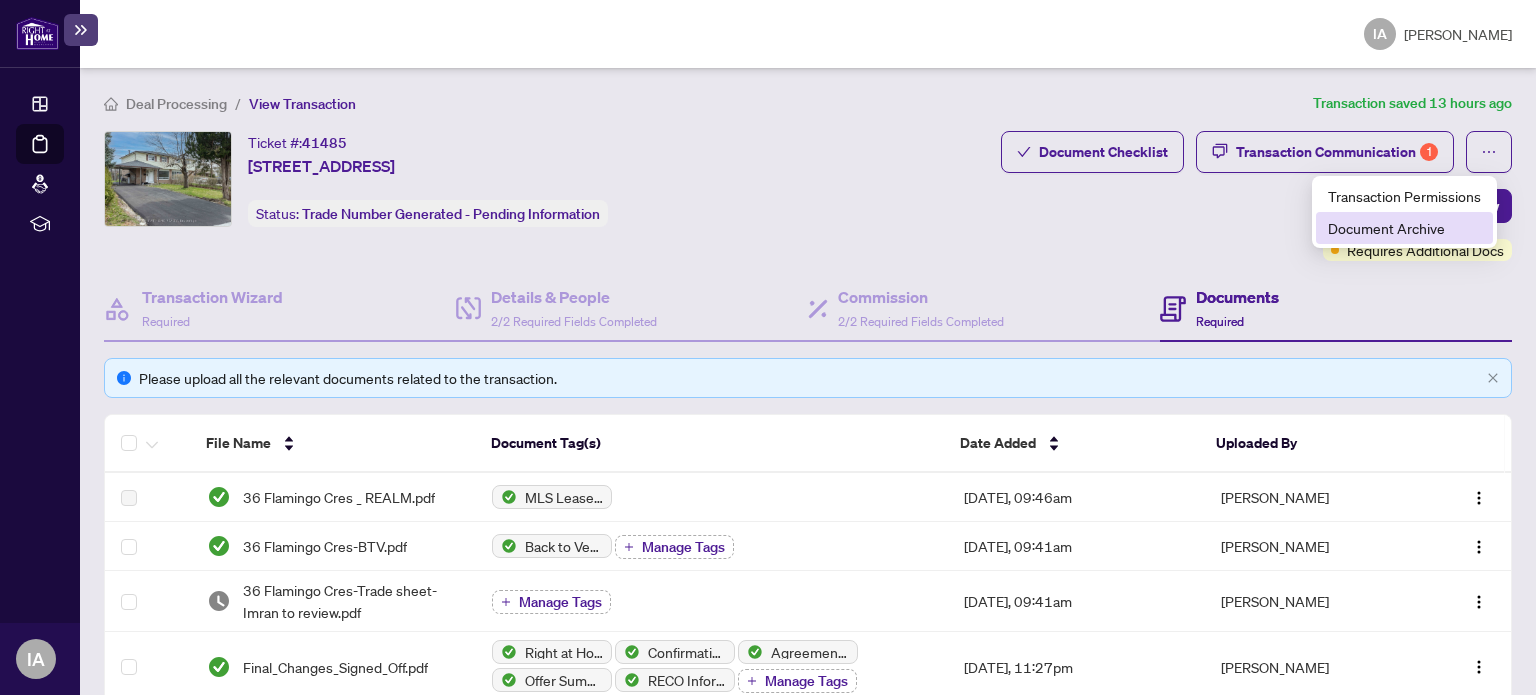 click on "Document Archive" at bounding box center (1404, 228) 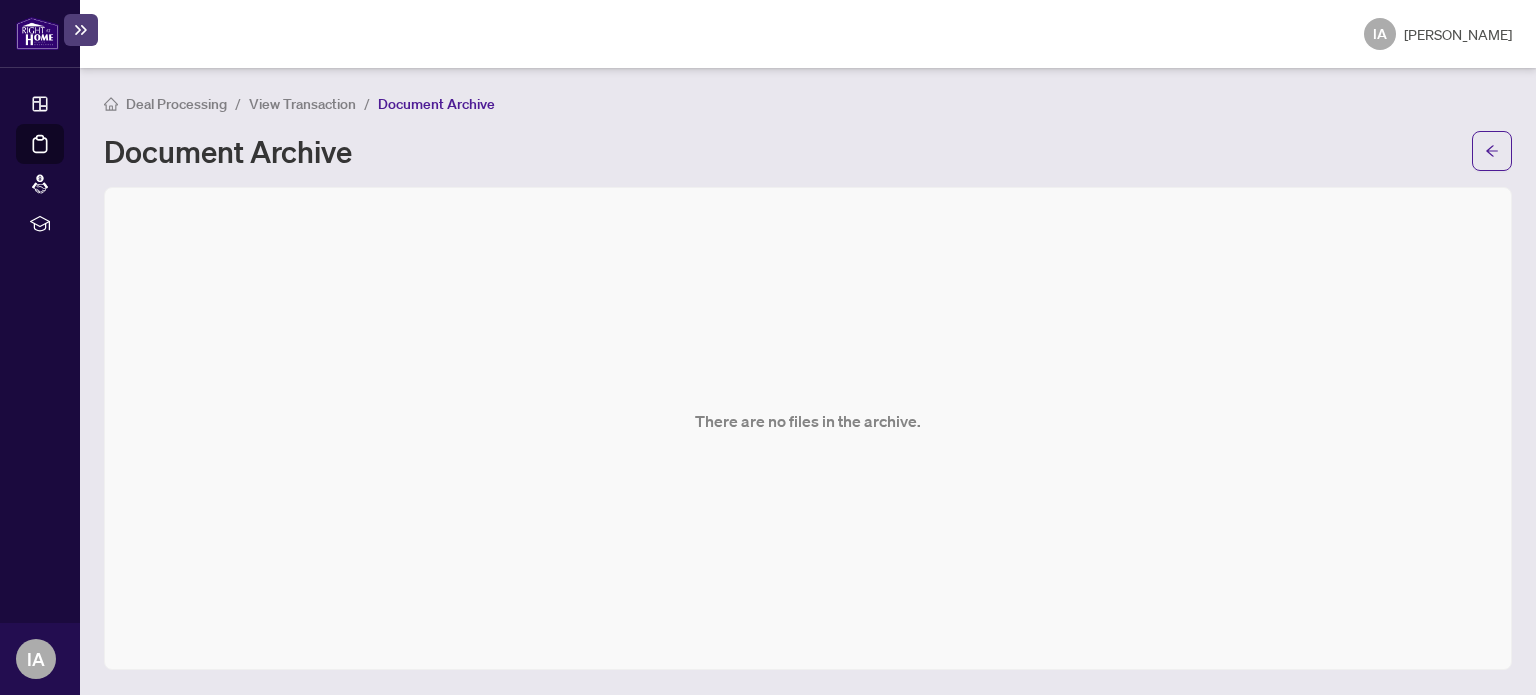 click on "View Transaction" at bounding box center (302, 104) 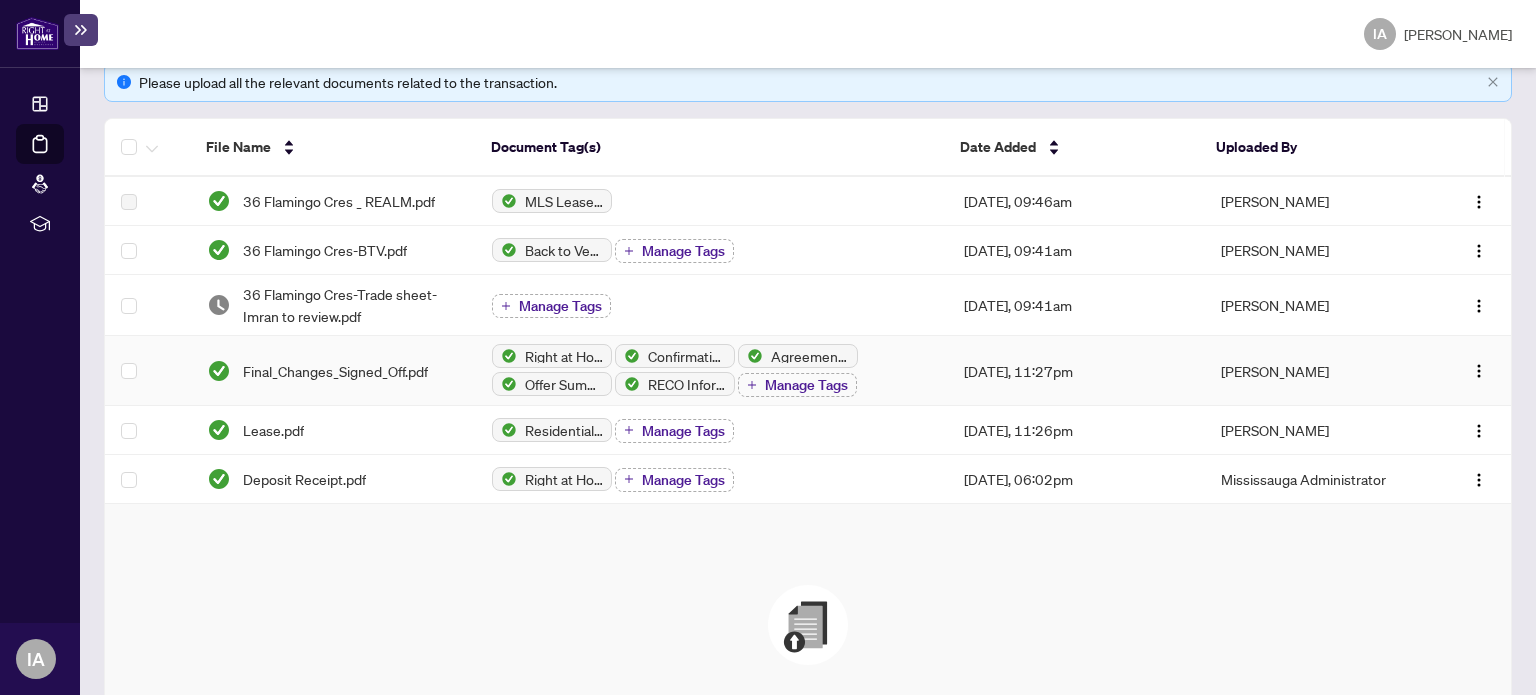 scroll, scrollTop: 300, scrollLeft: 0, axis: vertical 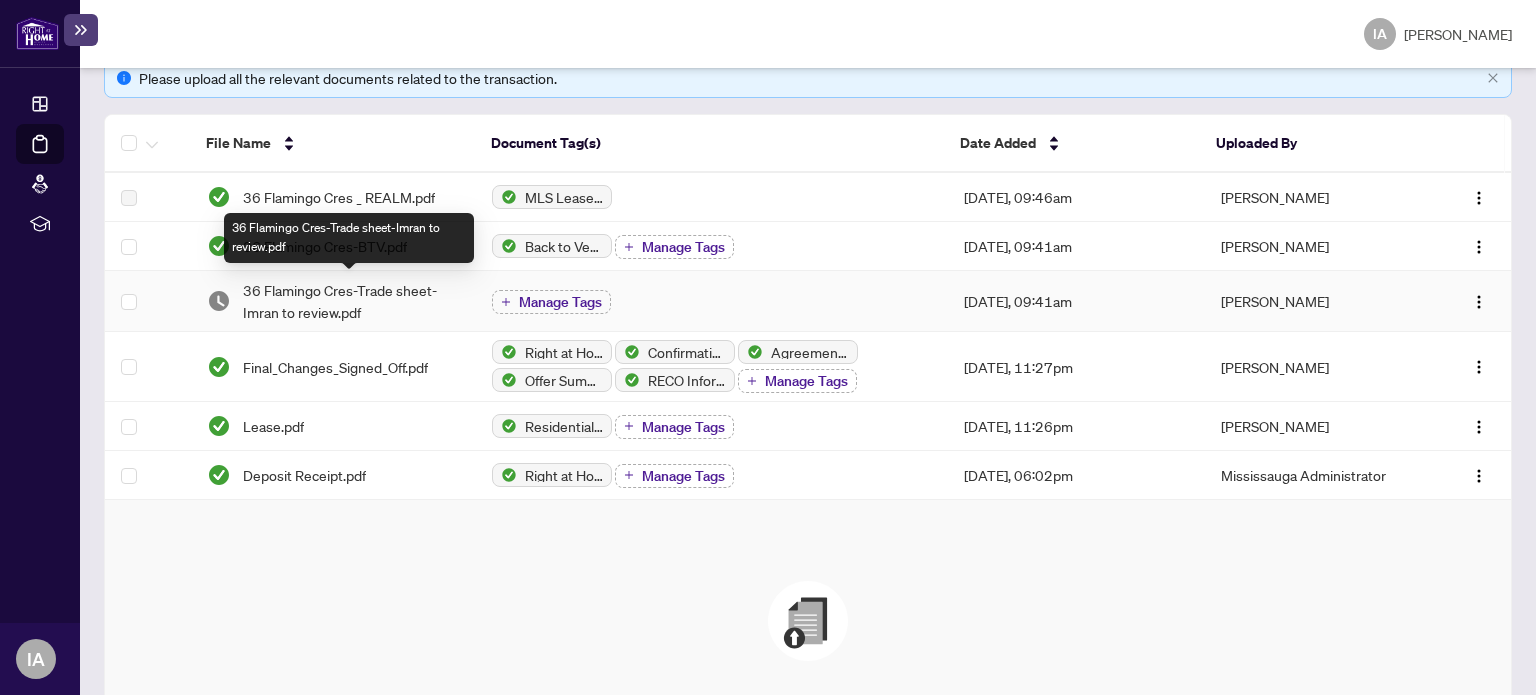 click on "36 Flamingo Cres-Trade sheet-Imran to review.pdf" at bounding box center [352, 301] 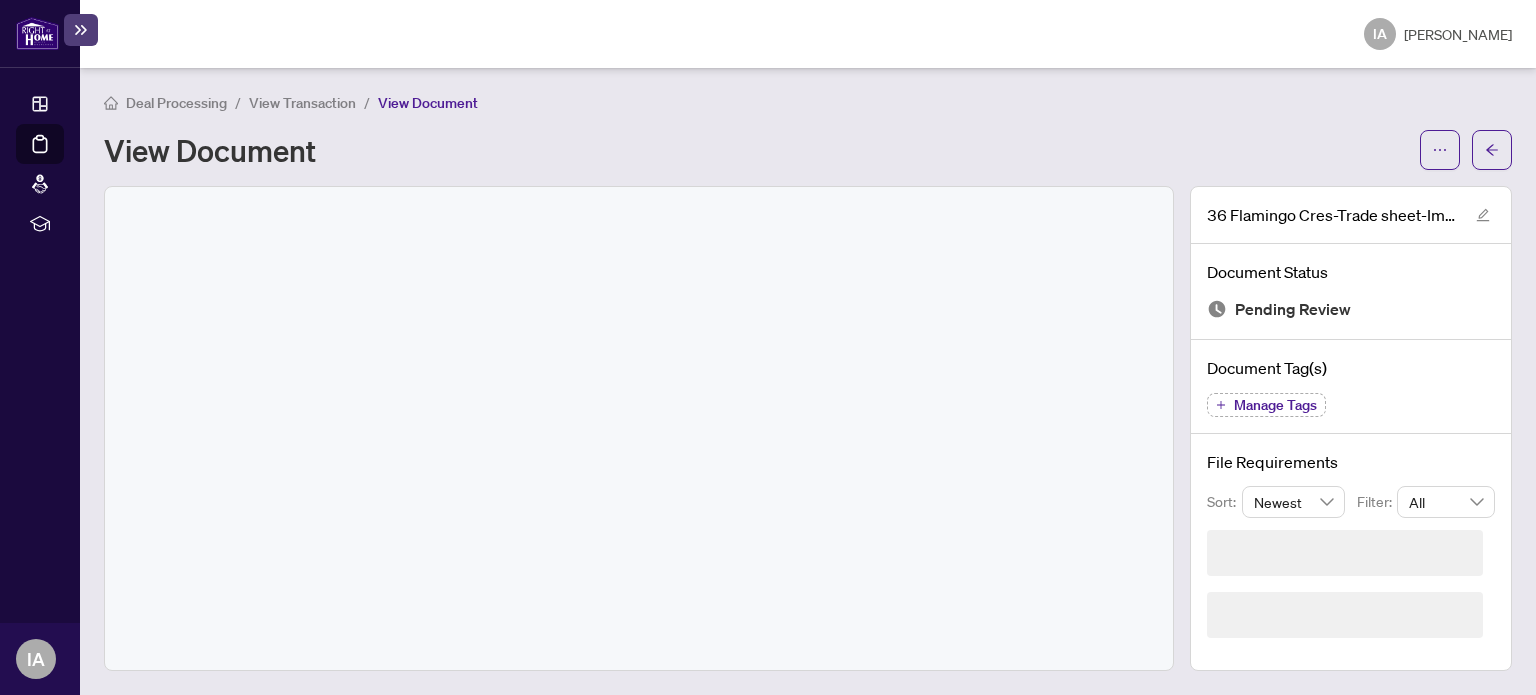 scroll, scrollTop: 0, scrollLeft: 0, axis: both 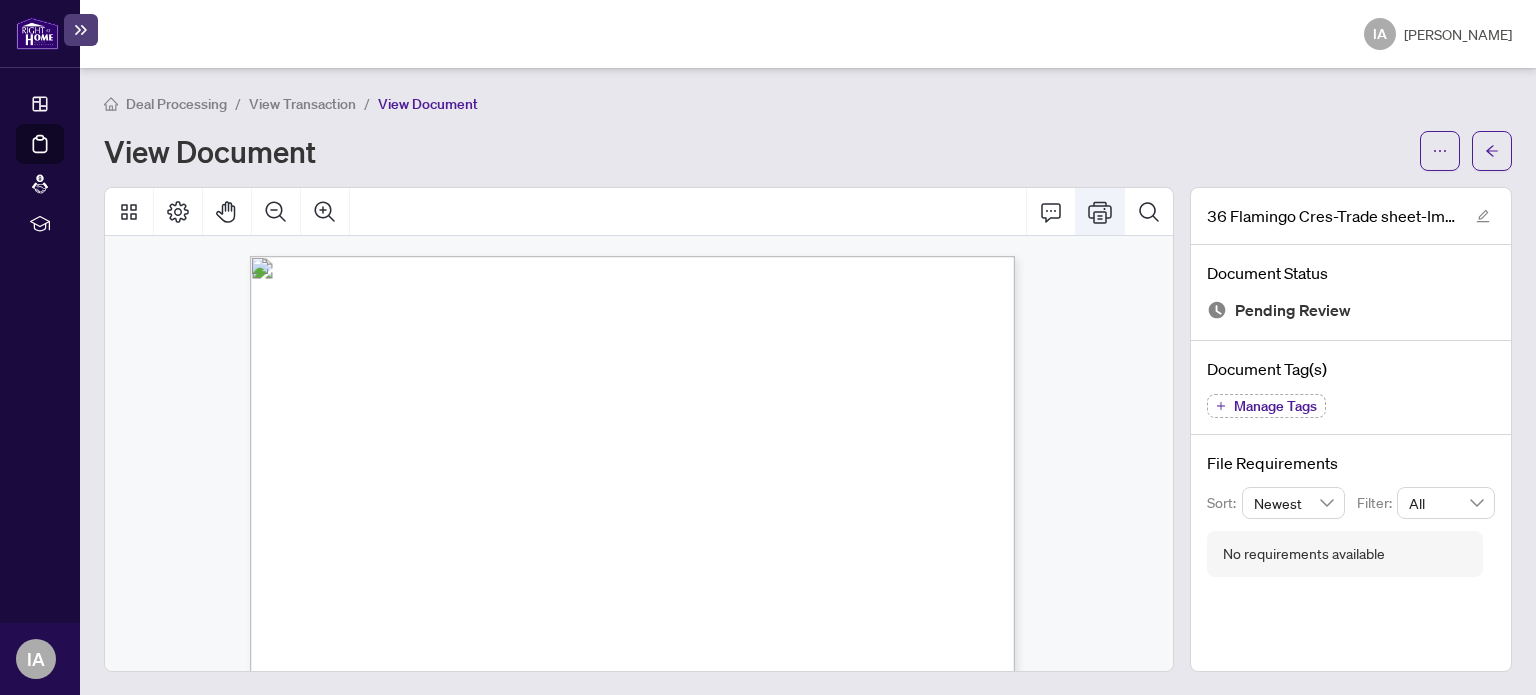click 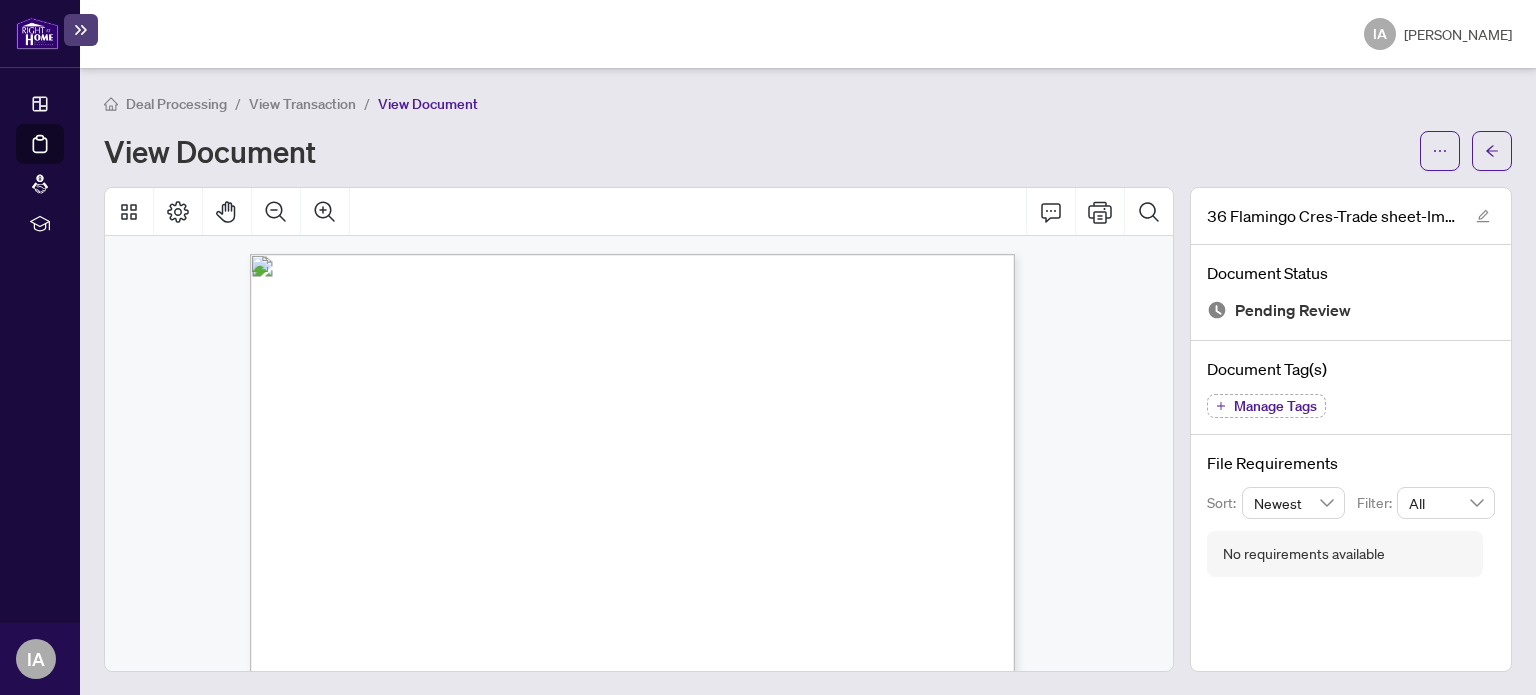 scroll, scrollTop: 0, scrollLeft: 0, axis: both 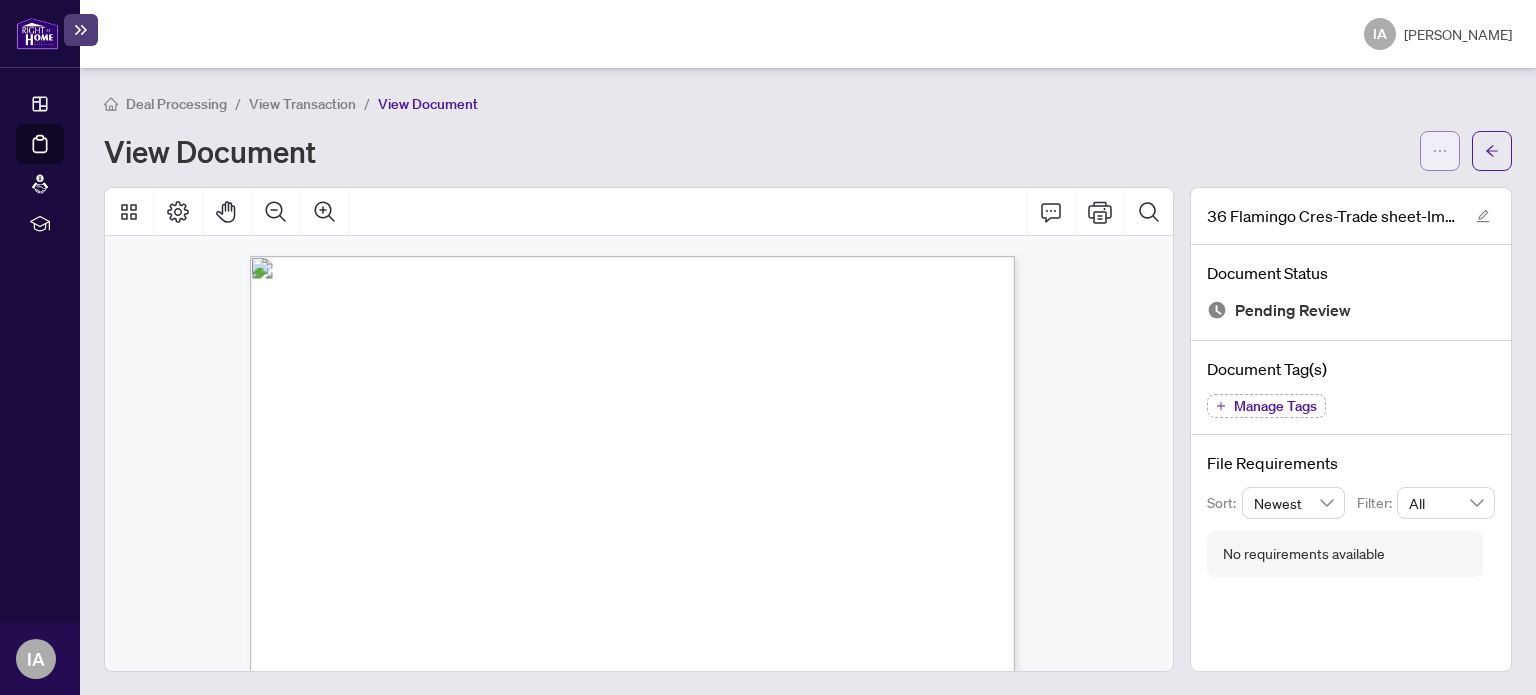click at bounding box center (1440, 151) 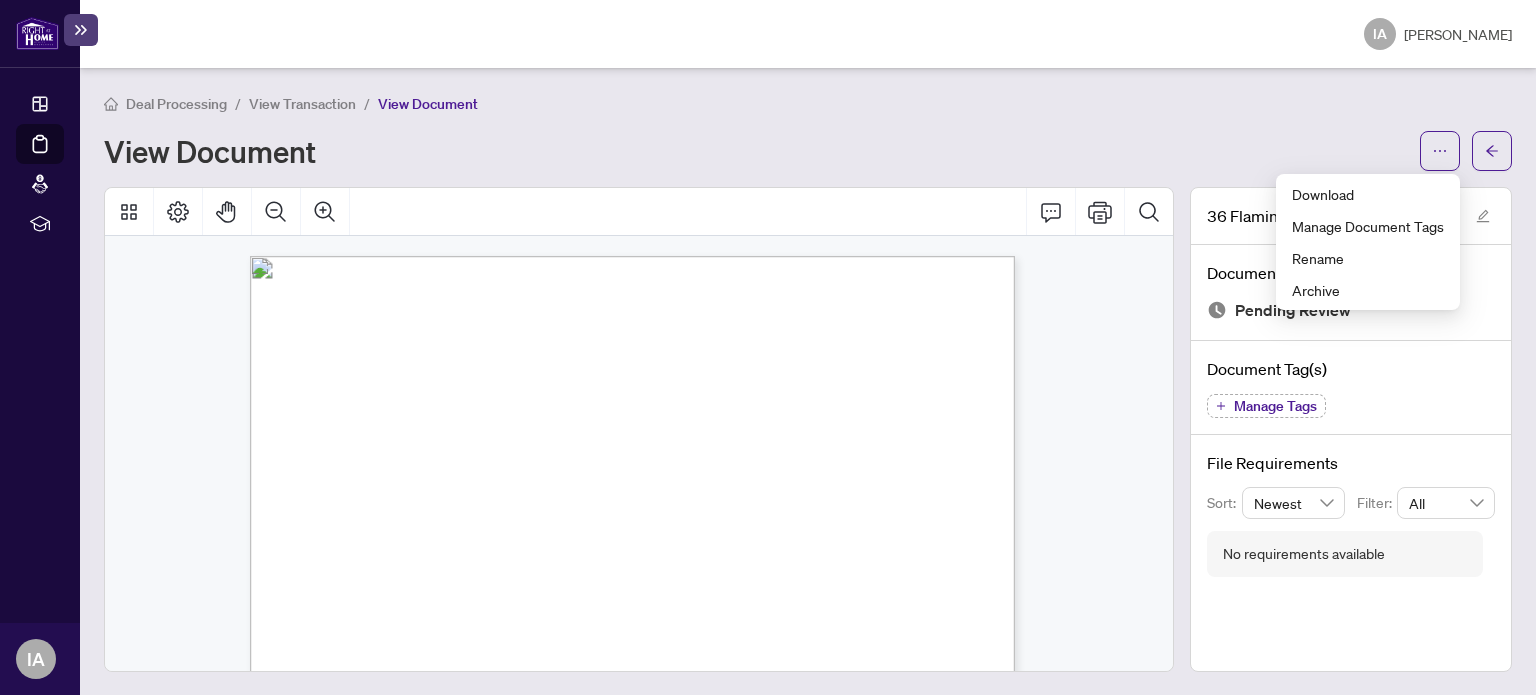 click on "View Document" at bounding box center (808, 151) 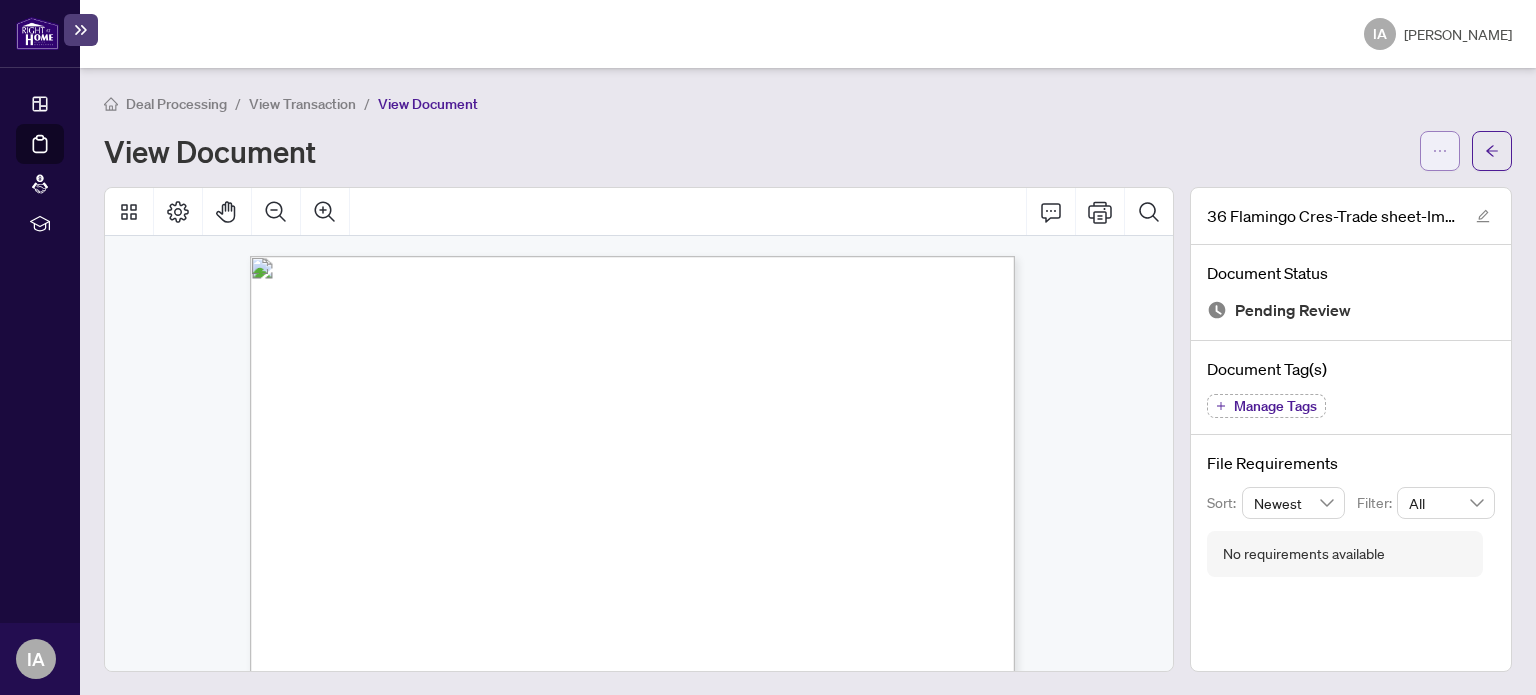 click at bounding box center (1440, 151) 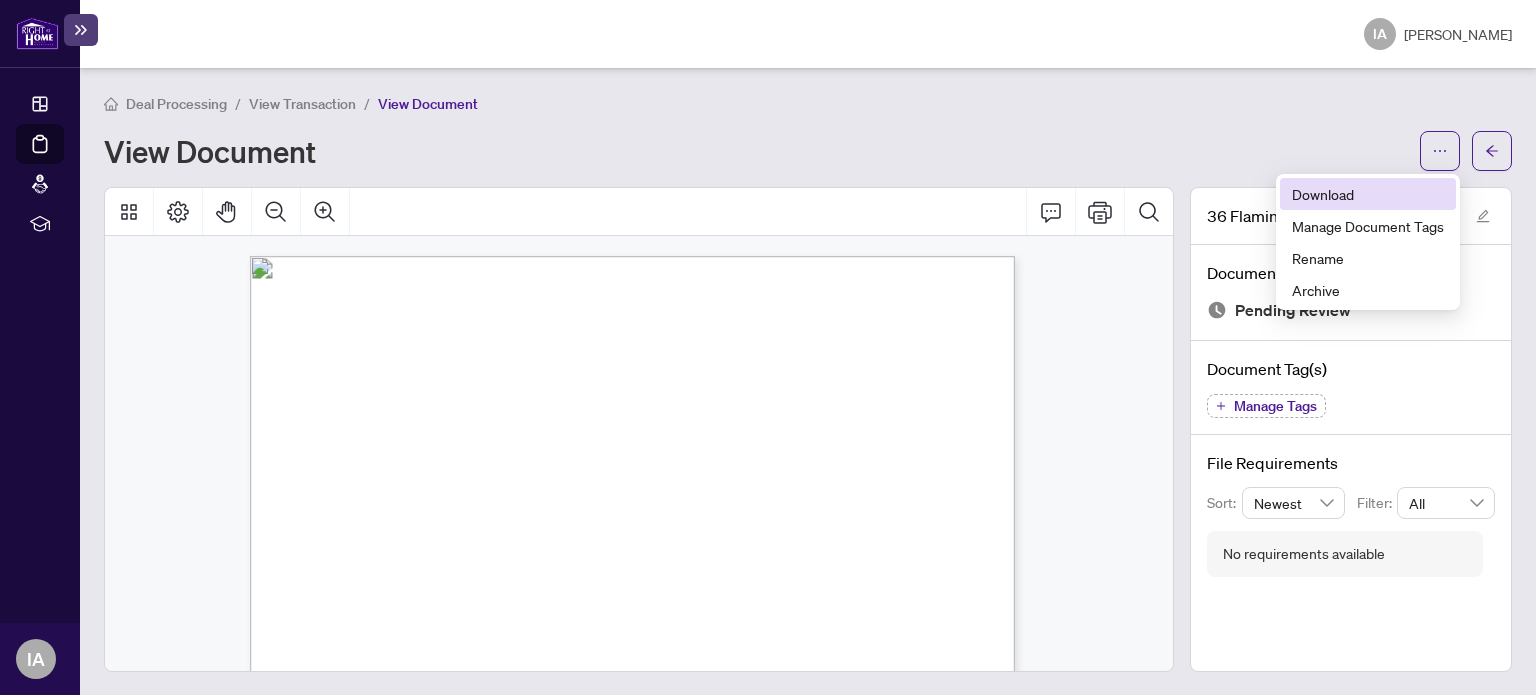 click on "Download" at bounding box center (1368, 194) 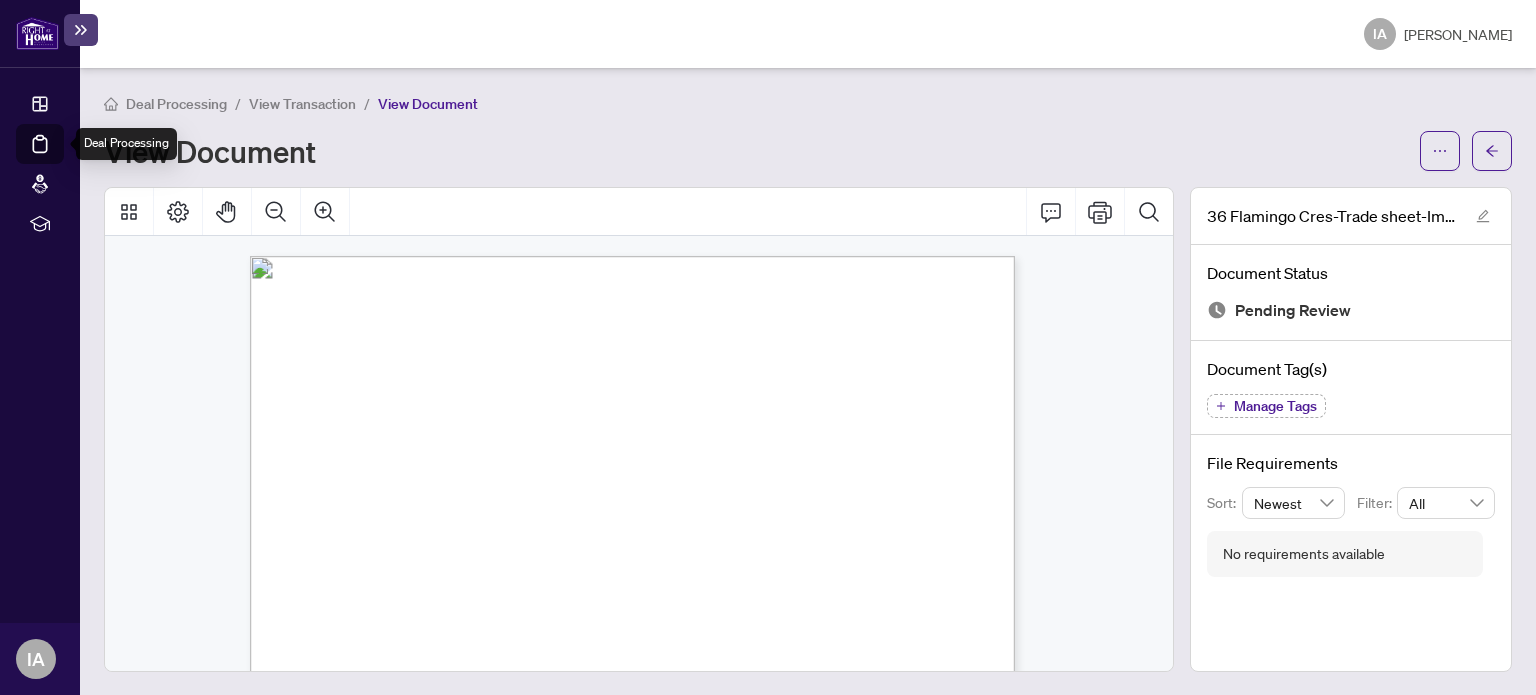 click on "Deal Processing" at bounding box center (63, 158) 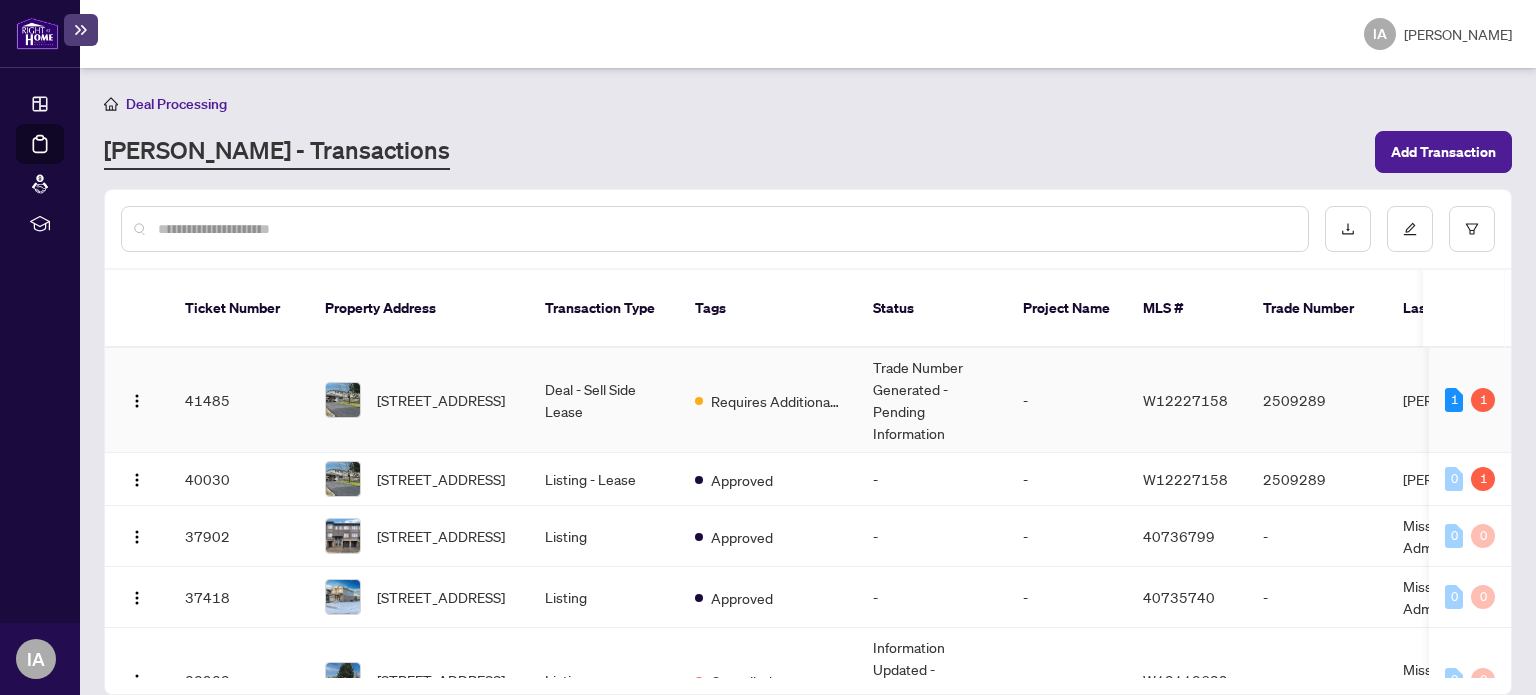 click on "Deal - Sell Side Lease" at bounding box center [604, 400] 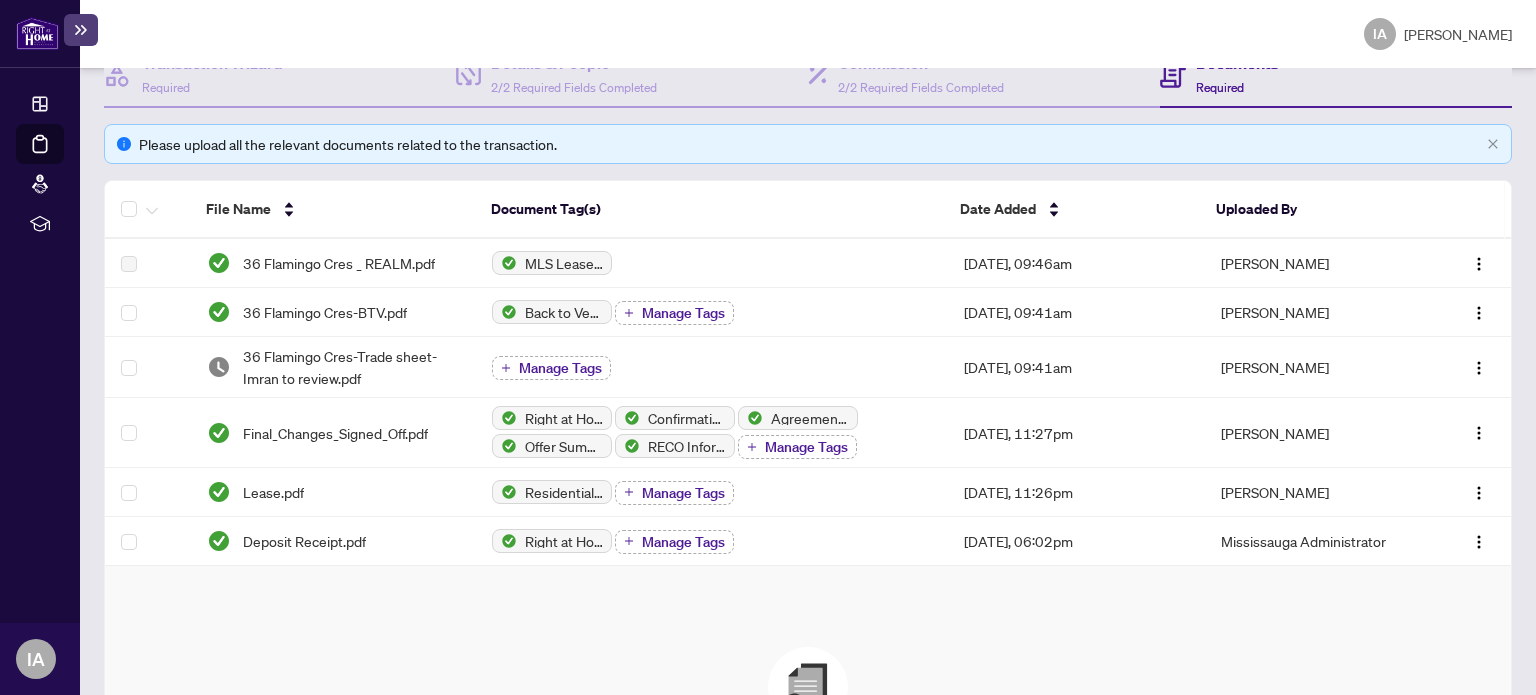 scroll, scrollTop: 544, scrollLeft: 0, axis: vertical 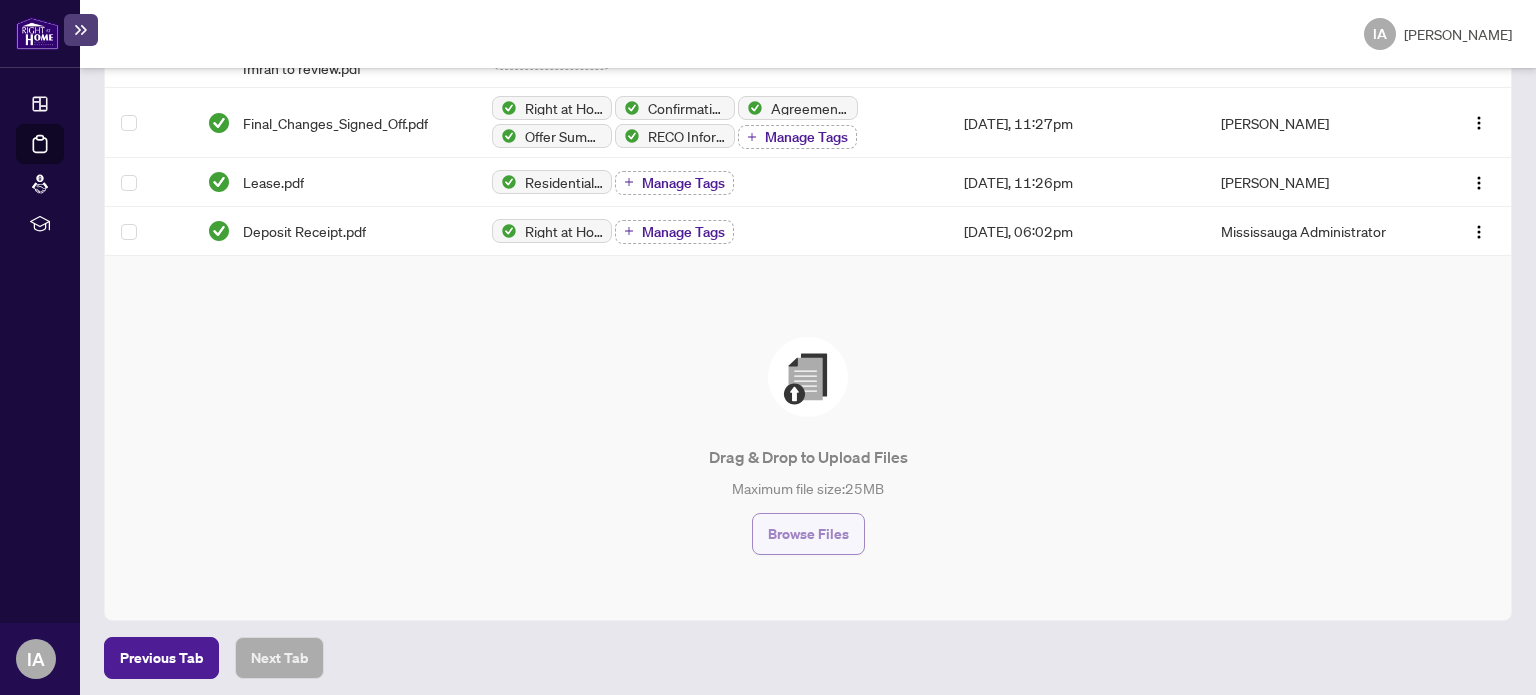 click on "Browse Files" at bounding box center [808, 534] 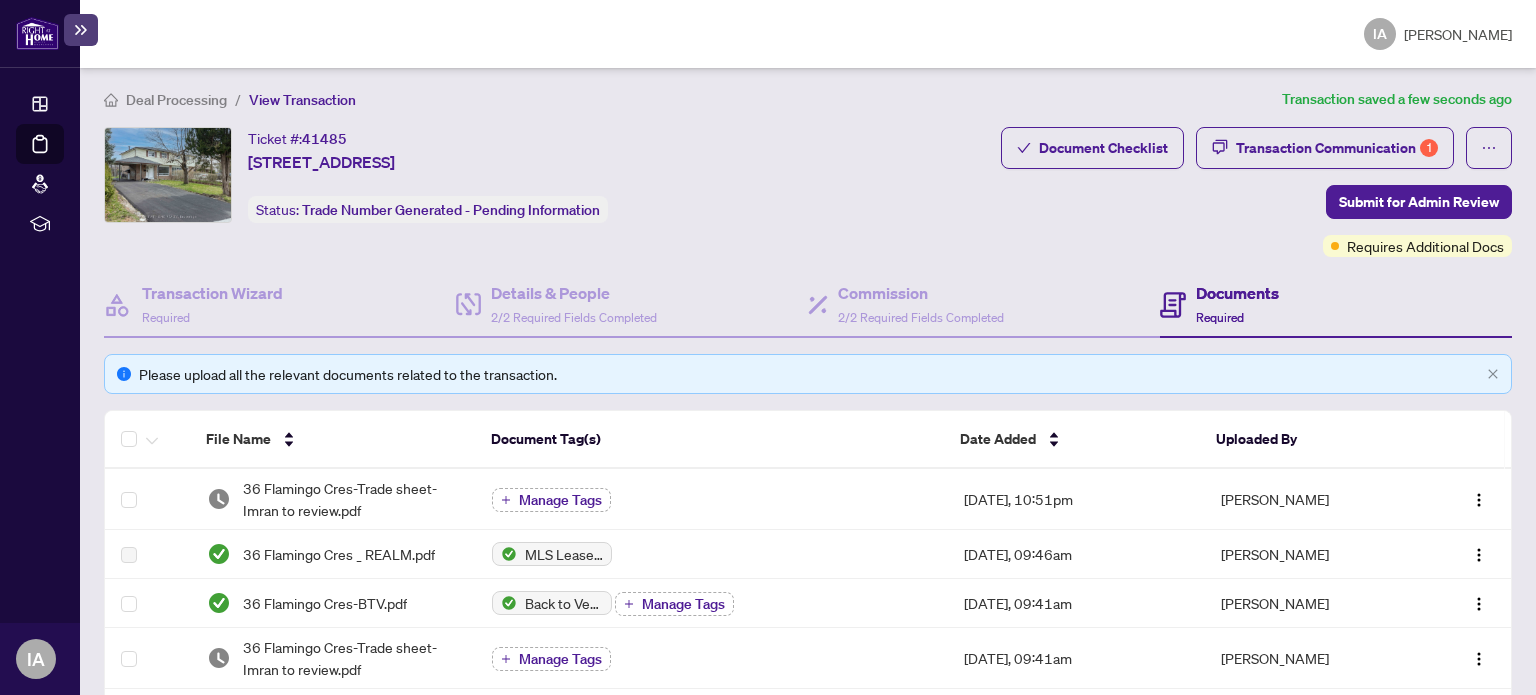 scroll, scrollTop: 0, scrollLeft: 0, axis: both 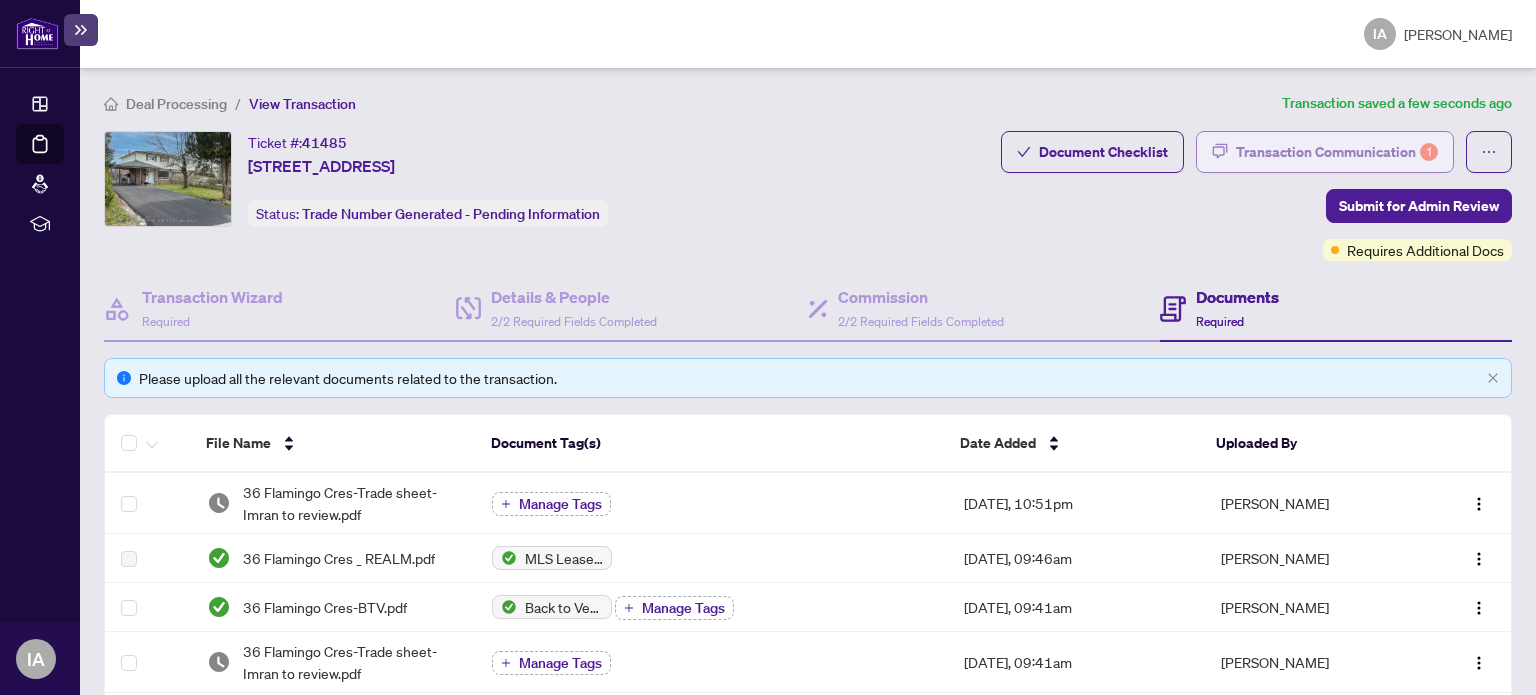 click on "Transaction Communication 1" at bounding box center (1337, 152) 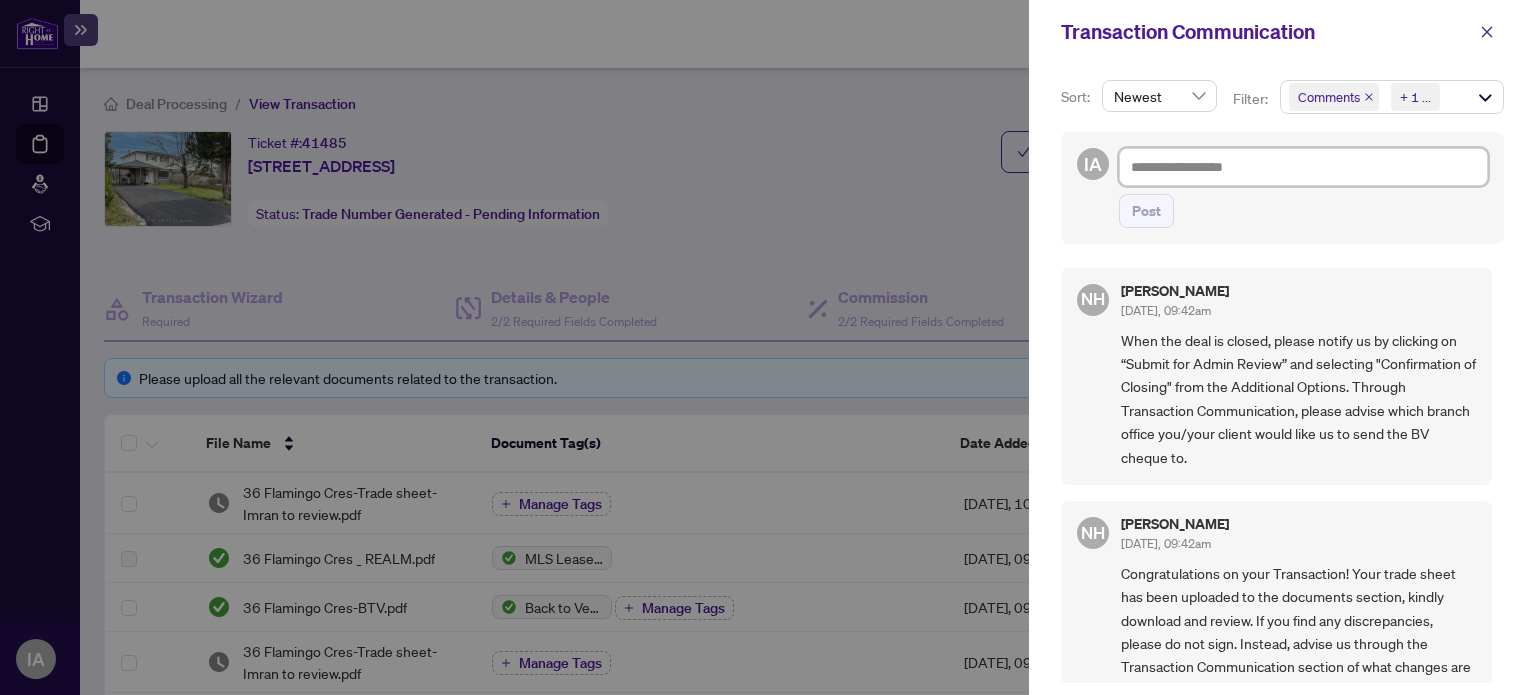 click at bounding box center (1303, 167) 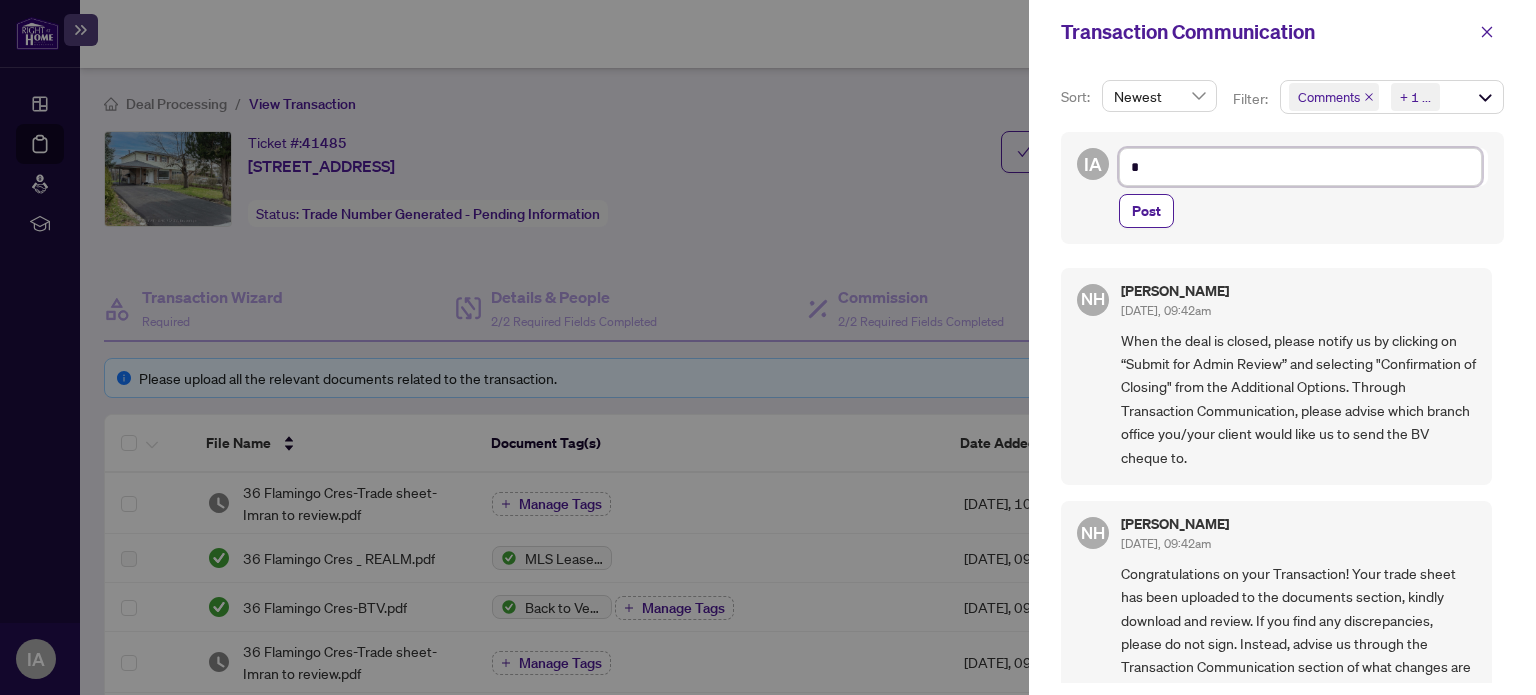 type on "**" 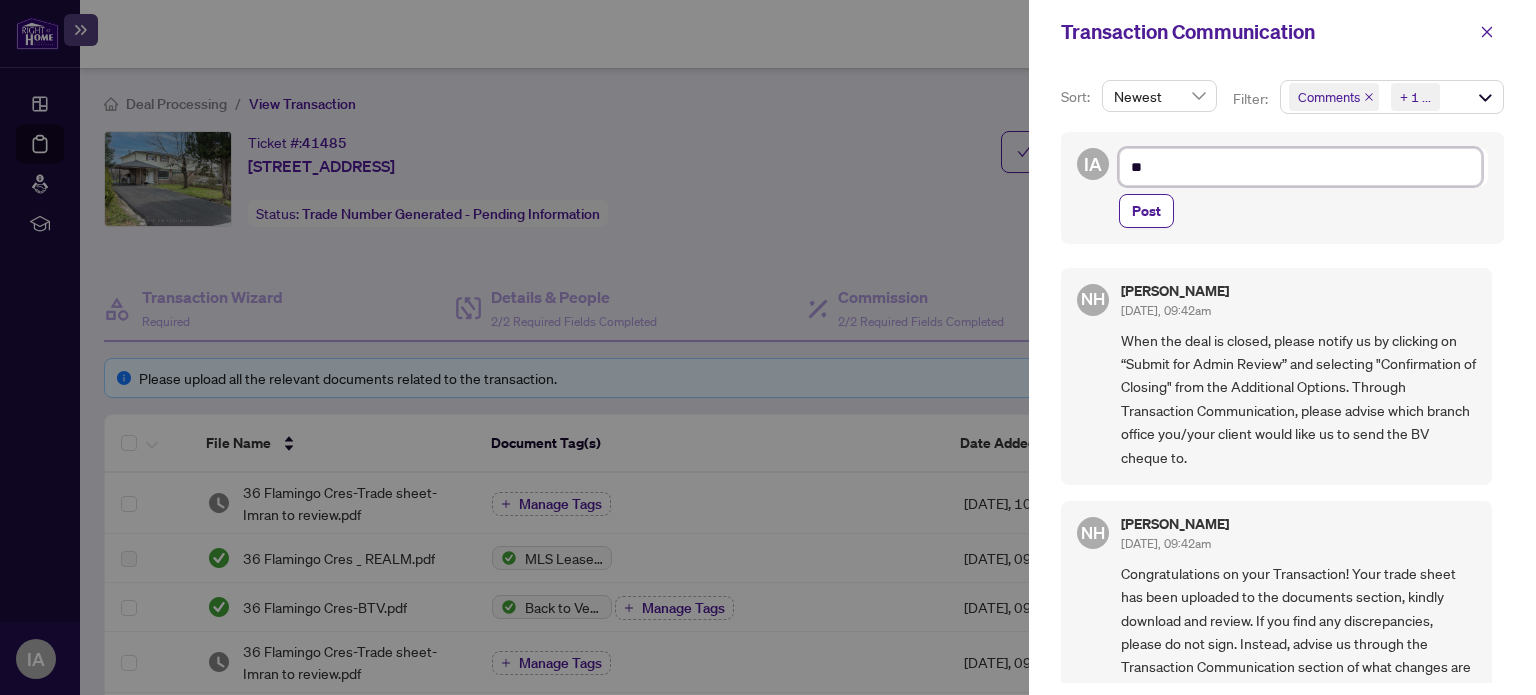 type on "***" 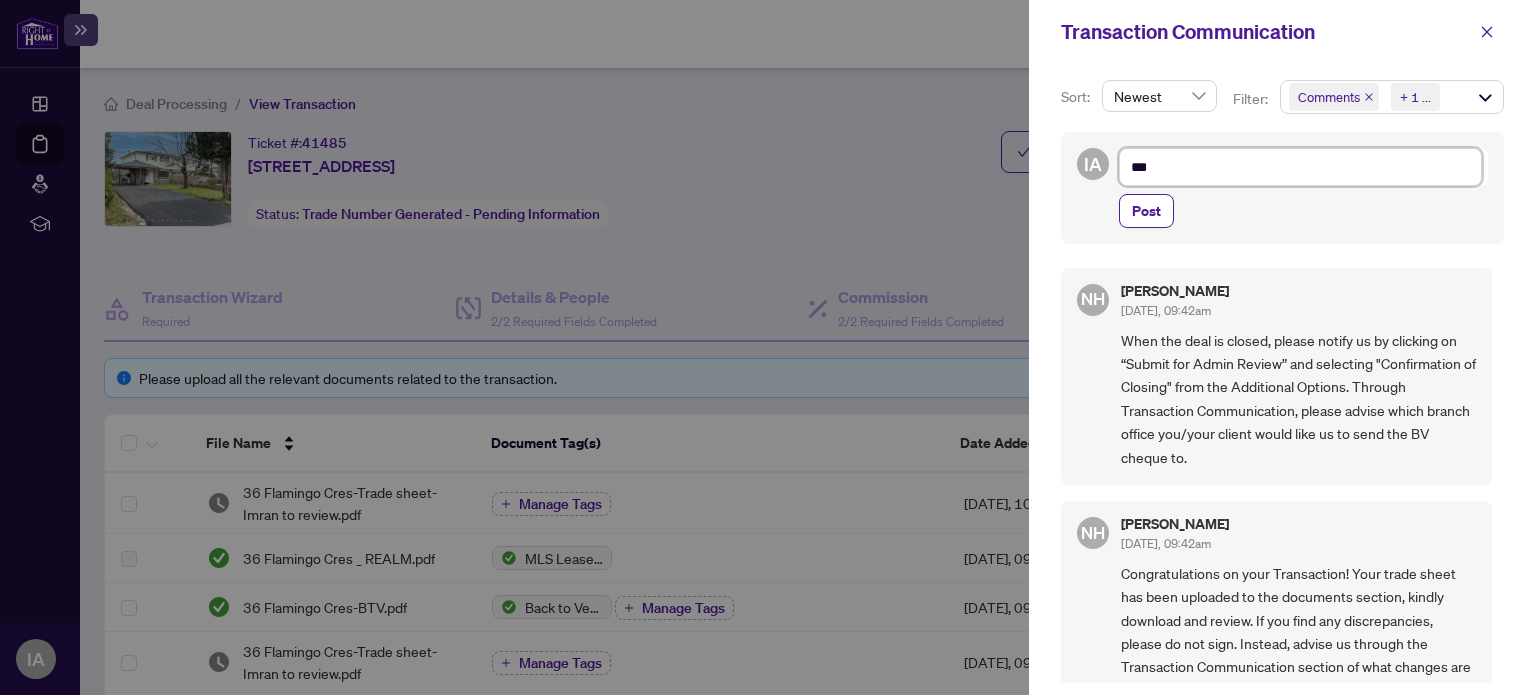 type on "****" 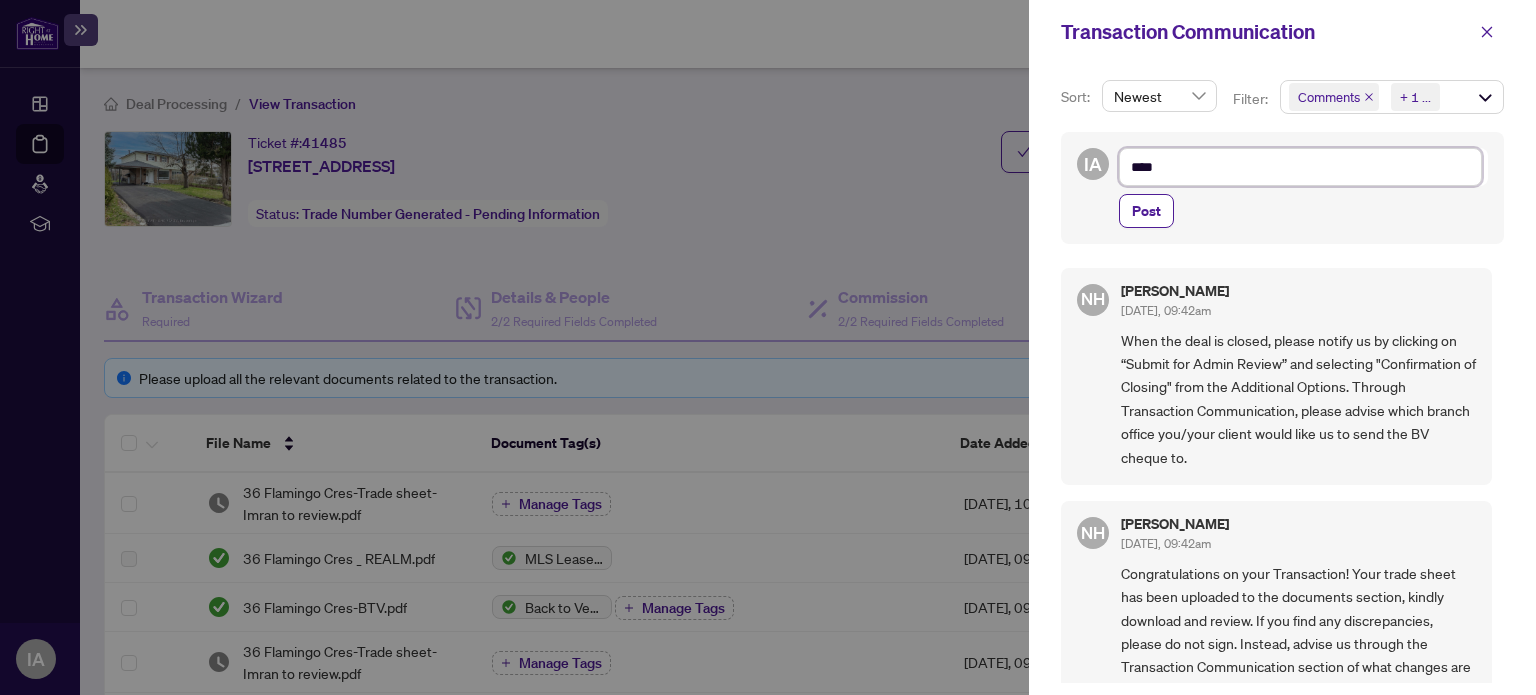 type on "*****" 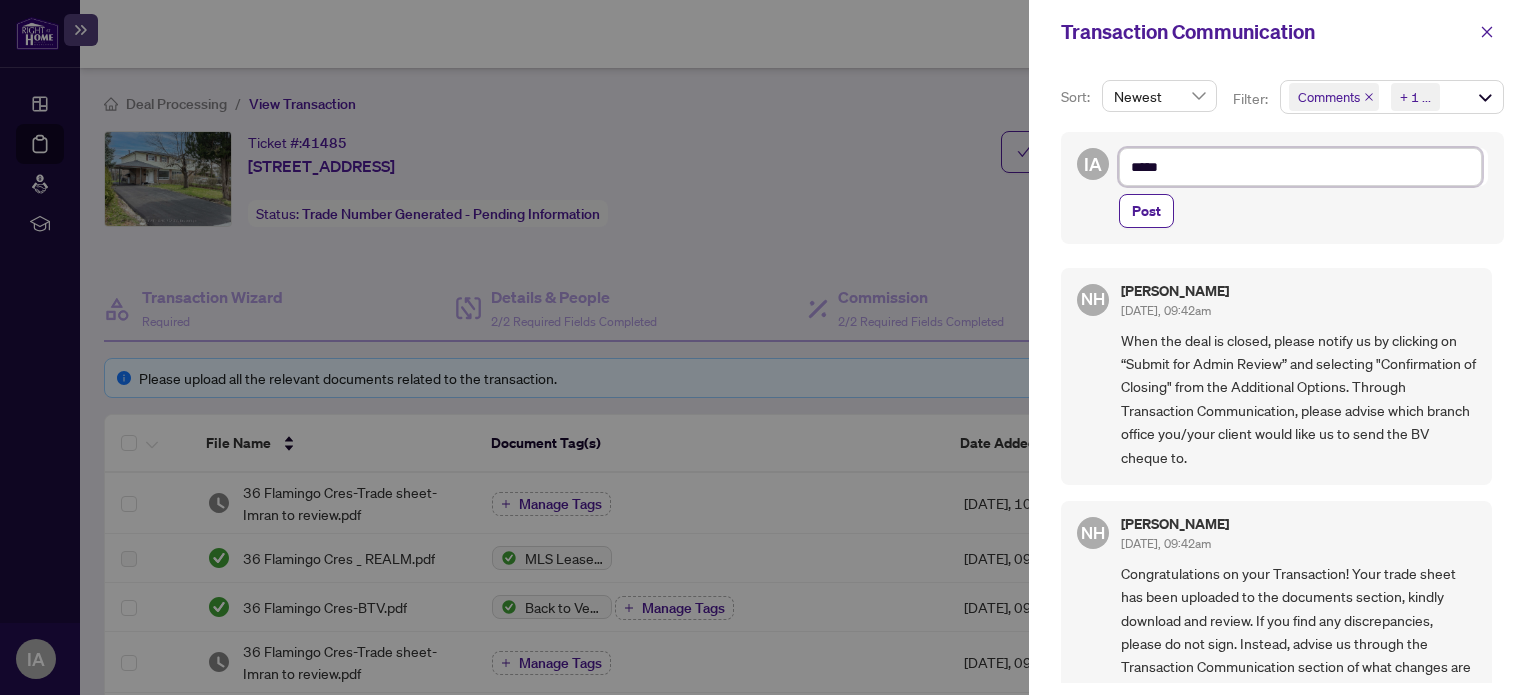 type on "******" 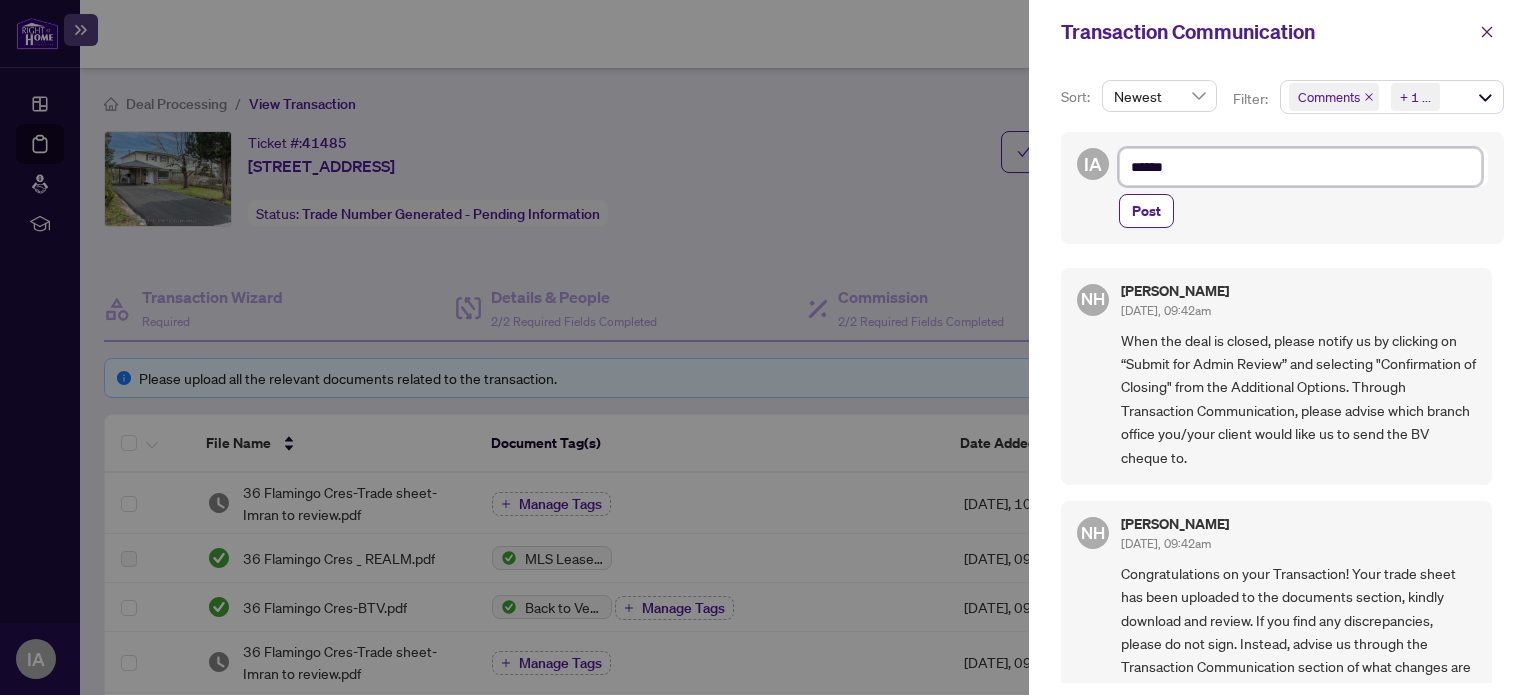 type on "*****" 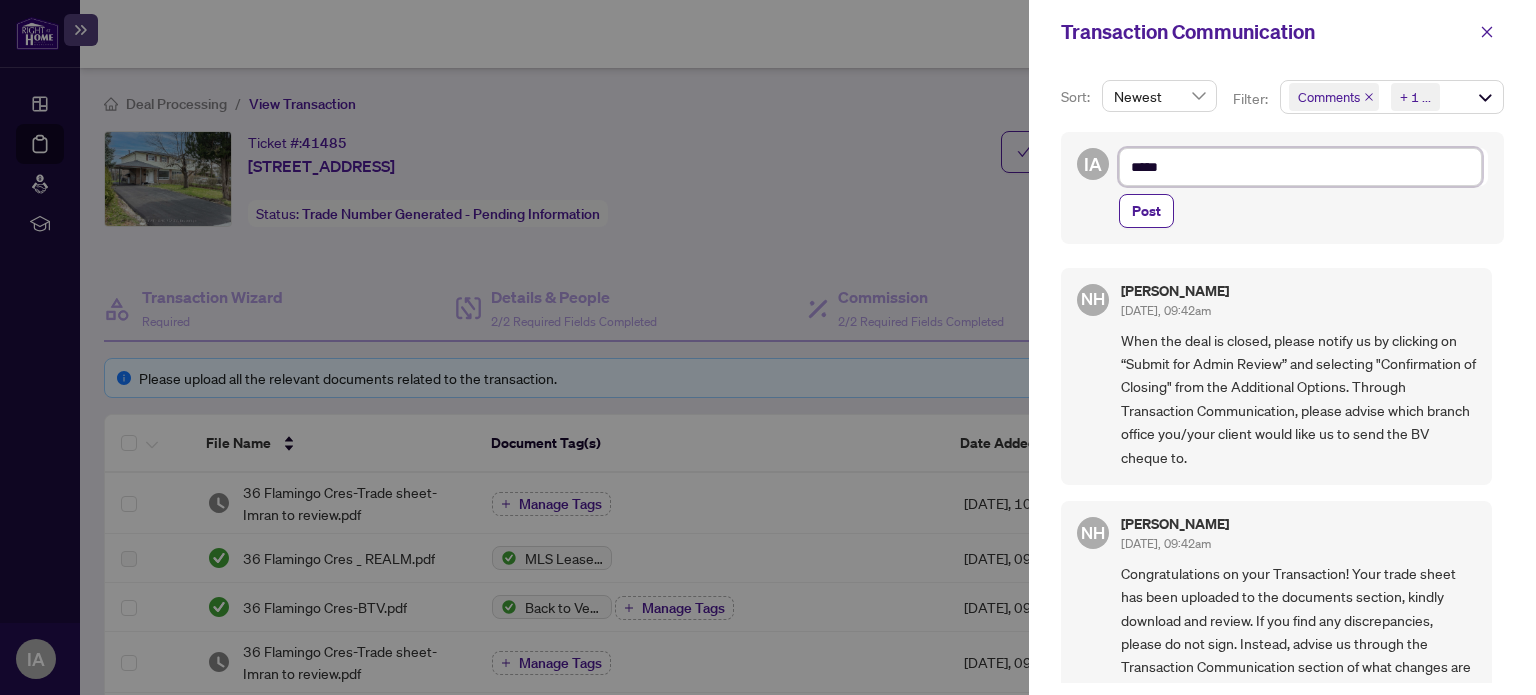 type on "****" 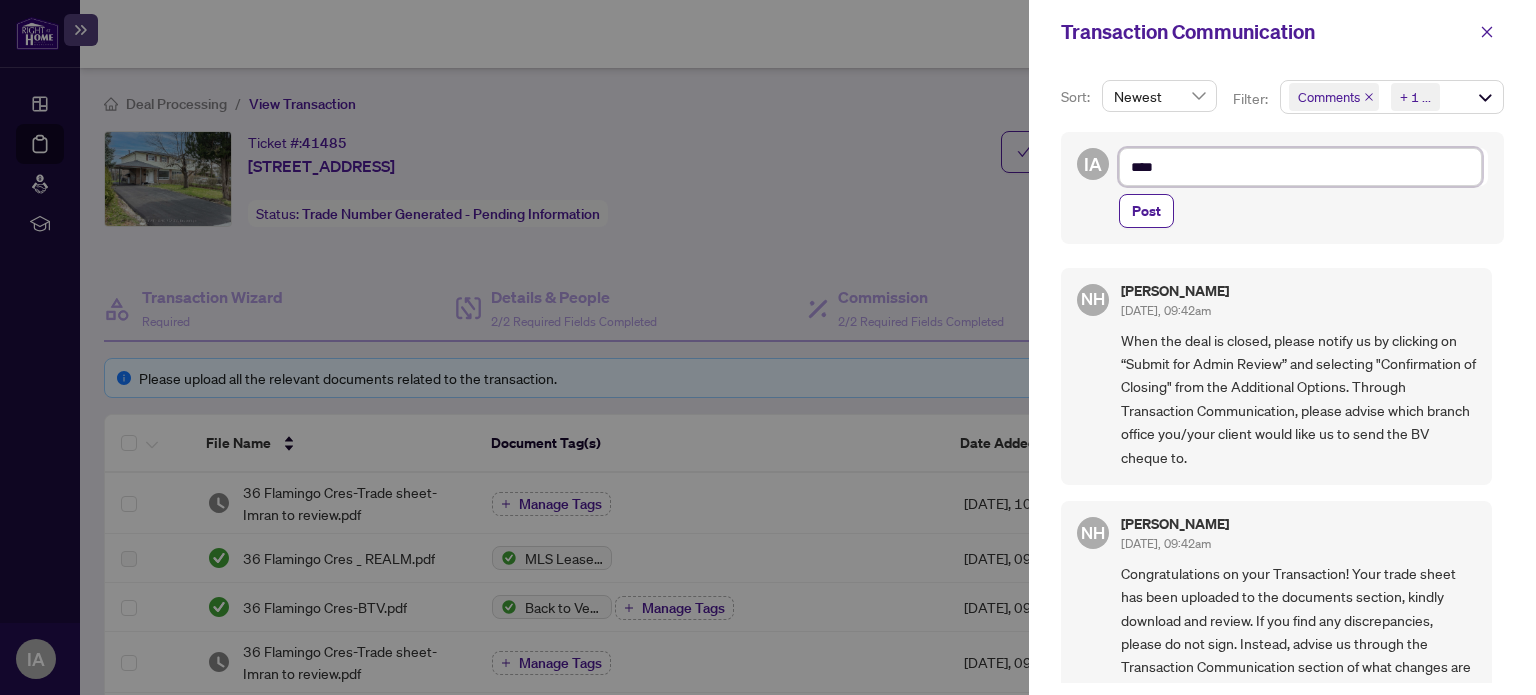 type on "***" 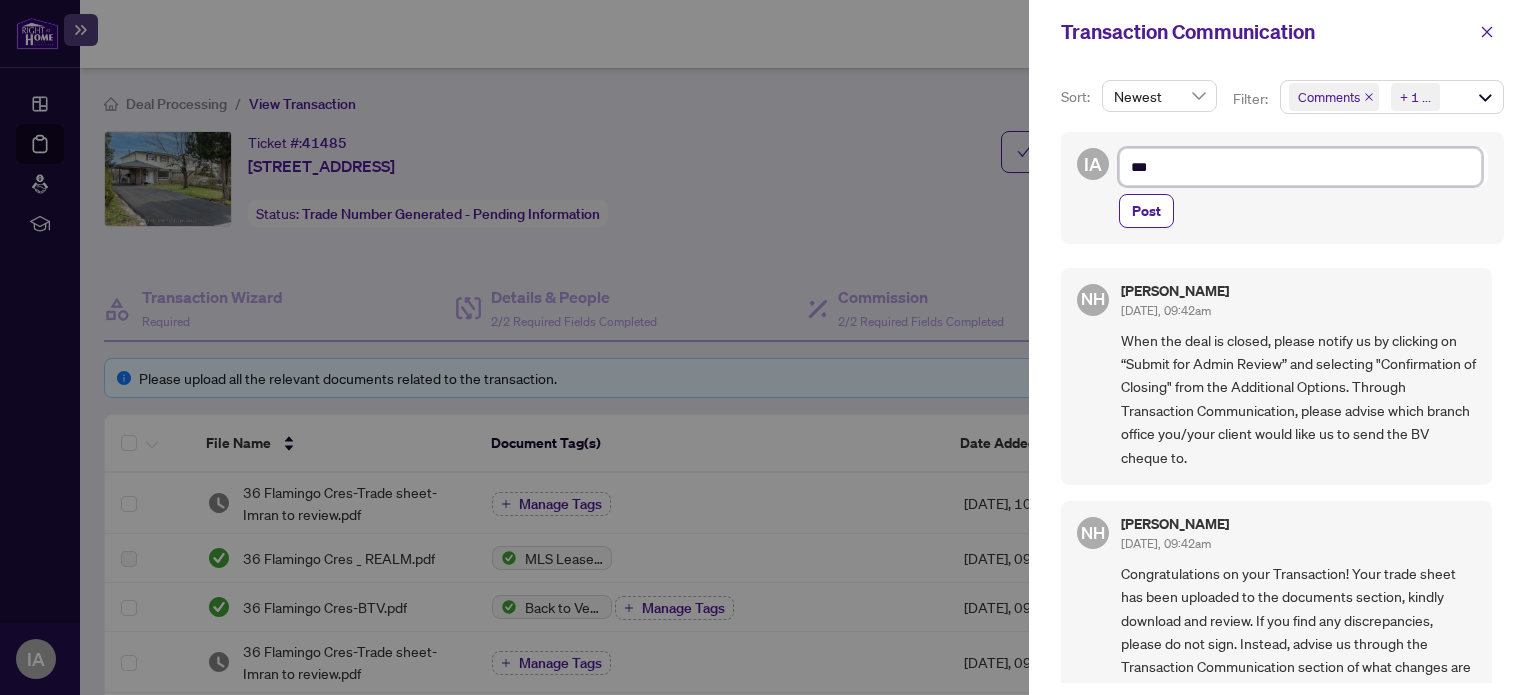 type on "**" 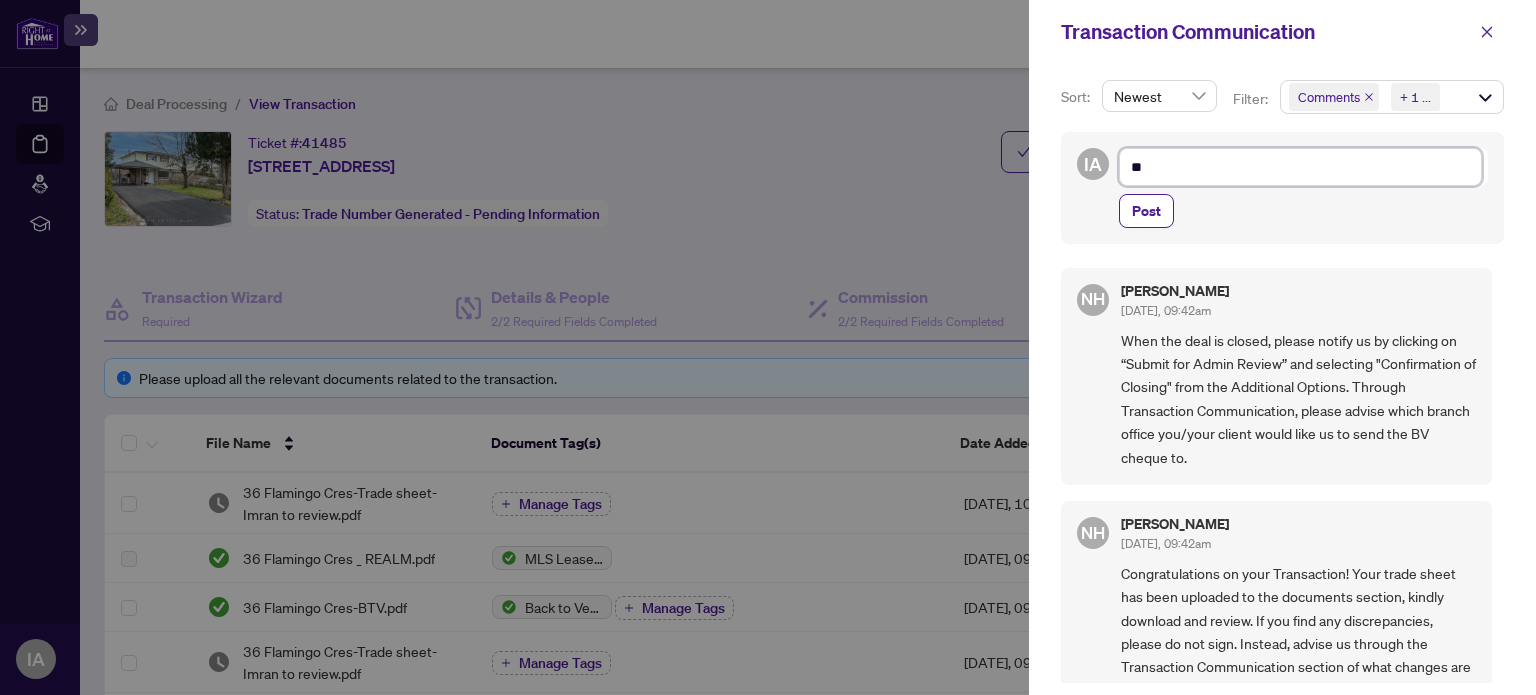 type on "*" 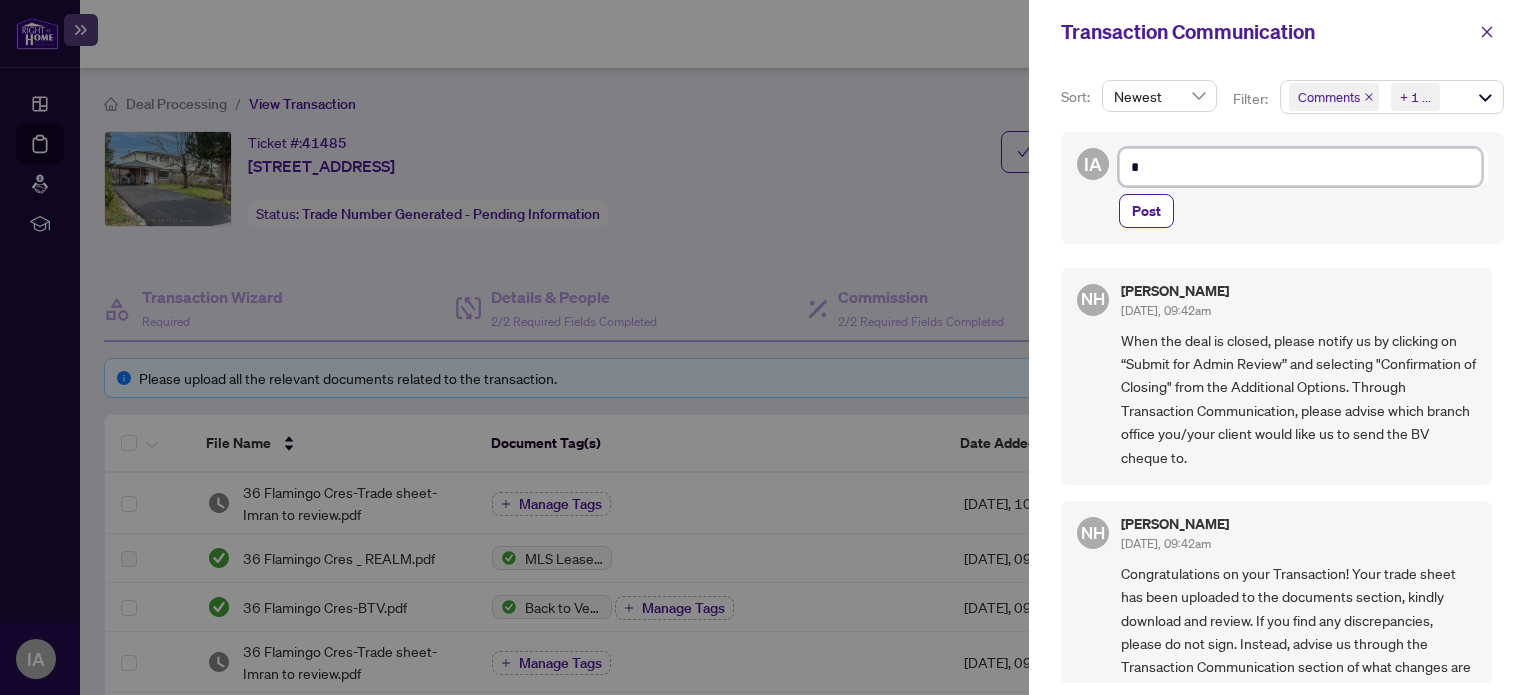 type on "**********" 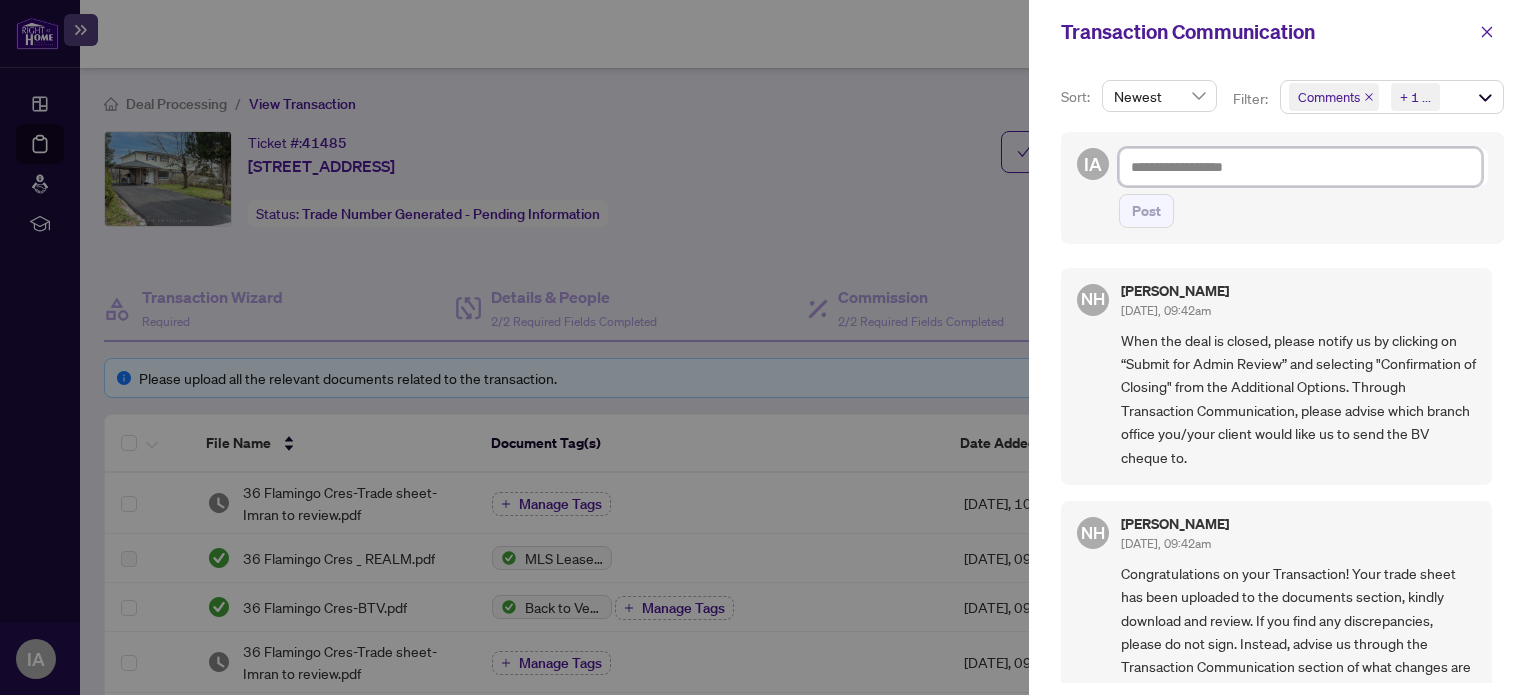 type on "*" 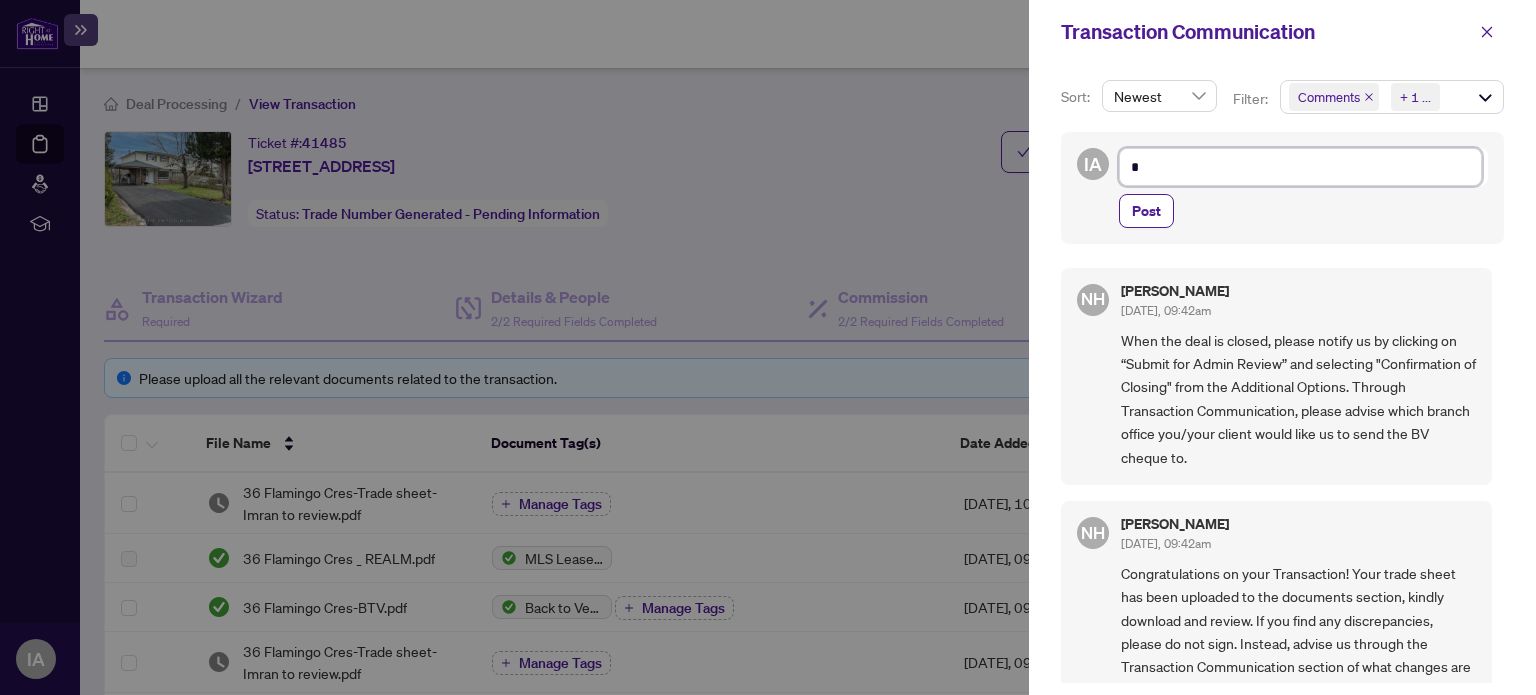 type on "**********" 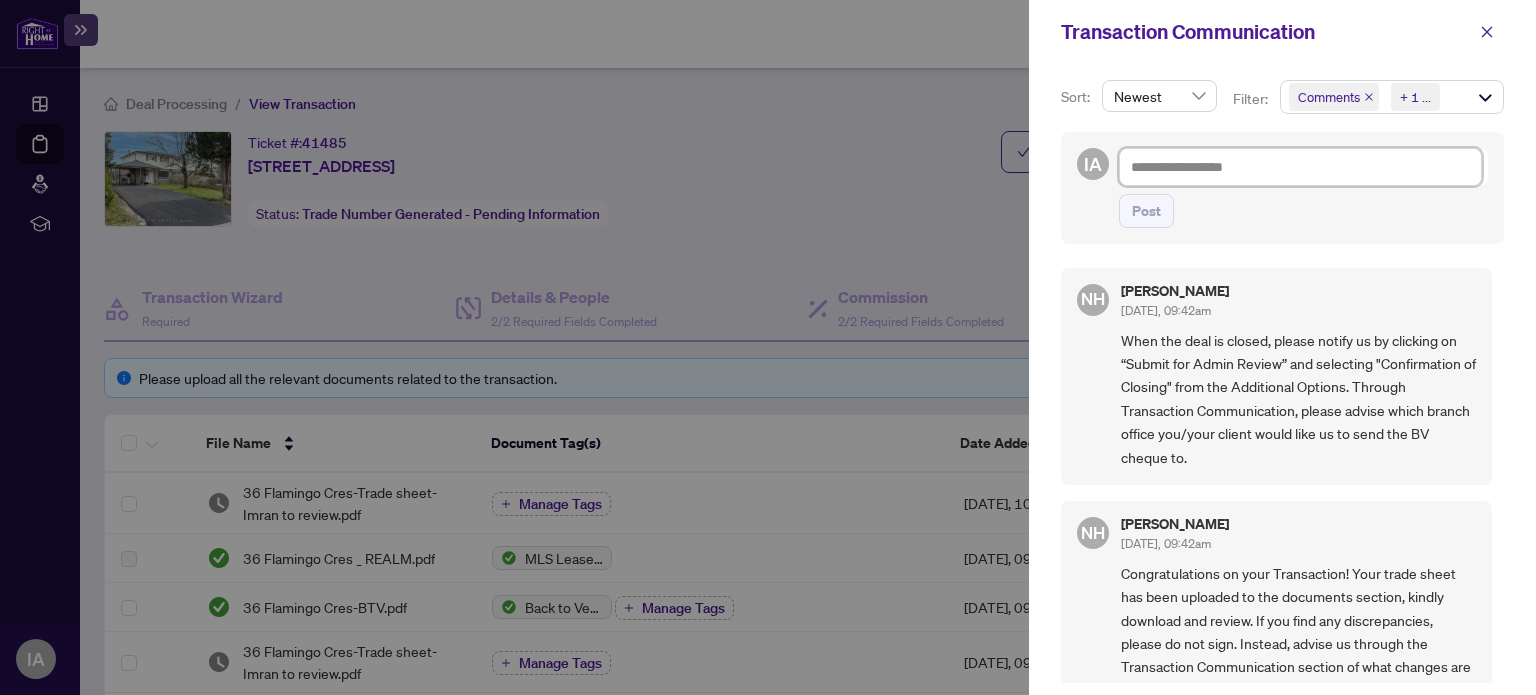 type on "*" 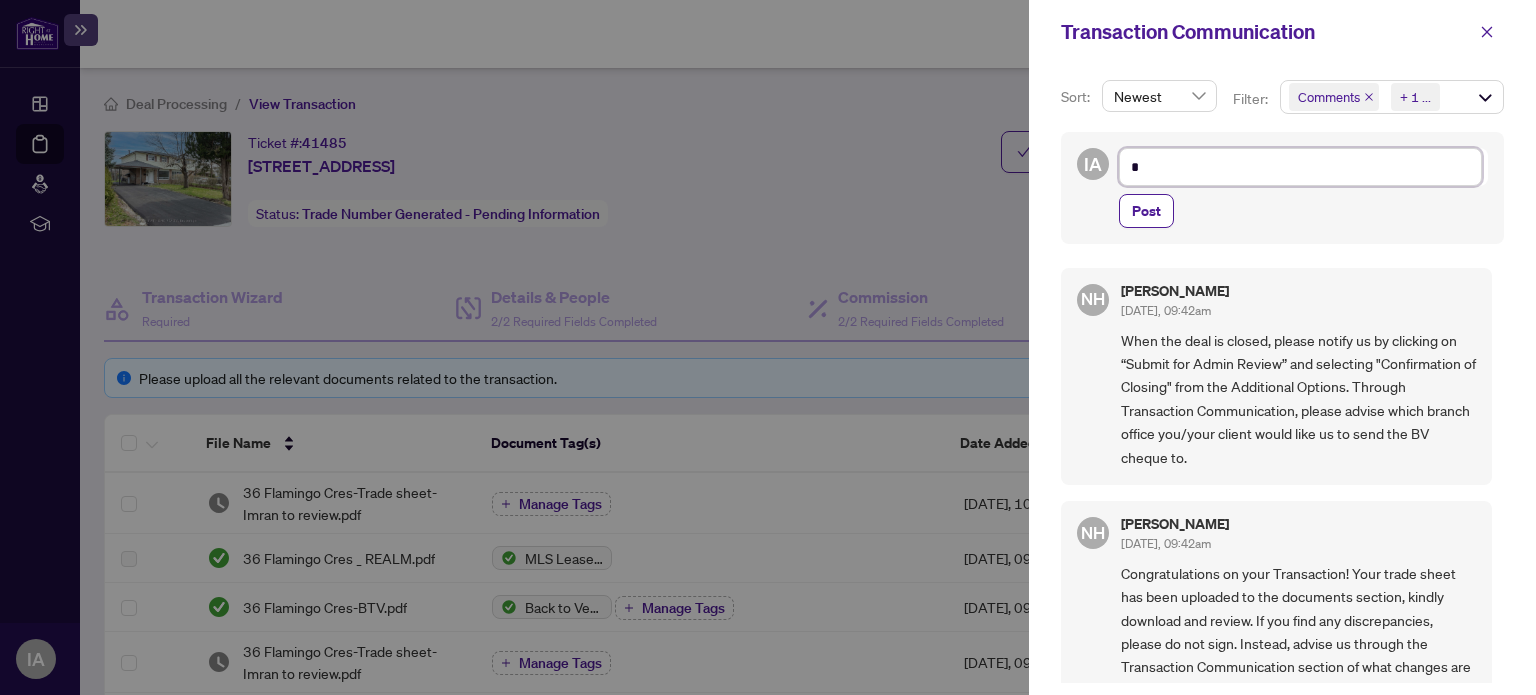 type on "**" 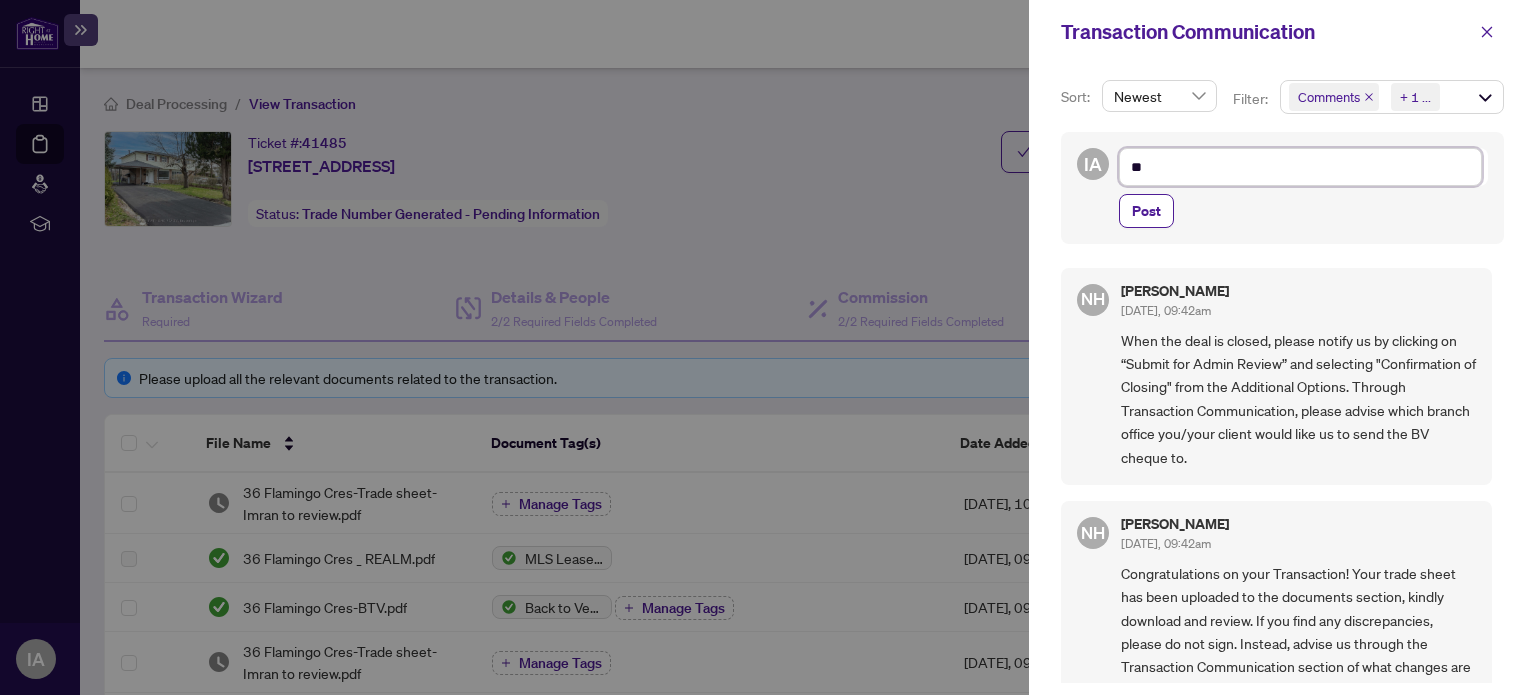 type on "***" 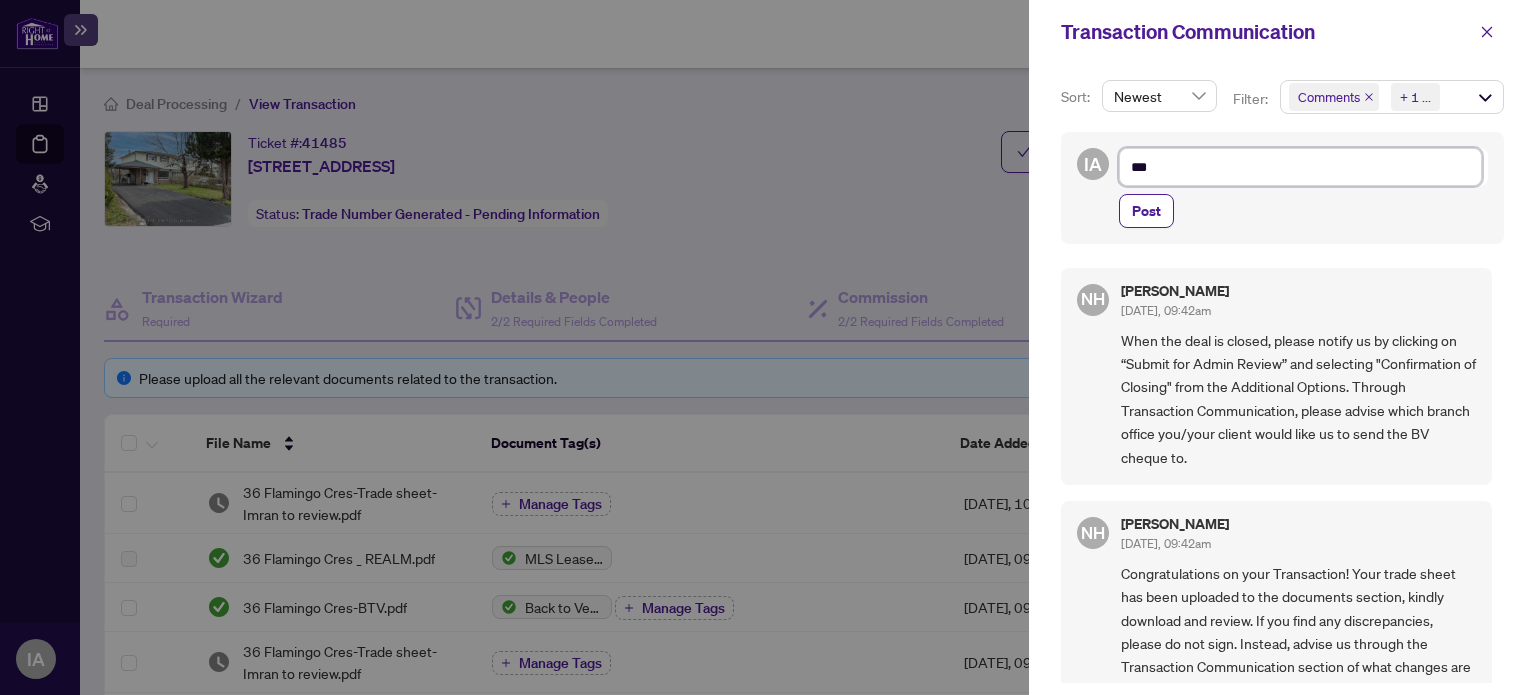 type on "****" 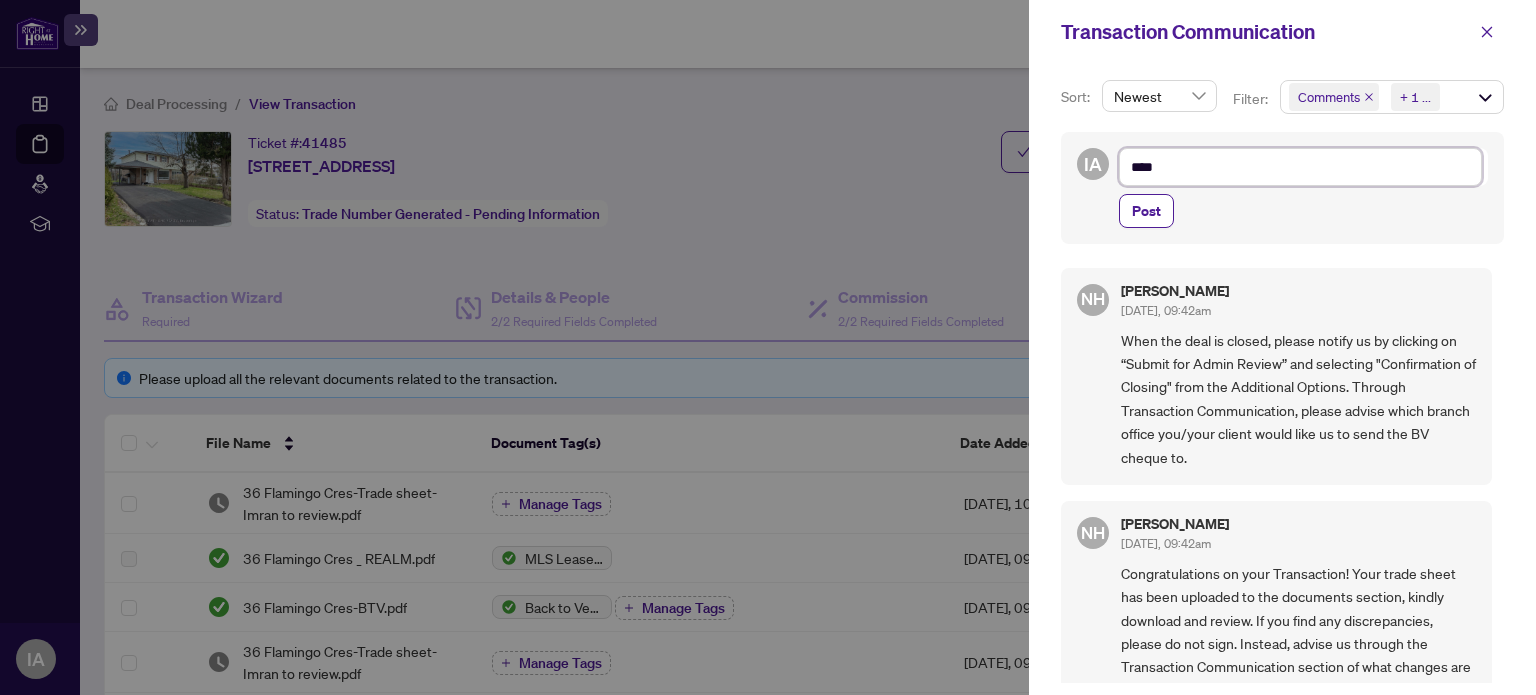 type on "*****" 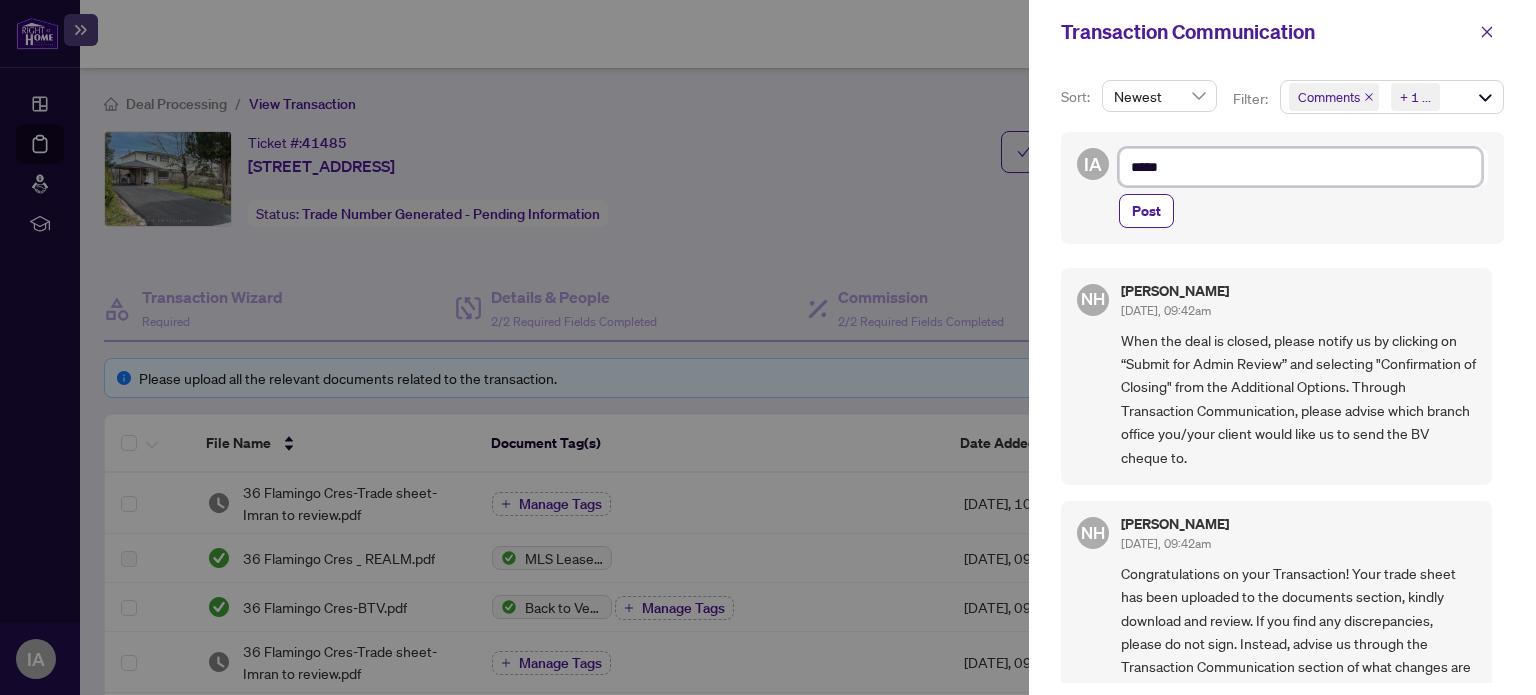type on "******" 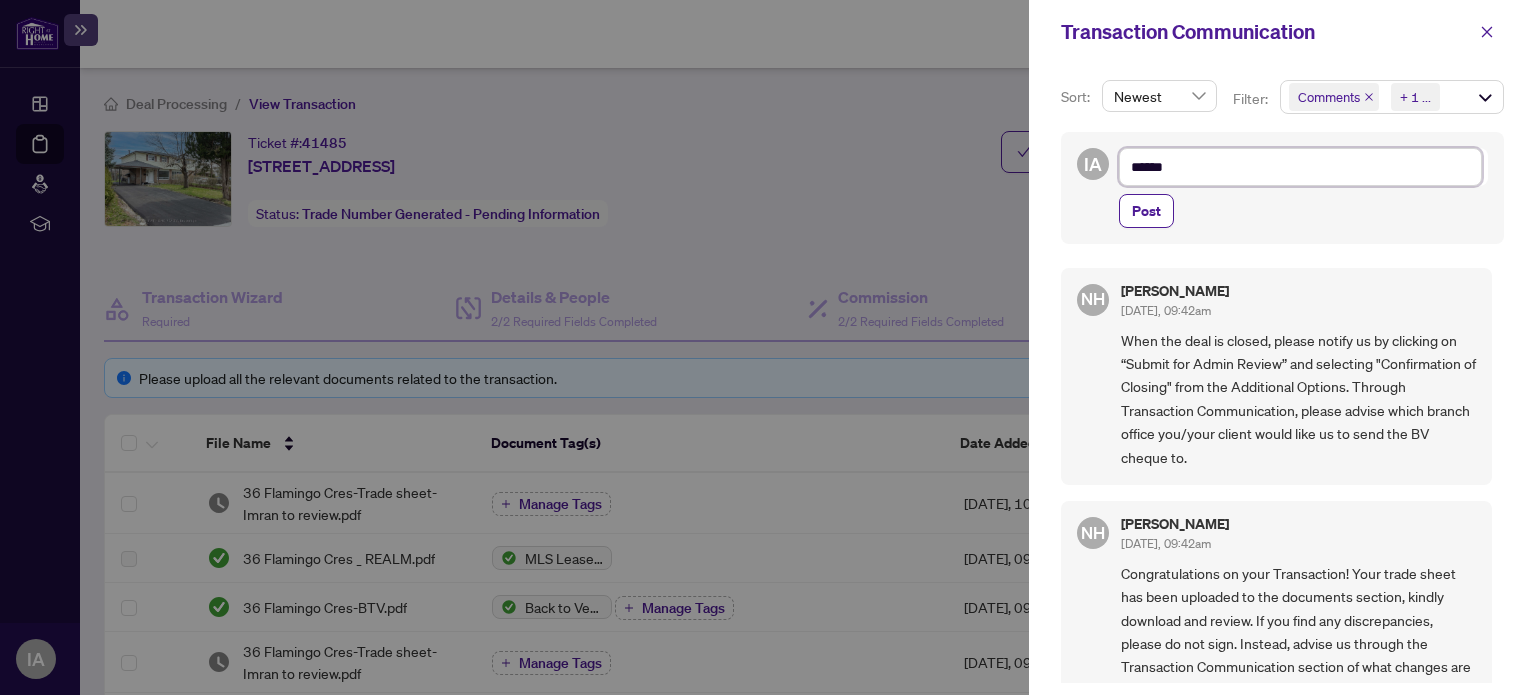 type on "******" 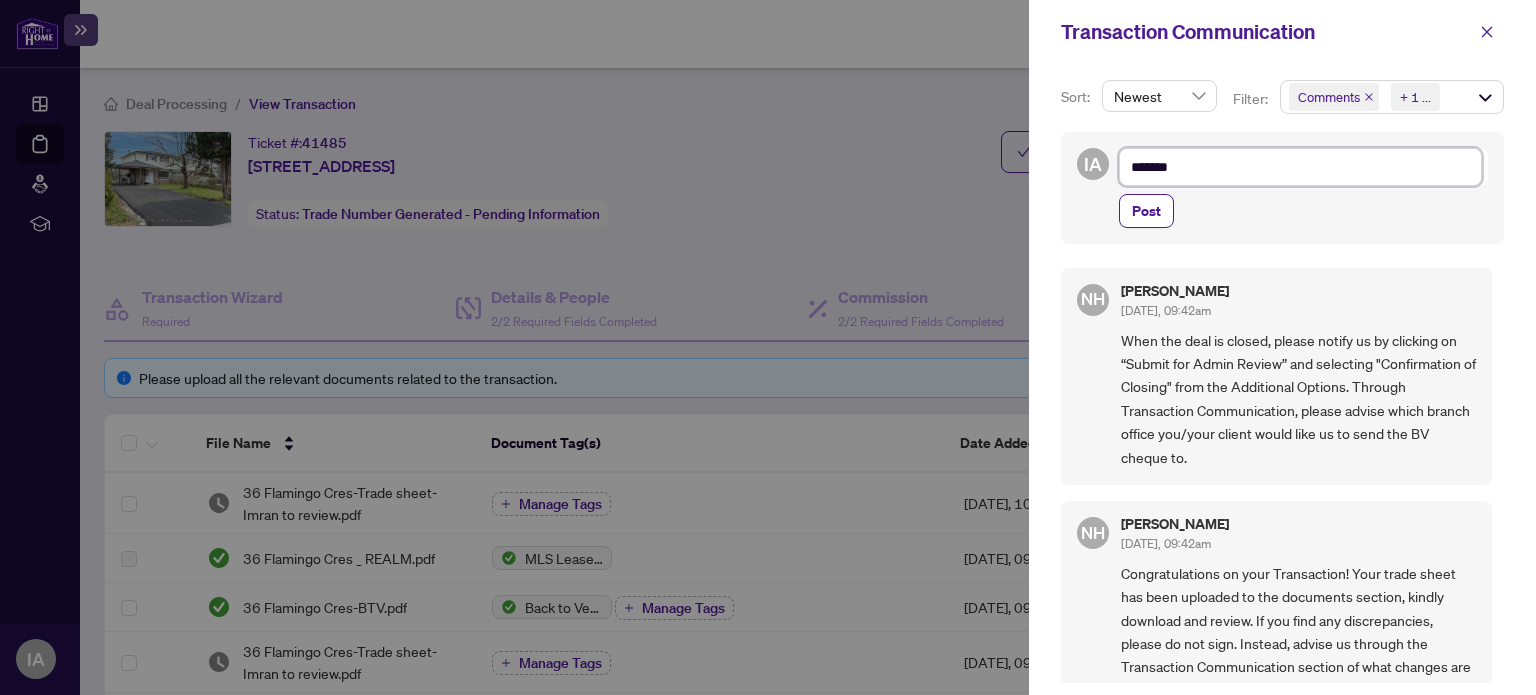 type on "********" 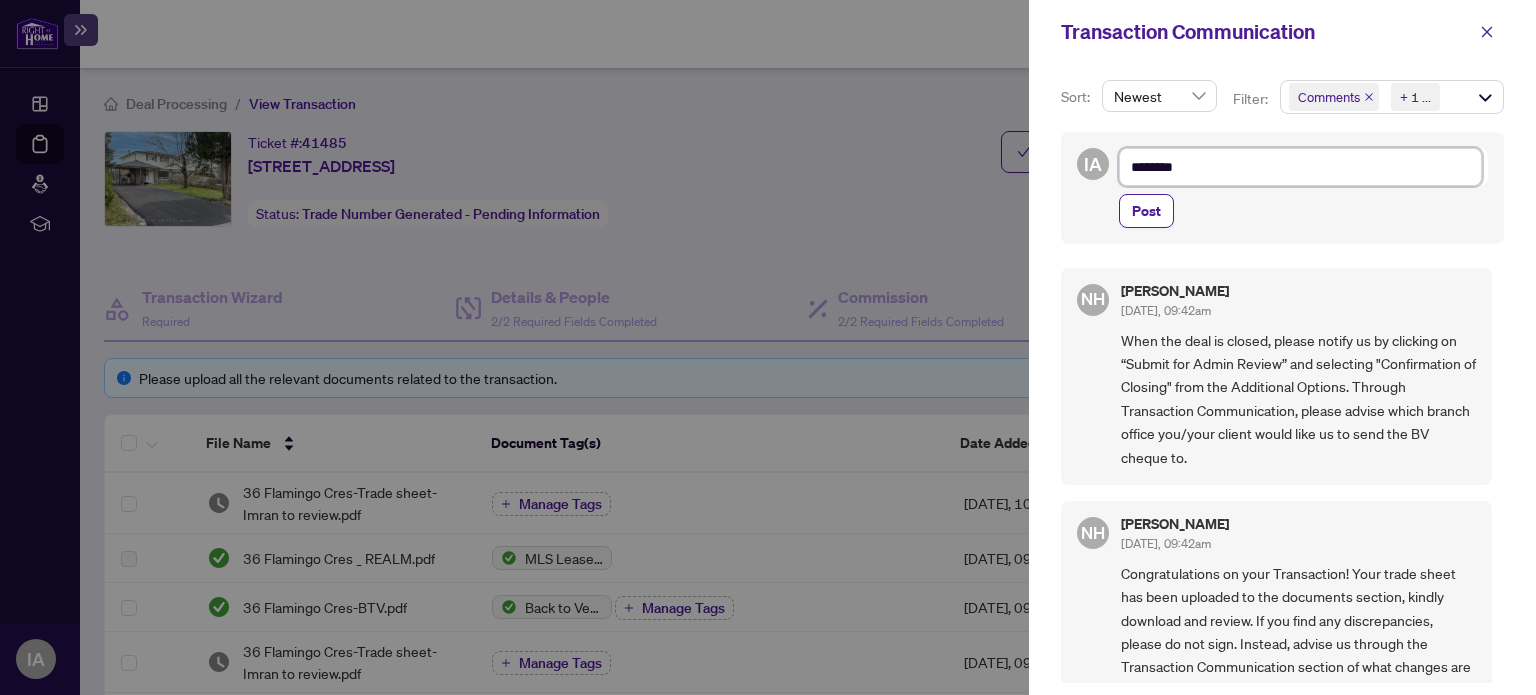 type on "*********" 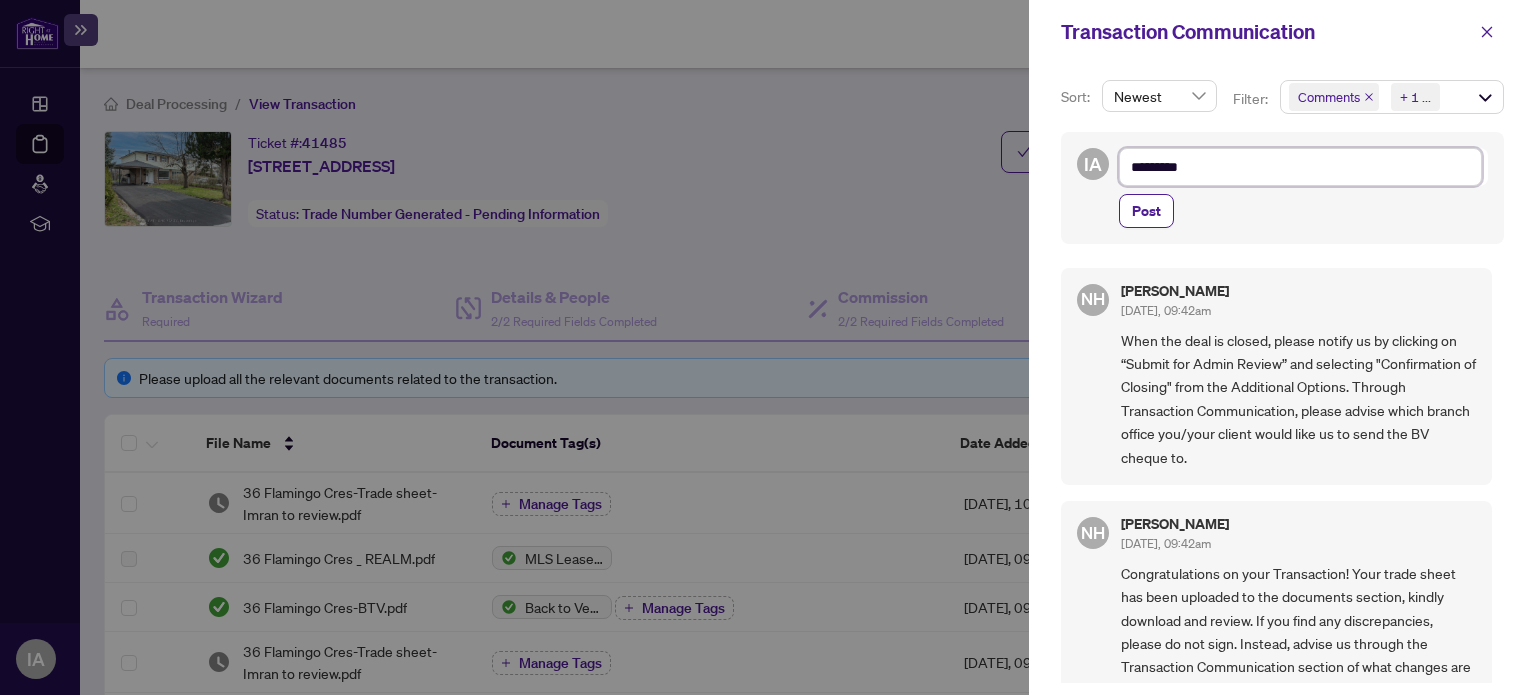type on "**********" 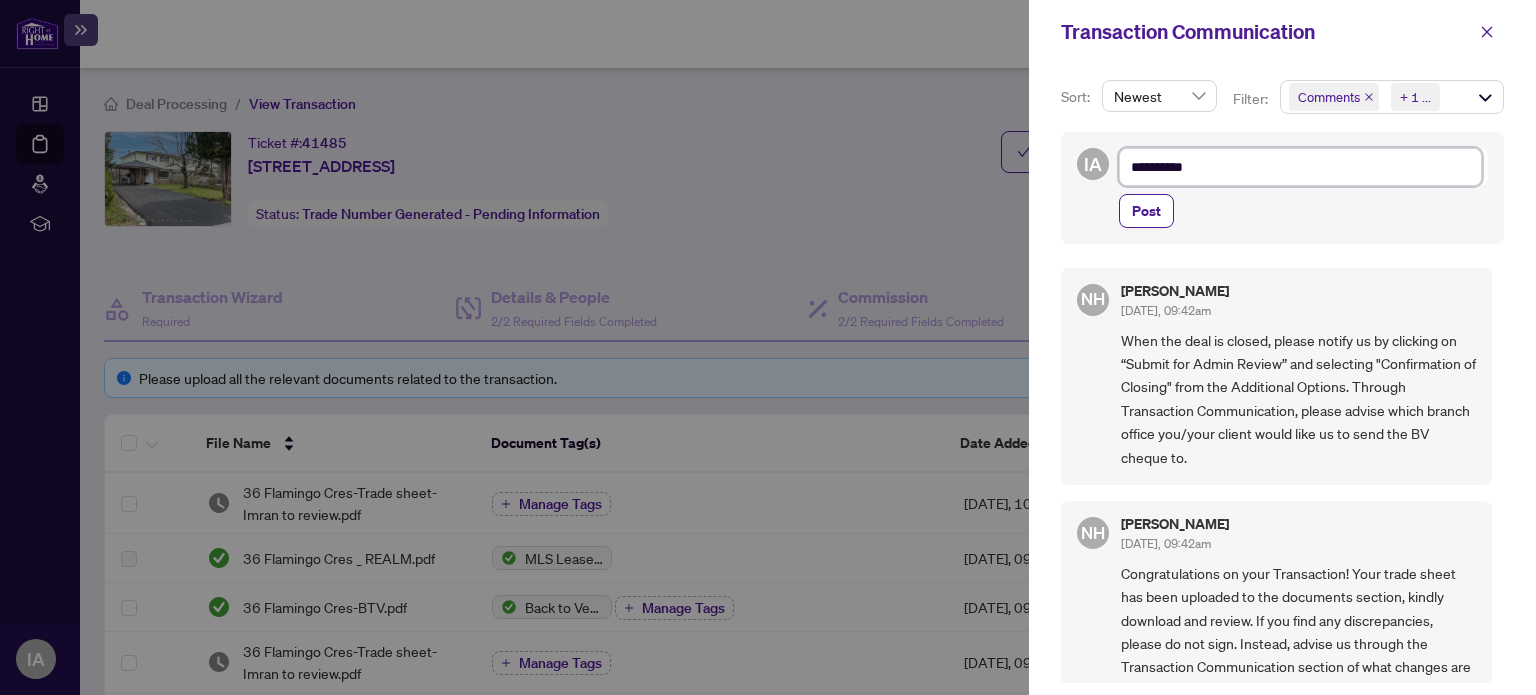 type on "**********" 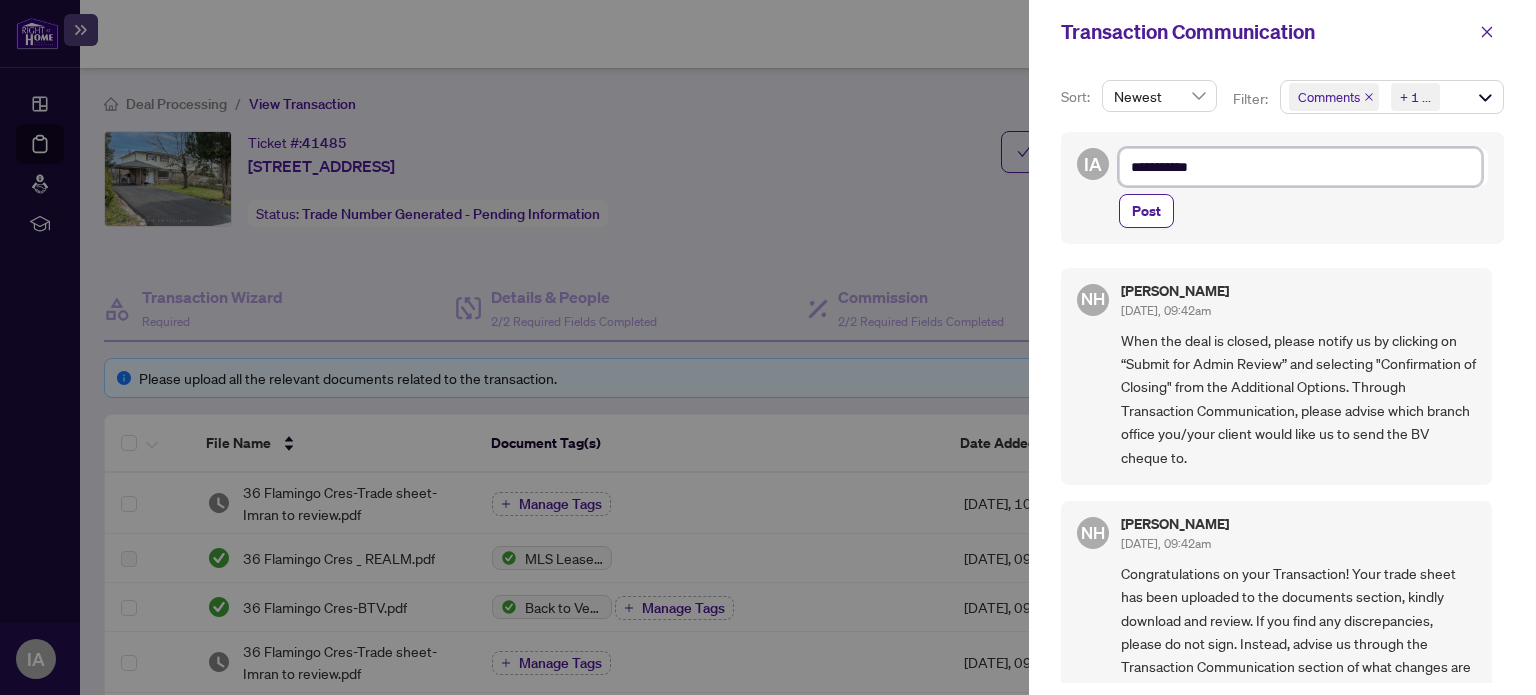 type on "**********" 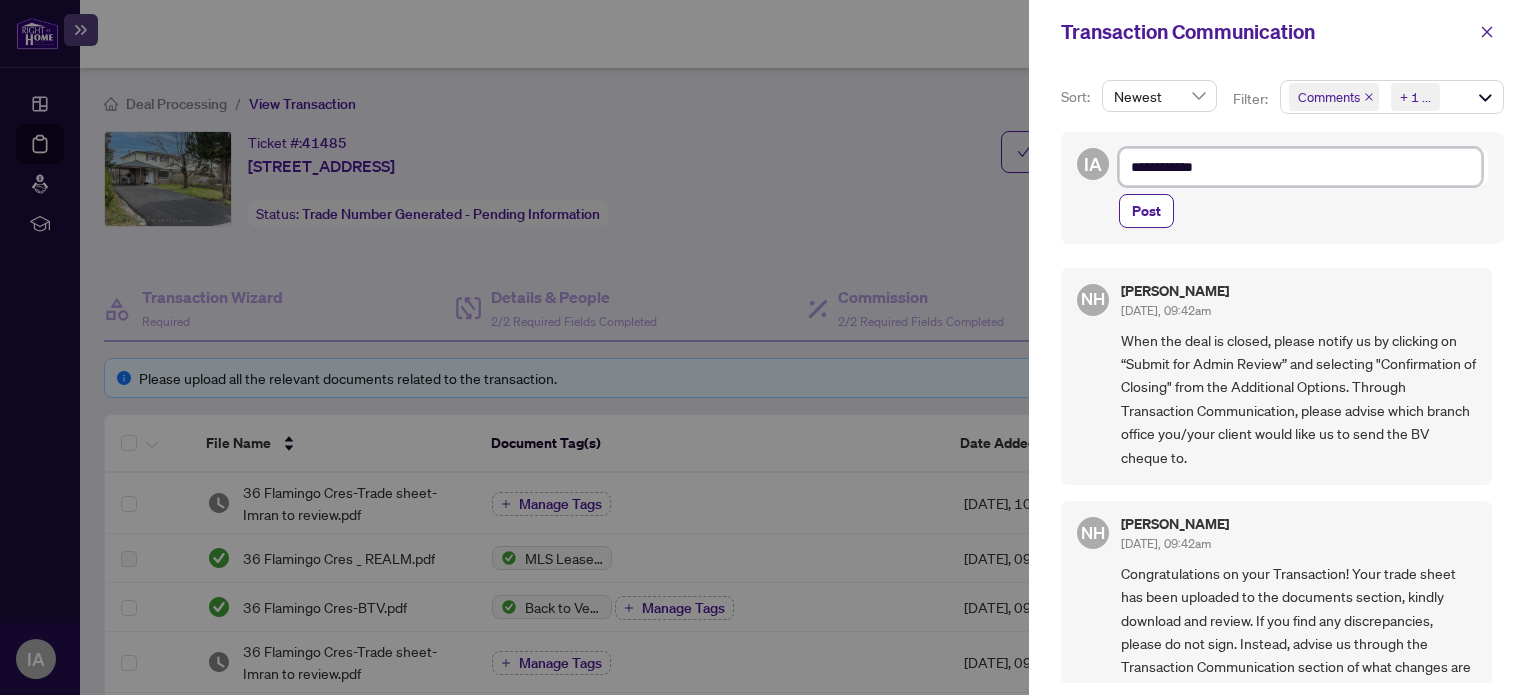 type on "**********" 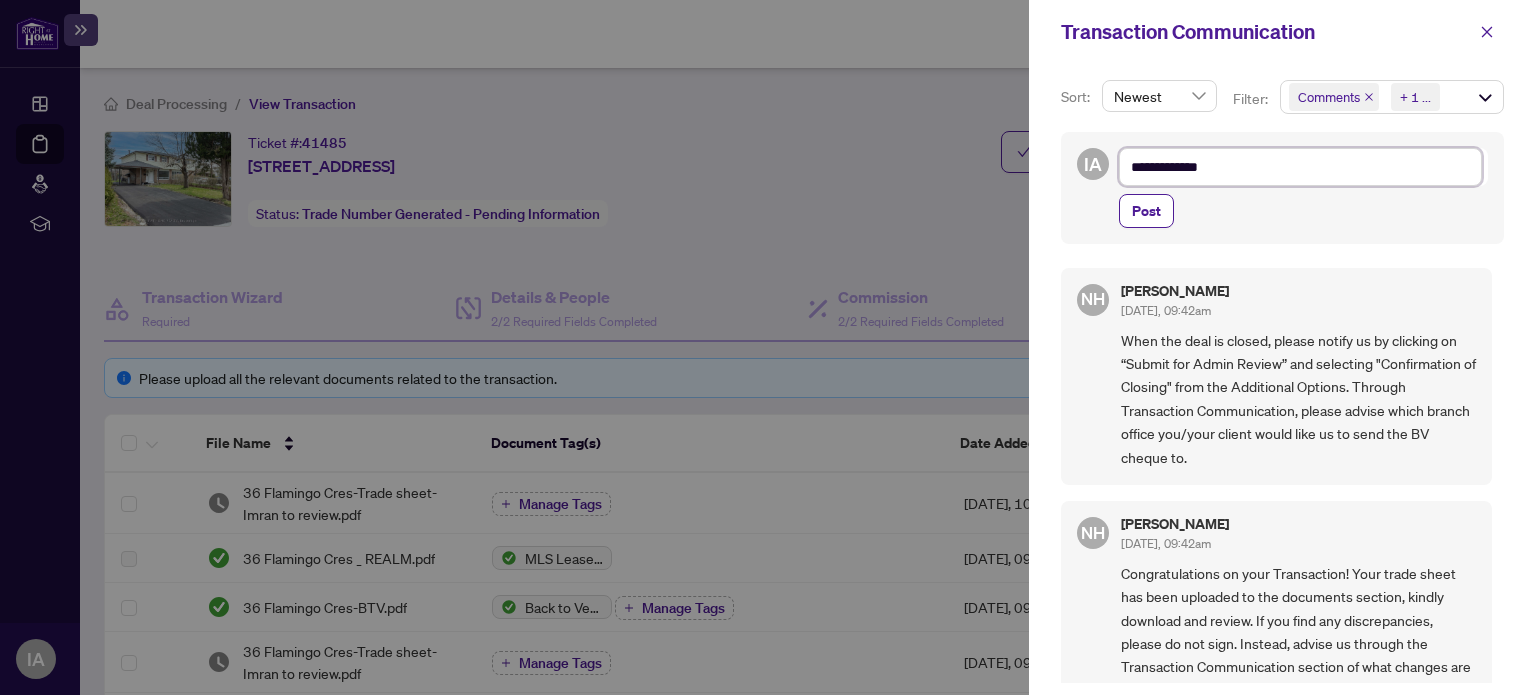 type on "**********" 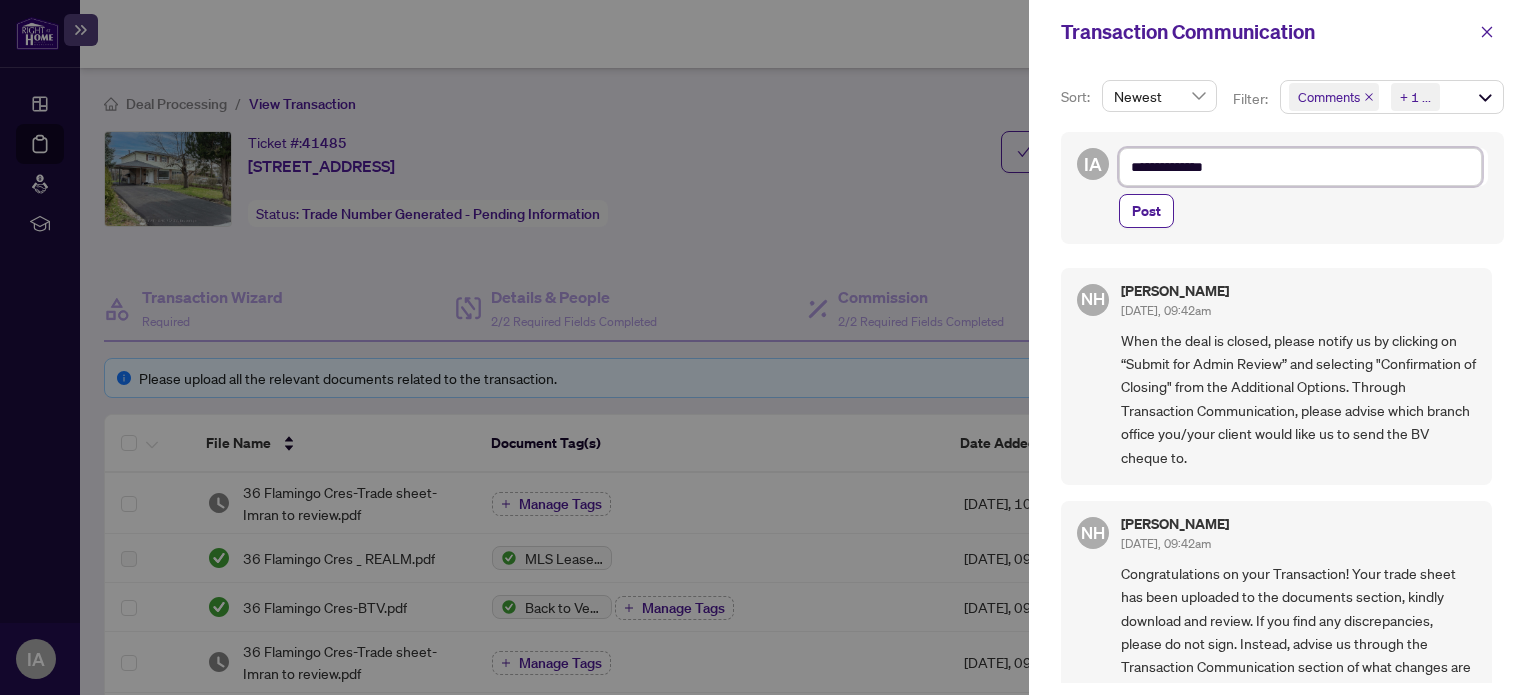 type on "**********" 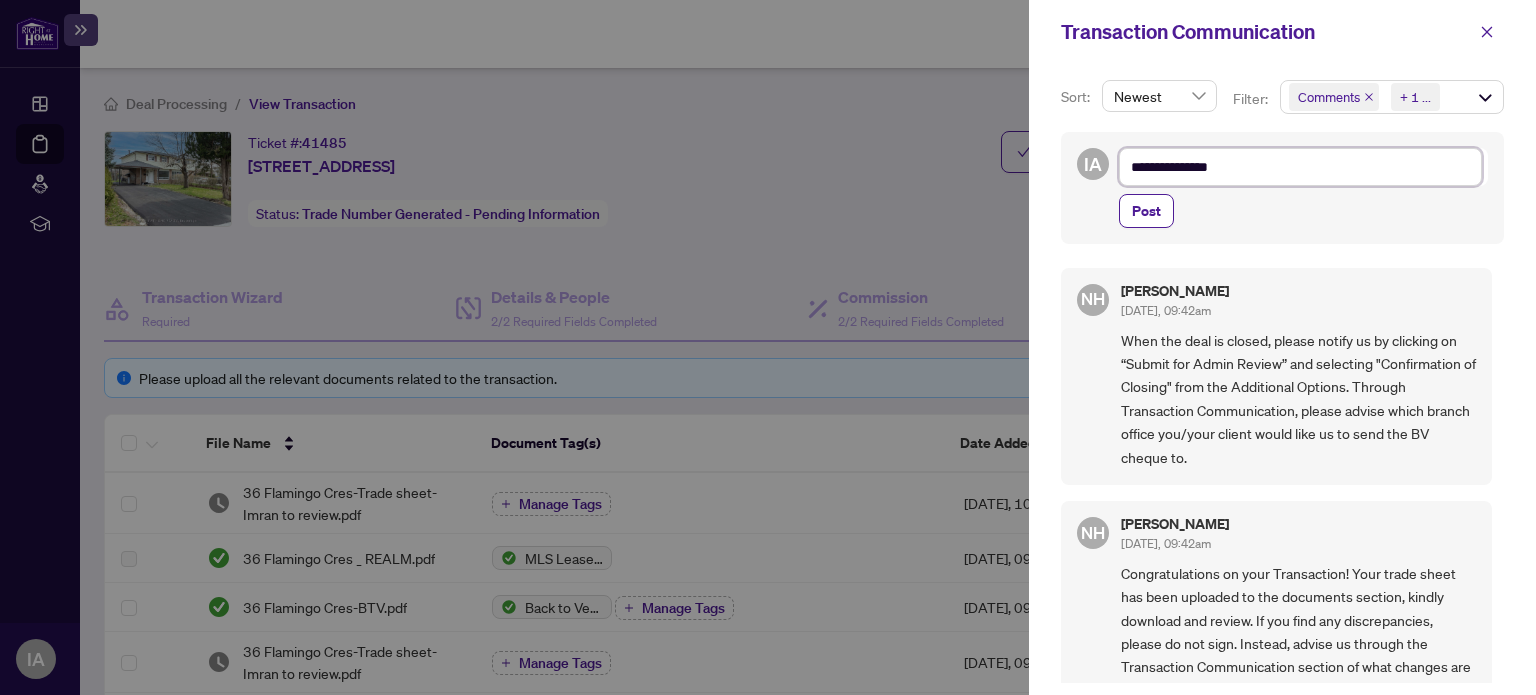 type on "**********" 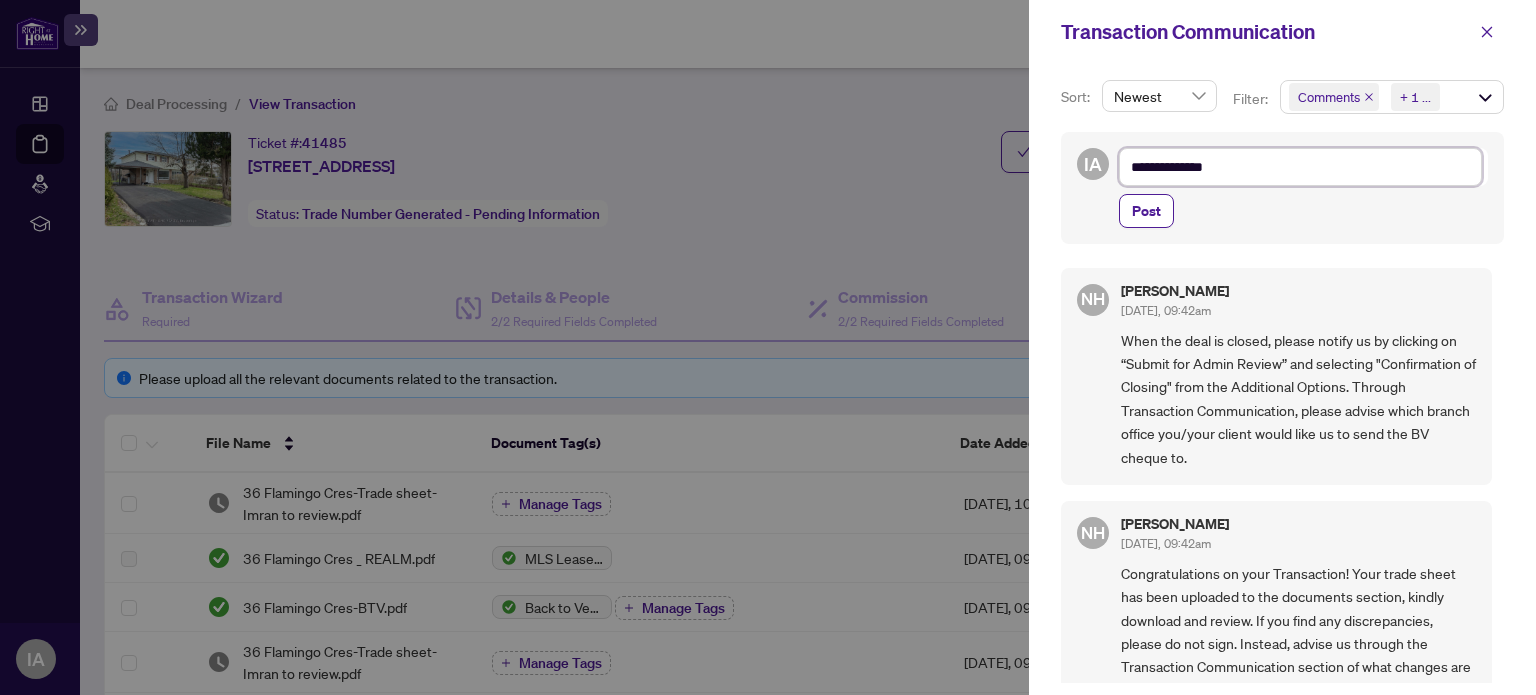 type on "**********" 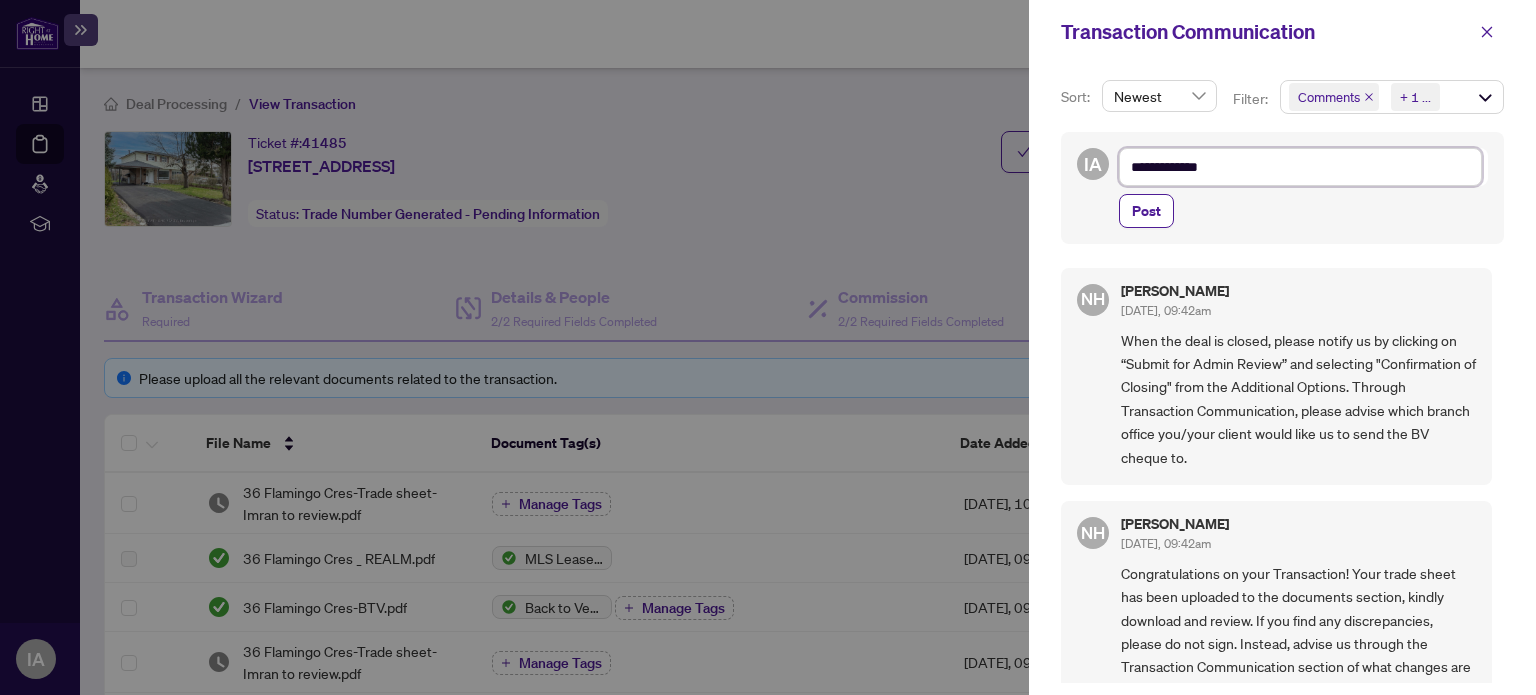 type on "**********" 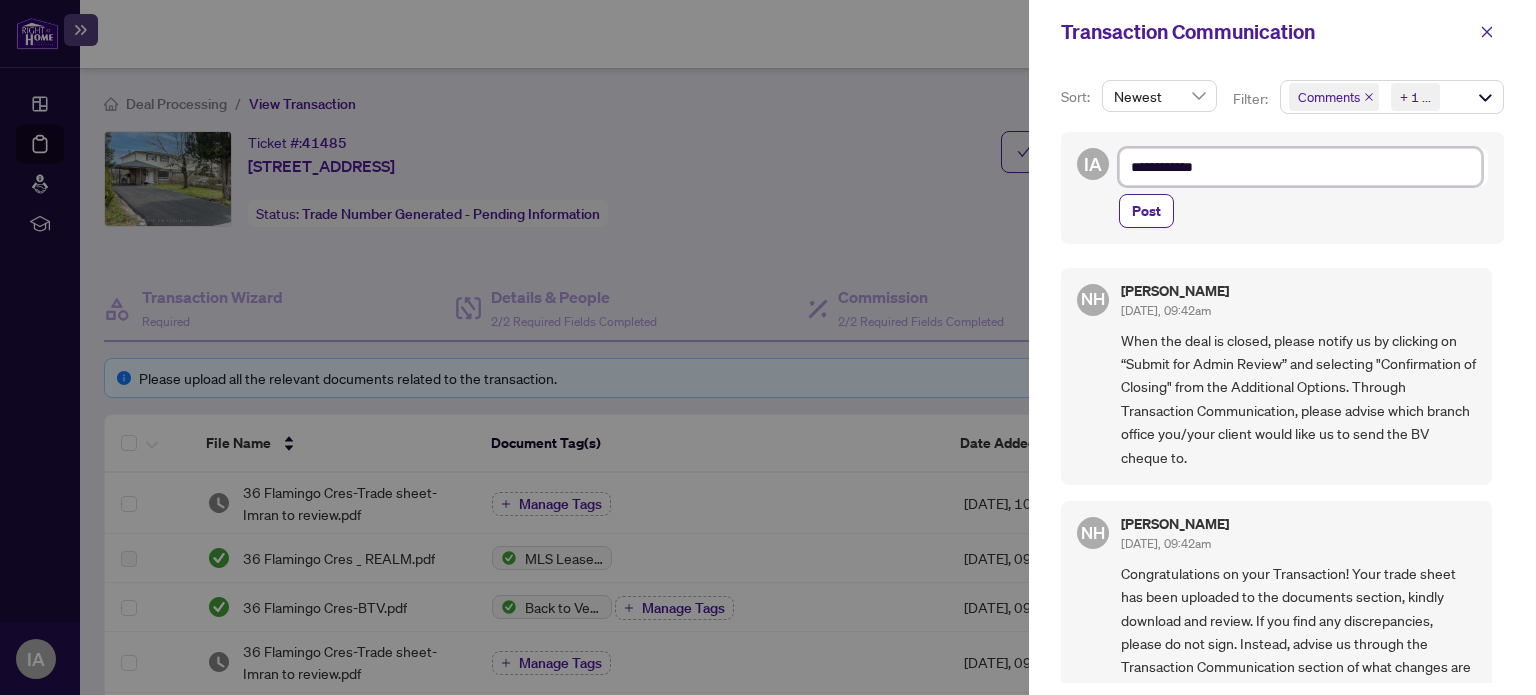 type on "**********" 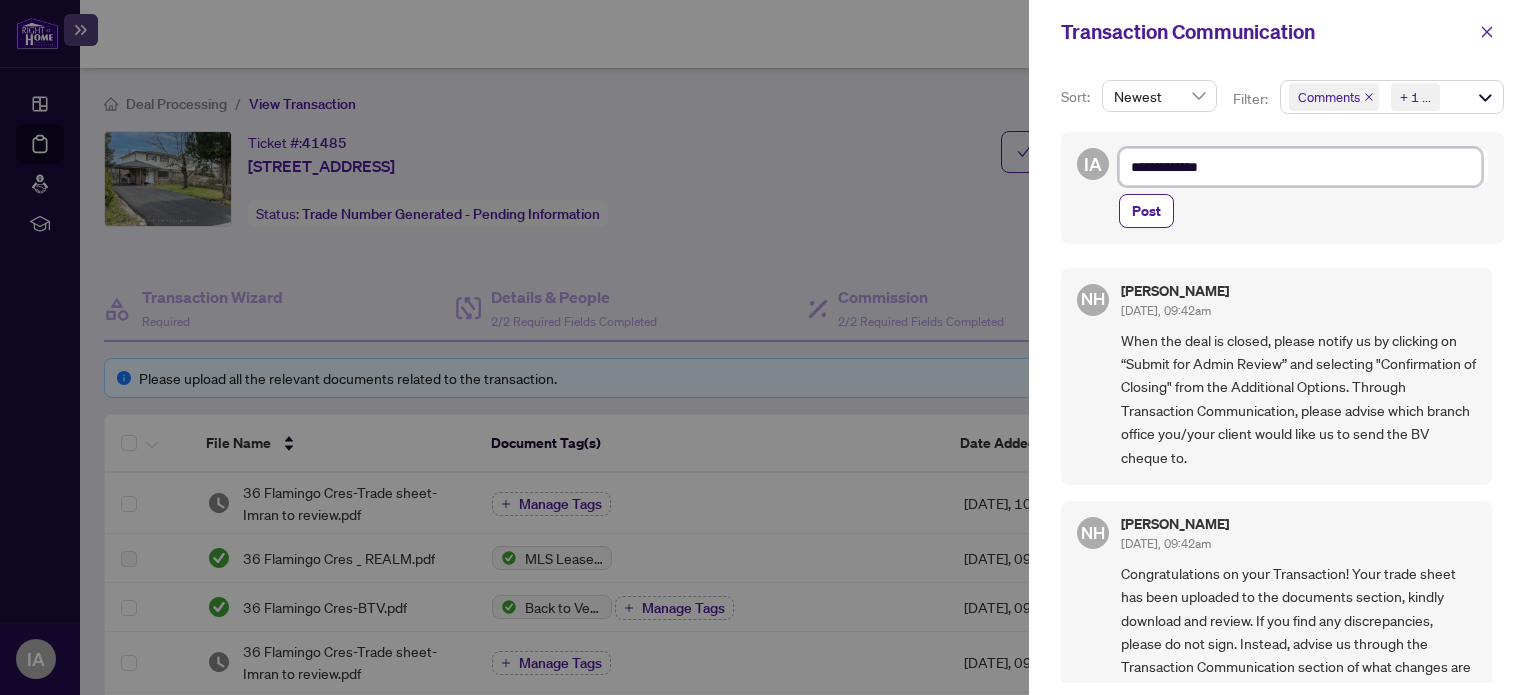 type on "**********" 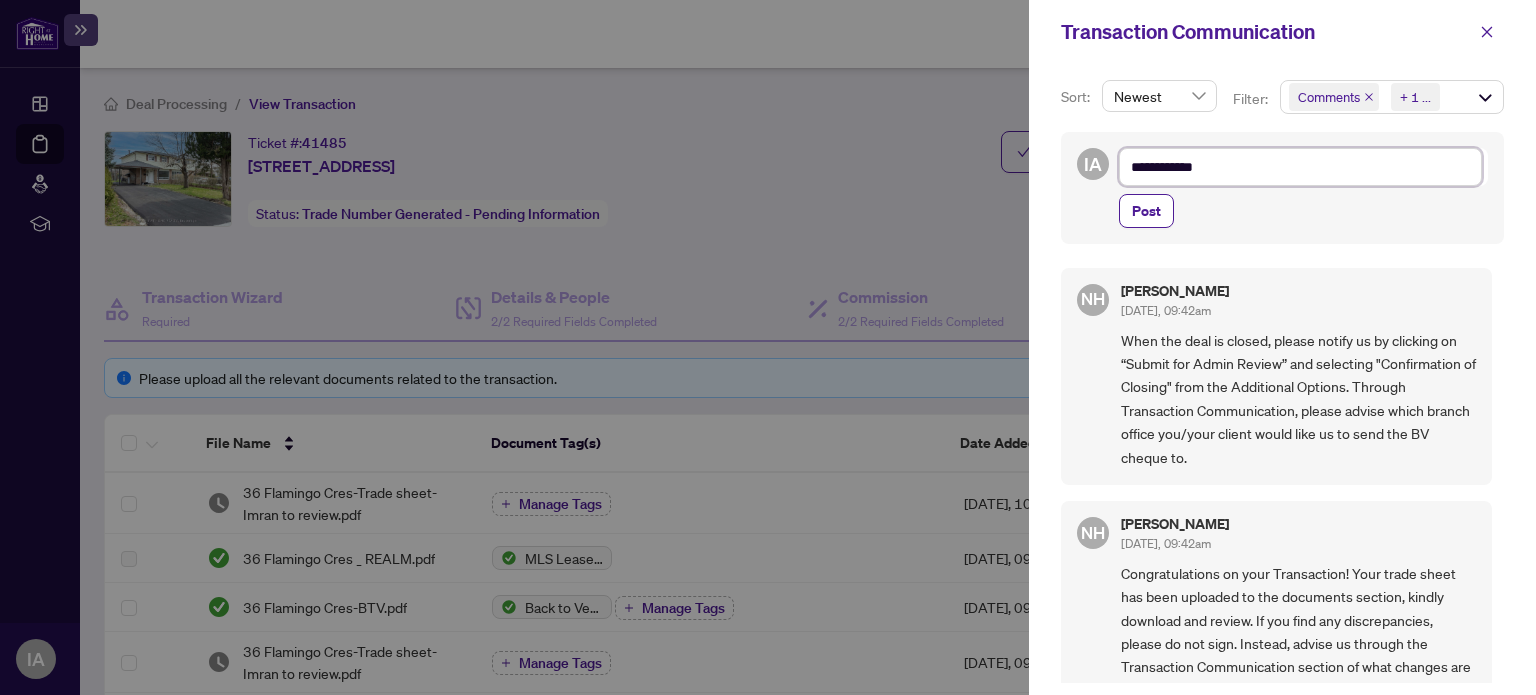 type on "**********" 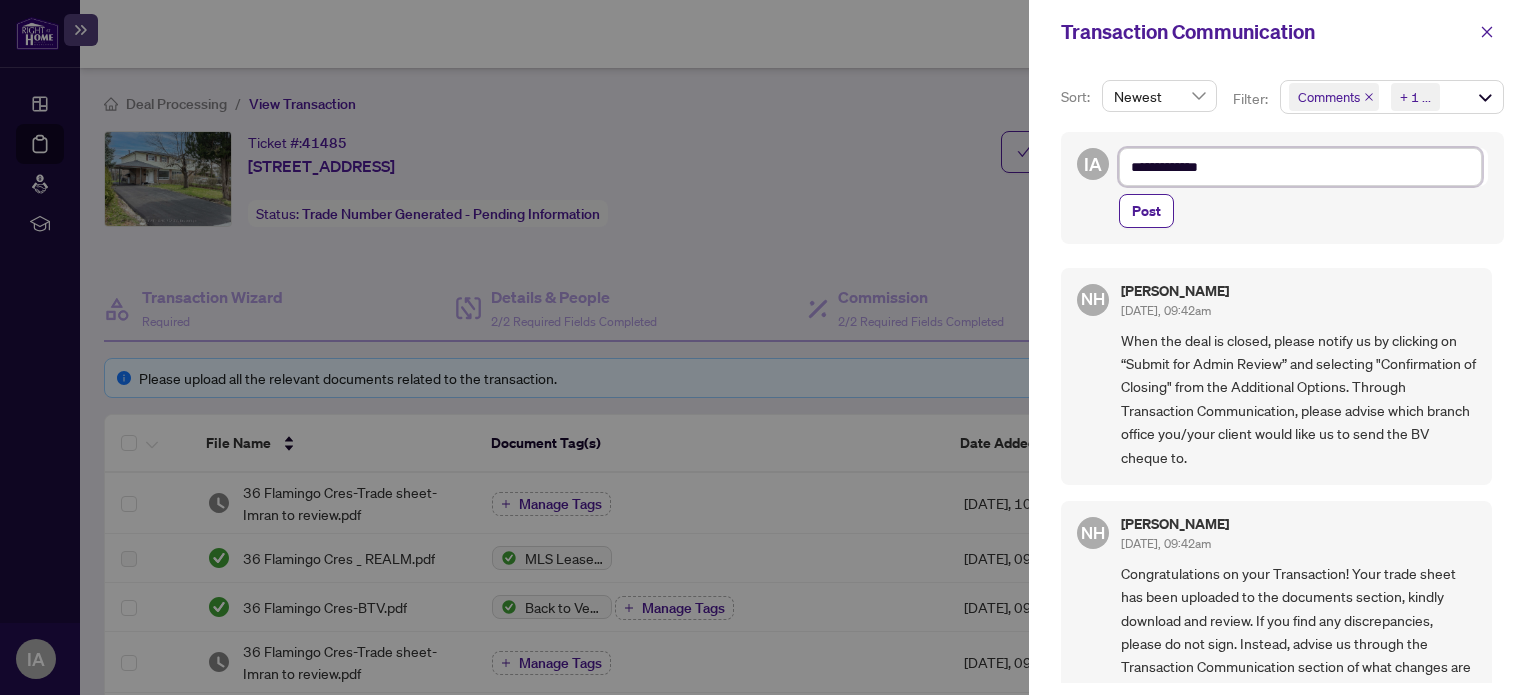 type on "**********" 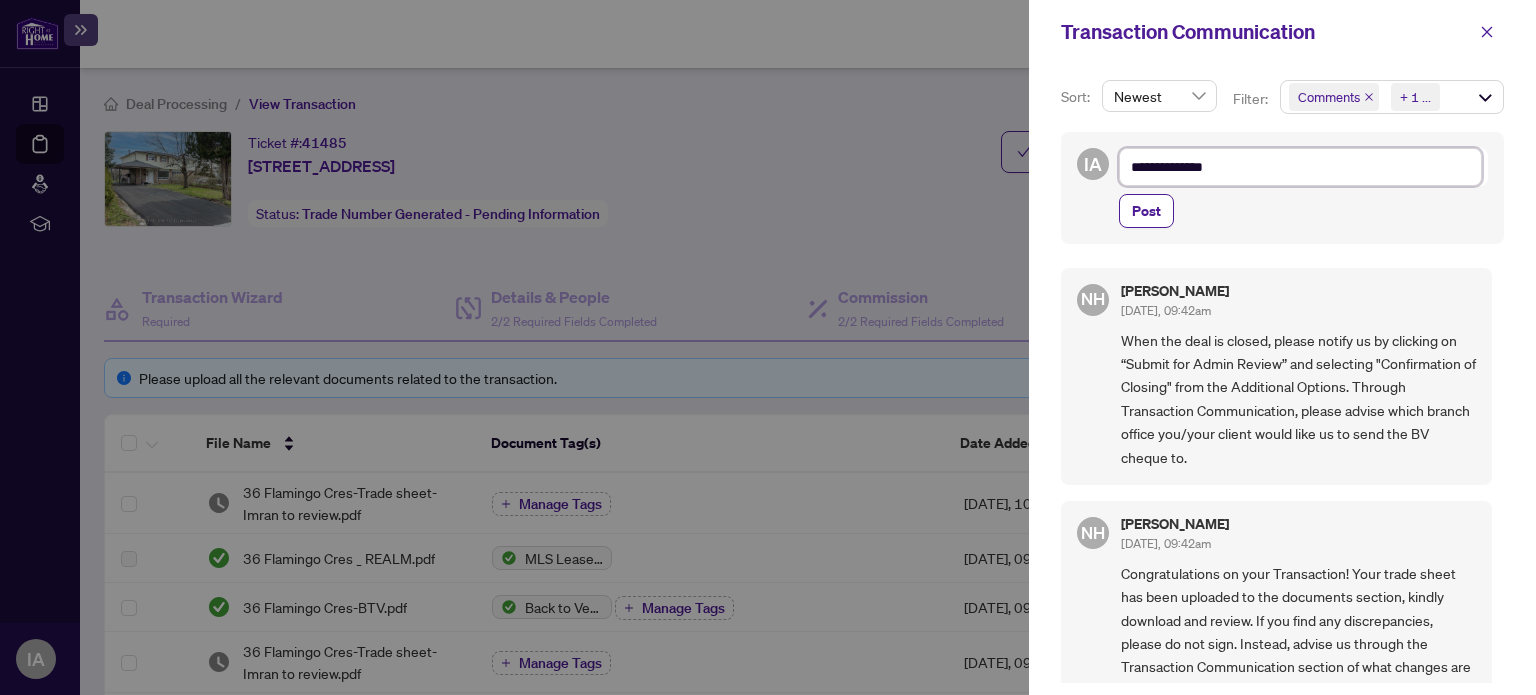type on "**********" 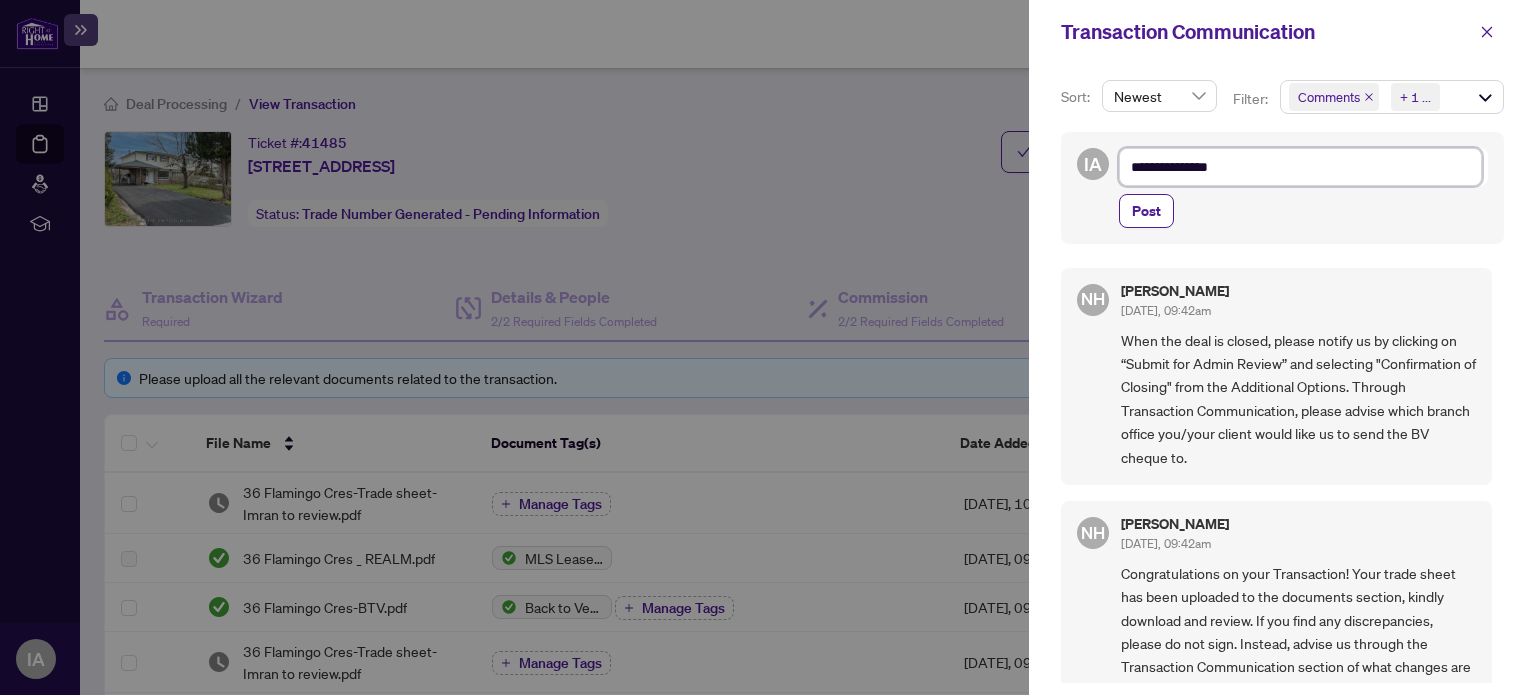 type on "**********" 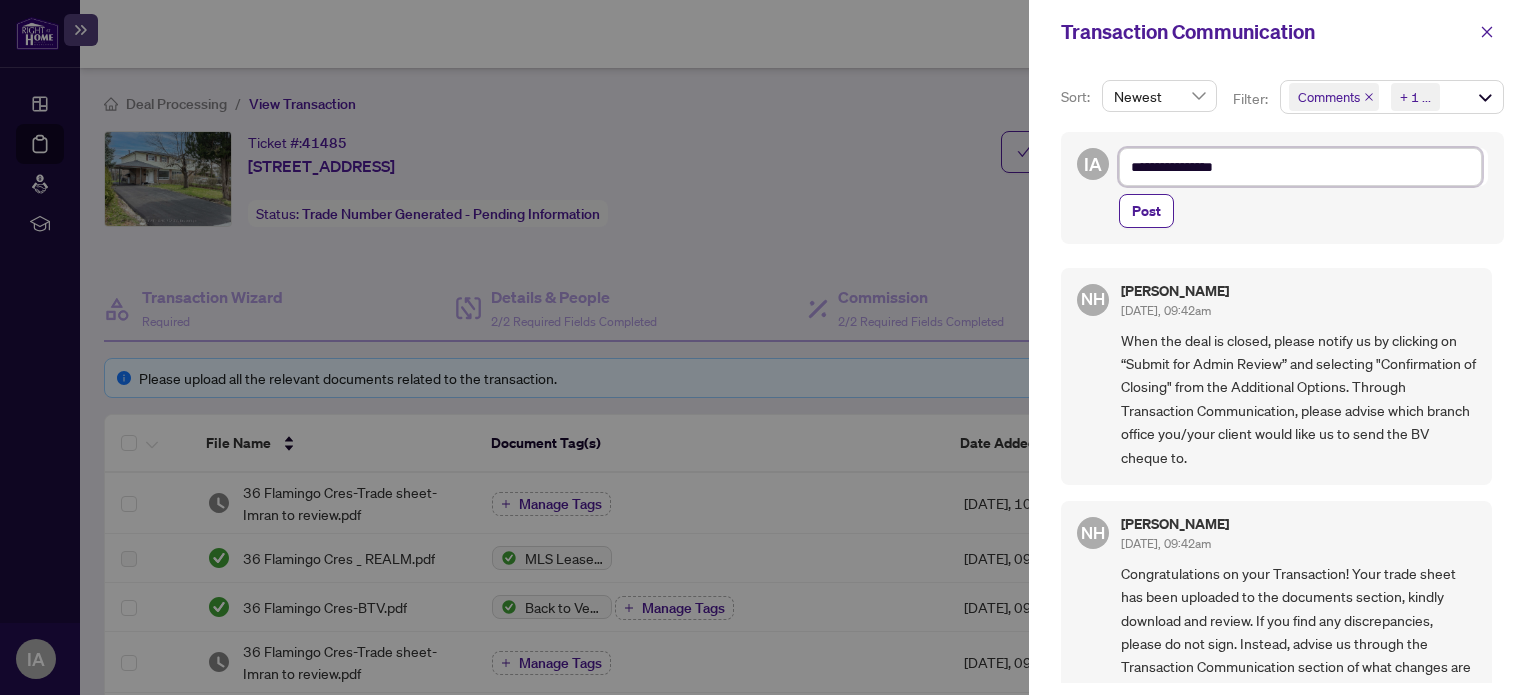 type on "**********" 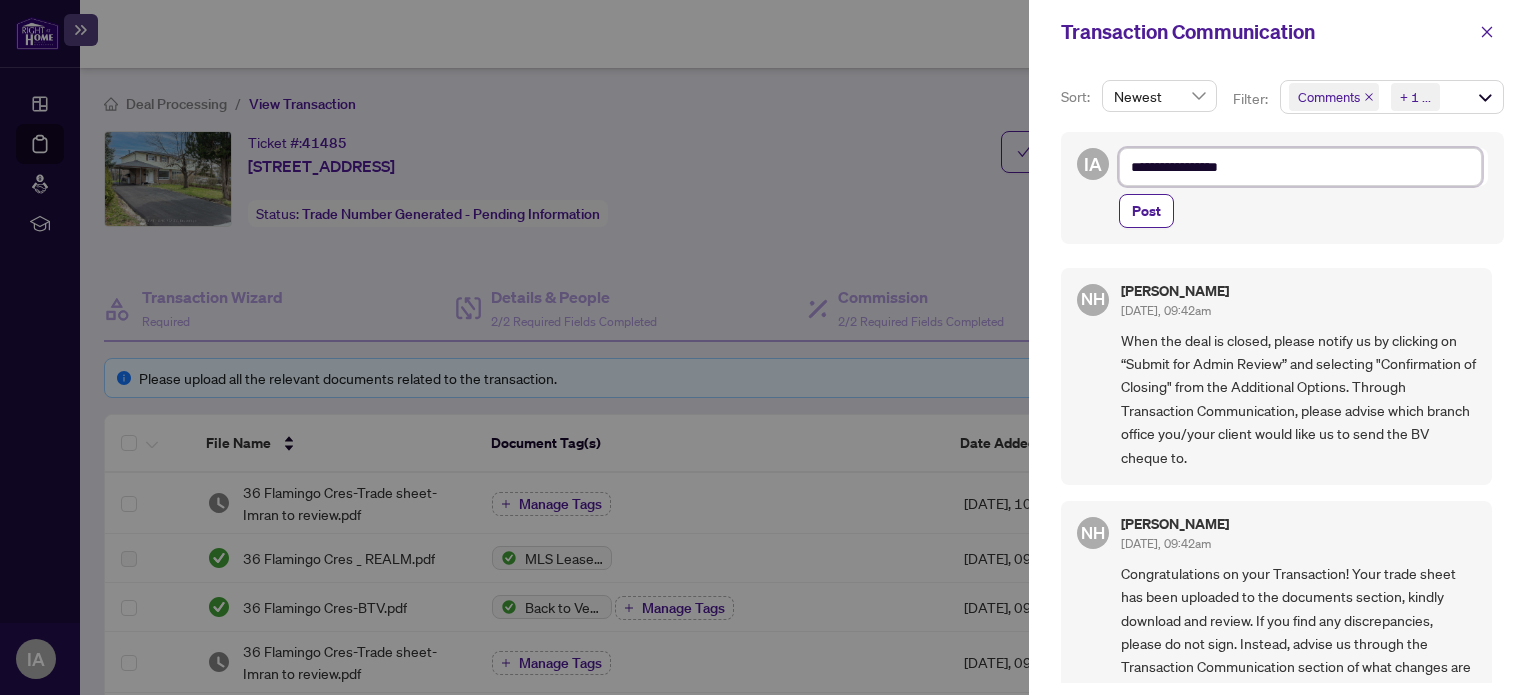 type on "**********" 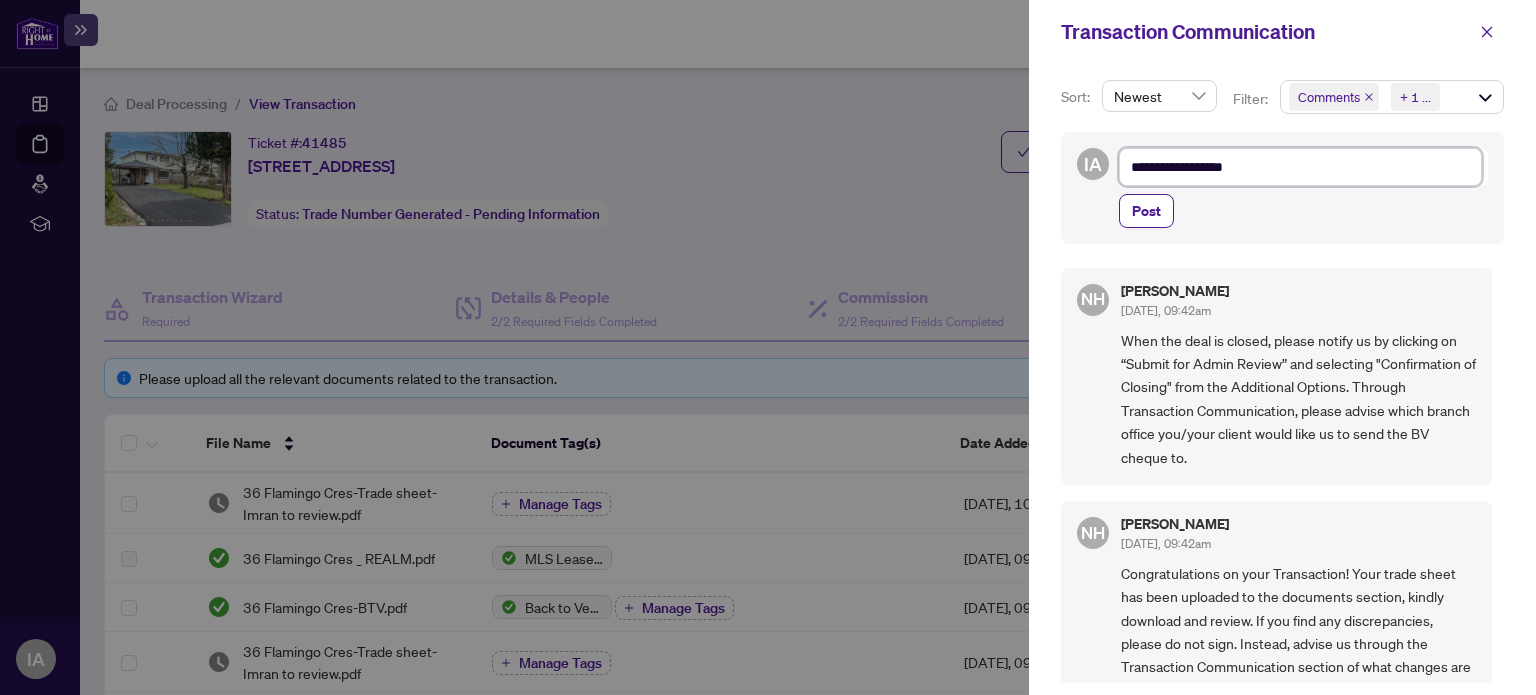 type on "**********" 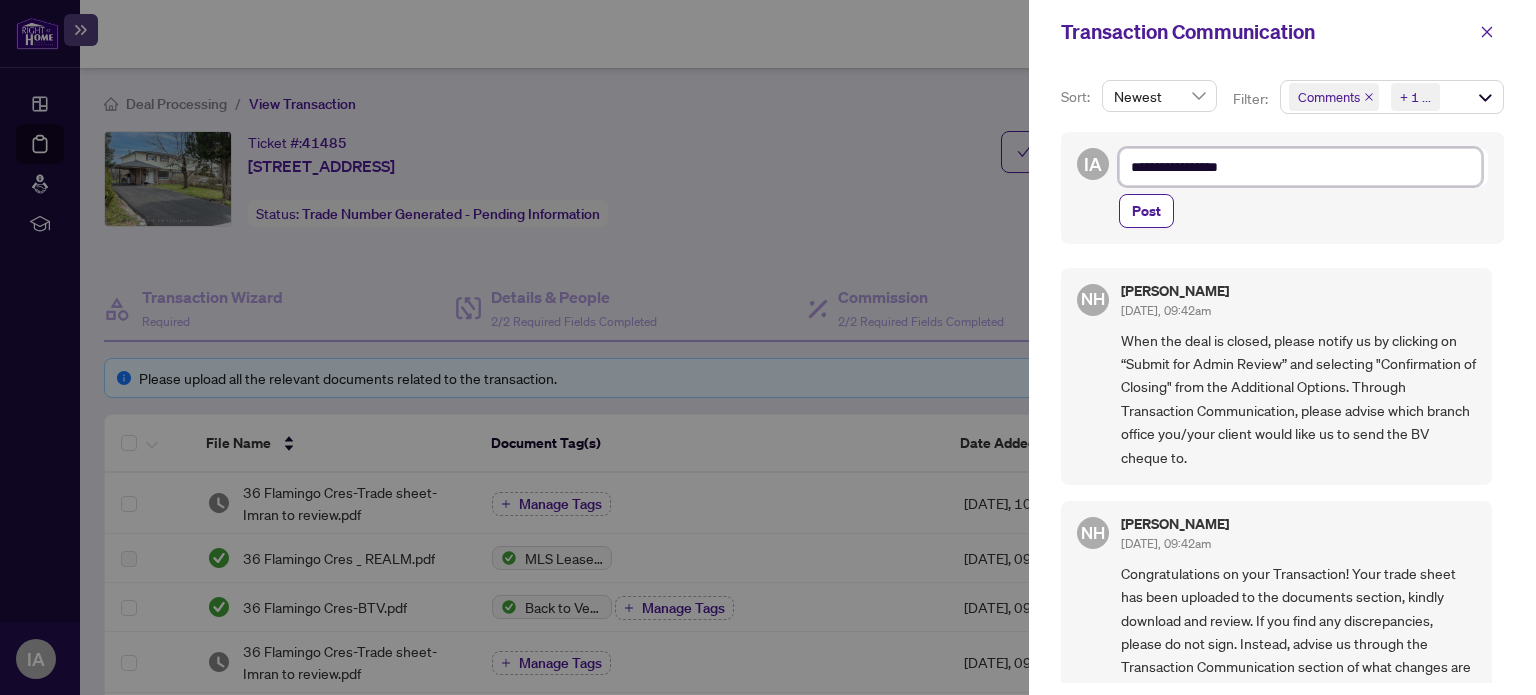 type on "**********" 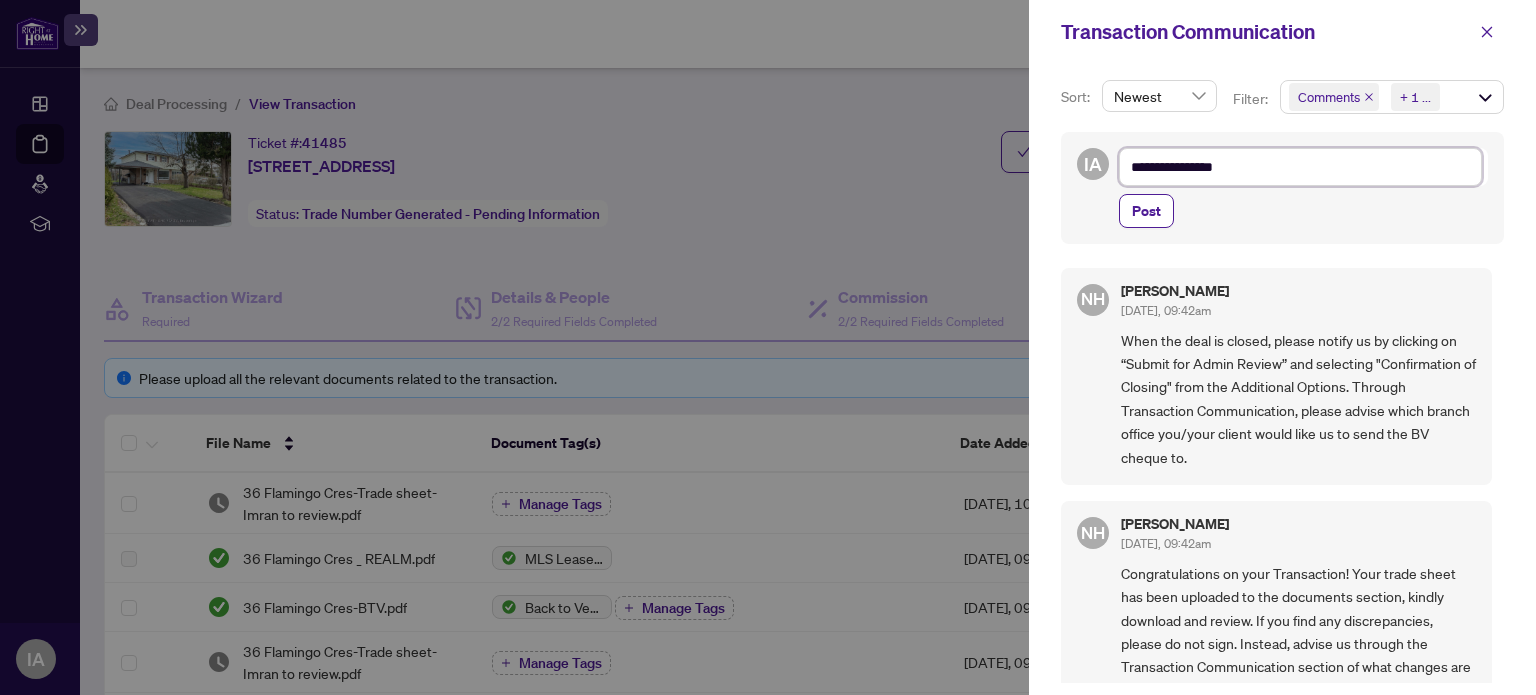 type on "**********" 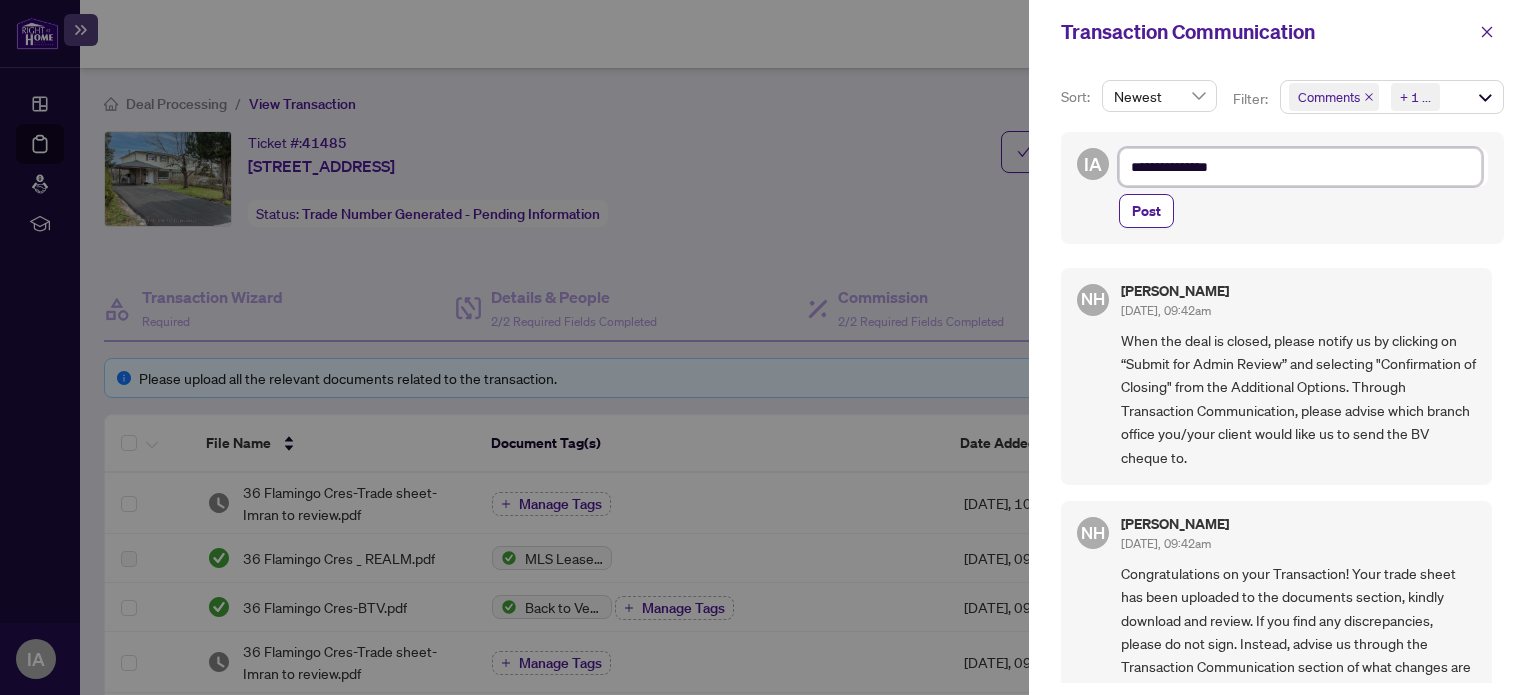type on "**********" 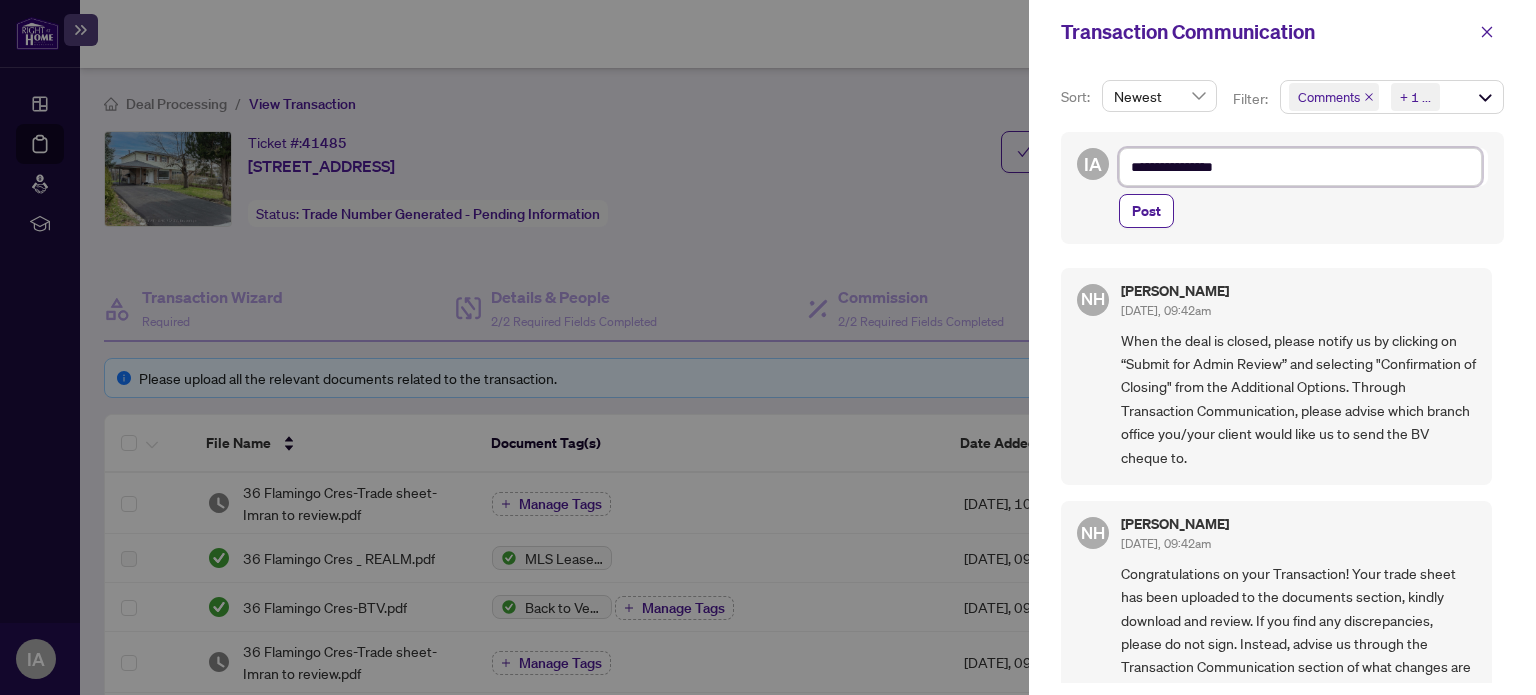 type on "**********" 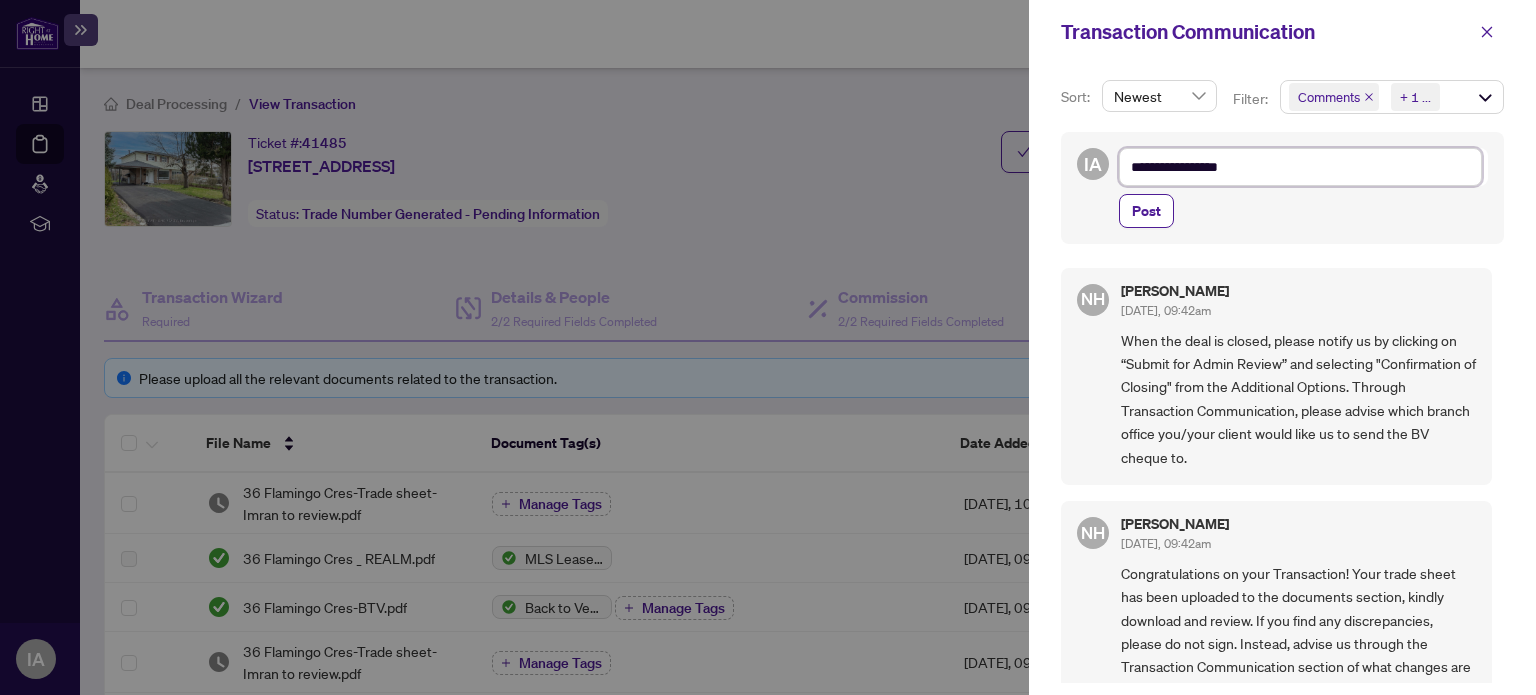 type on "**********" 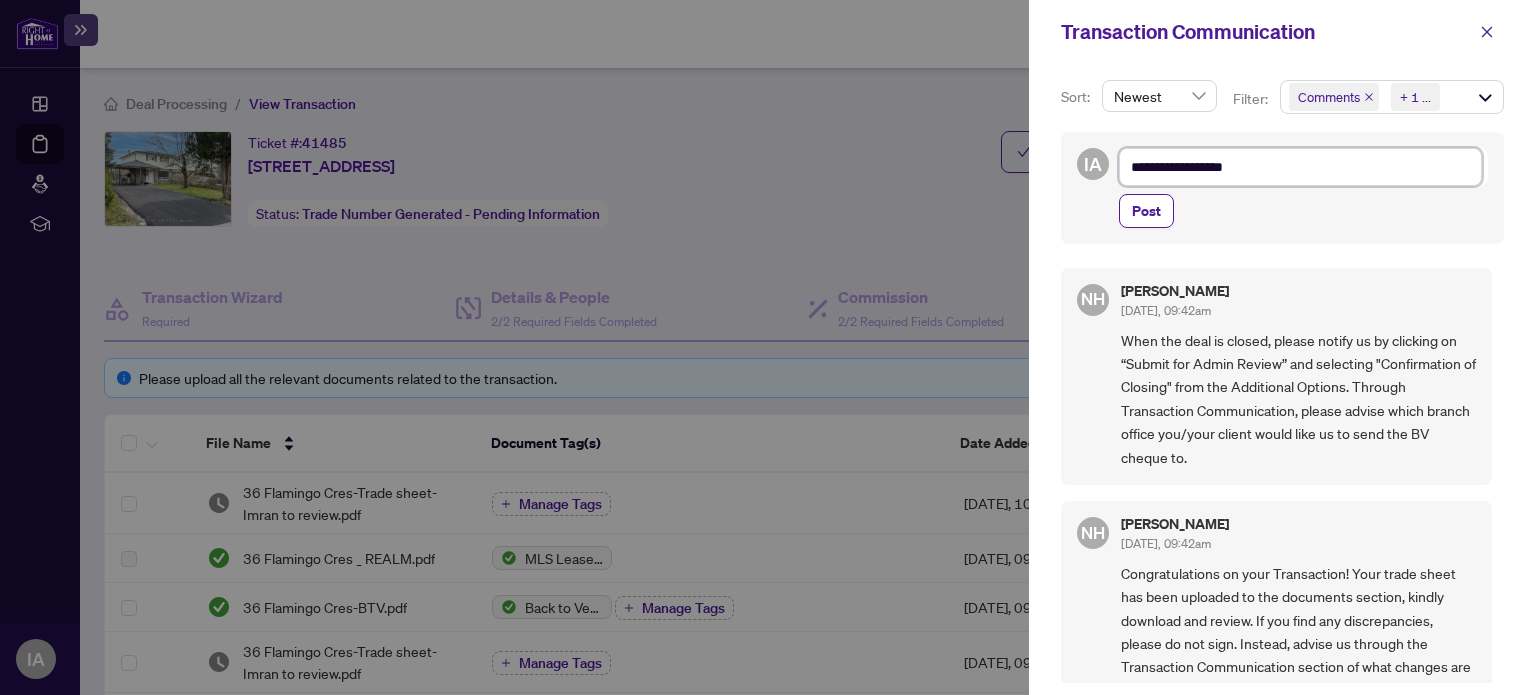 type on "**********" 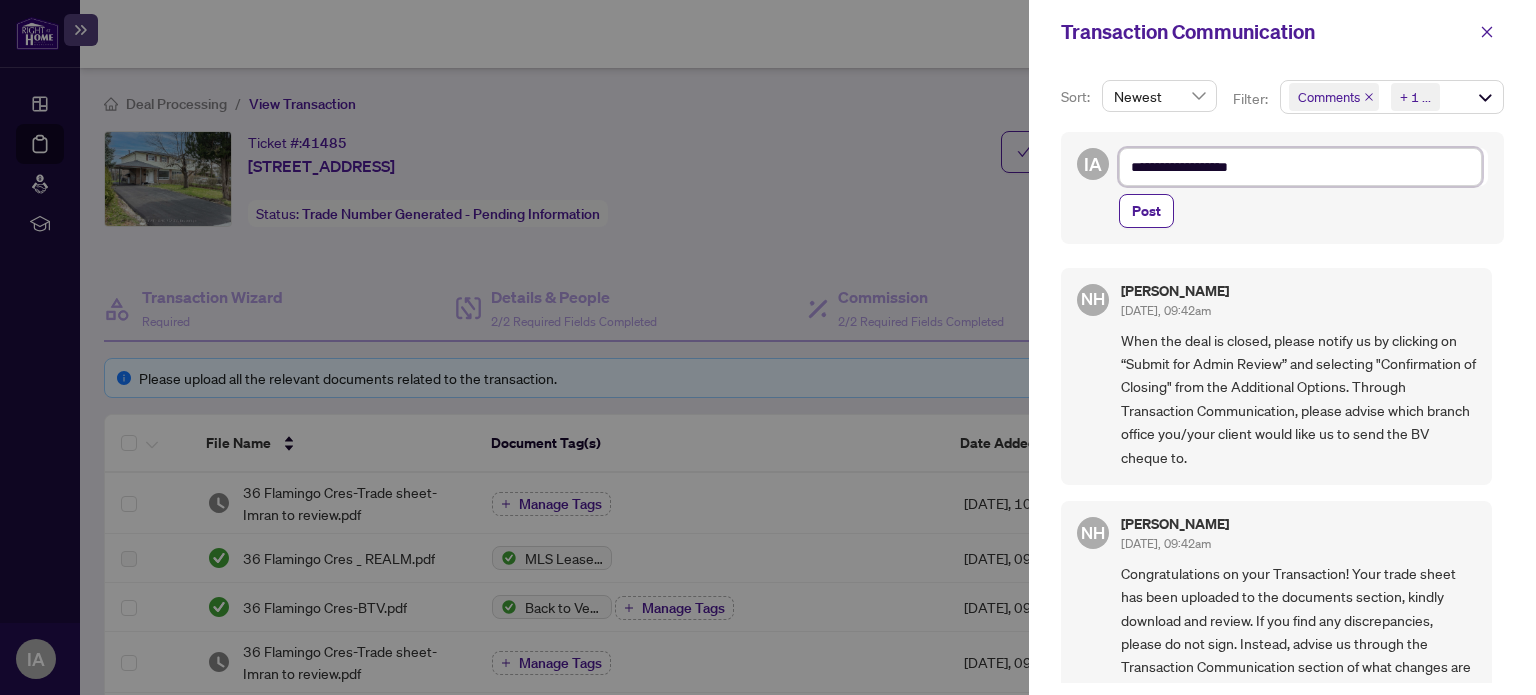 type on "**********" 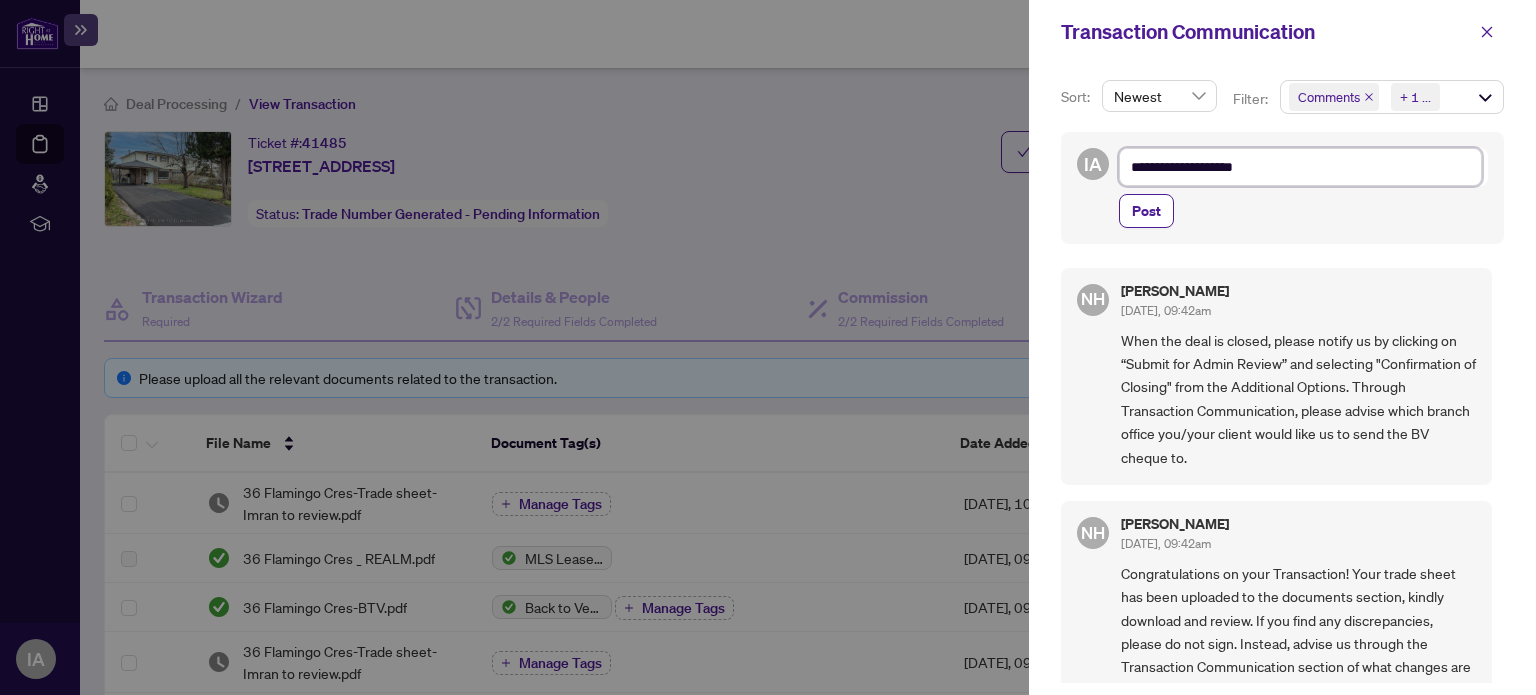 type on "**********" 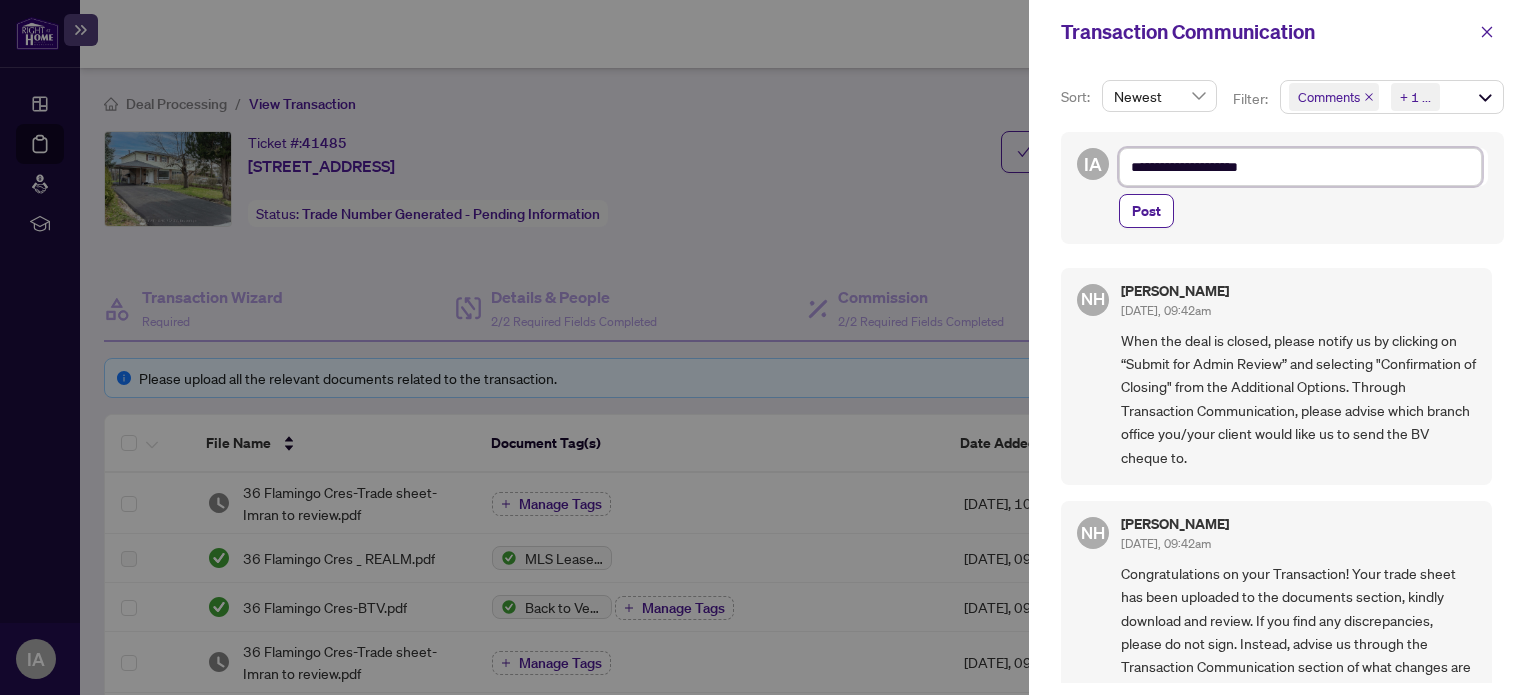 type on "**********" 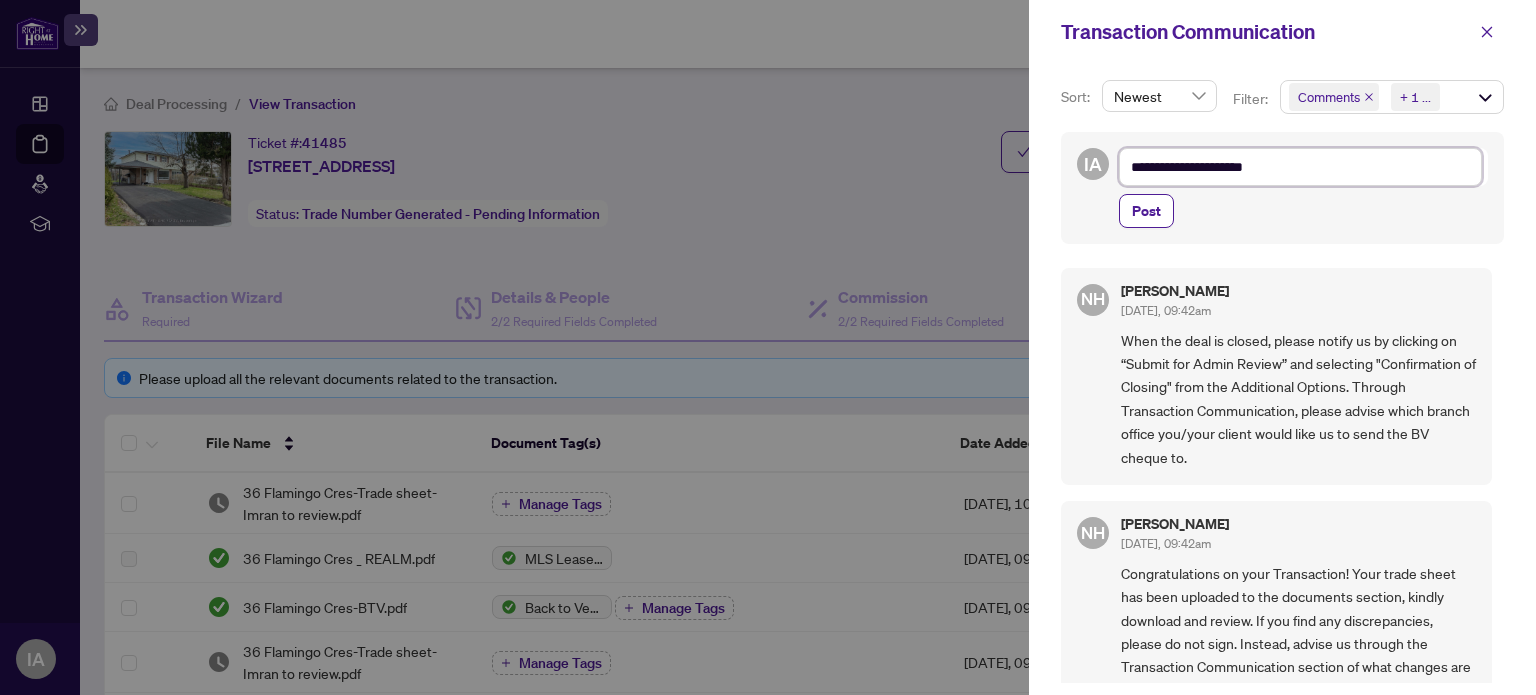 type on "**********" 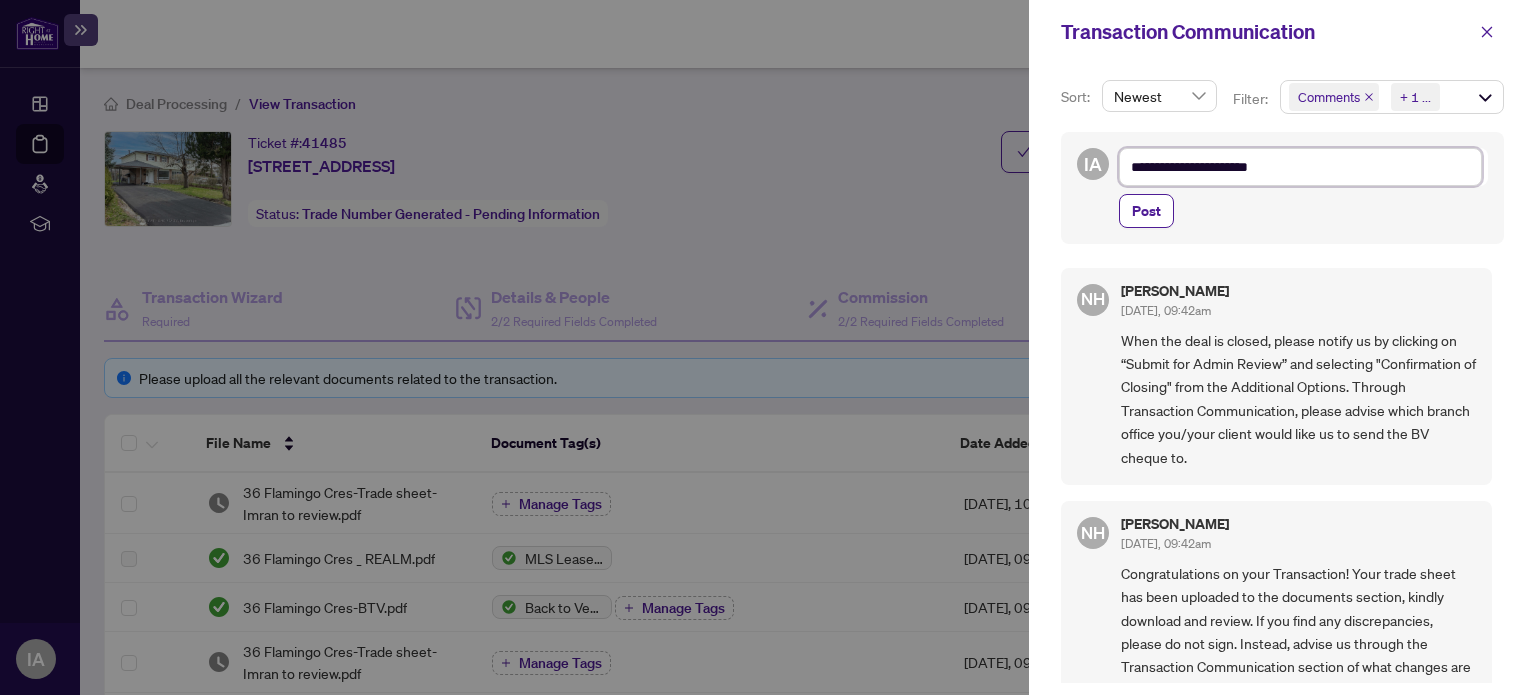 type on "**********" 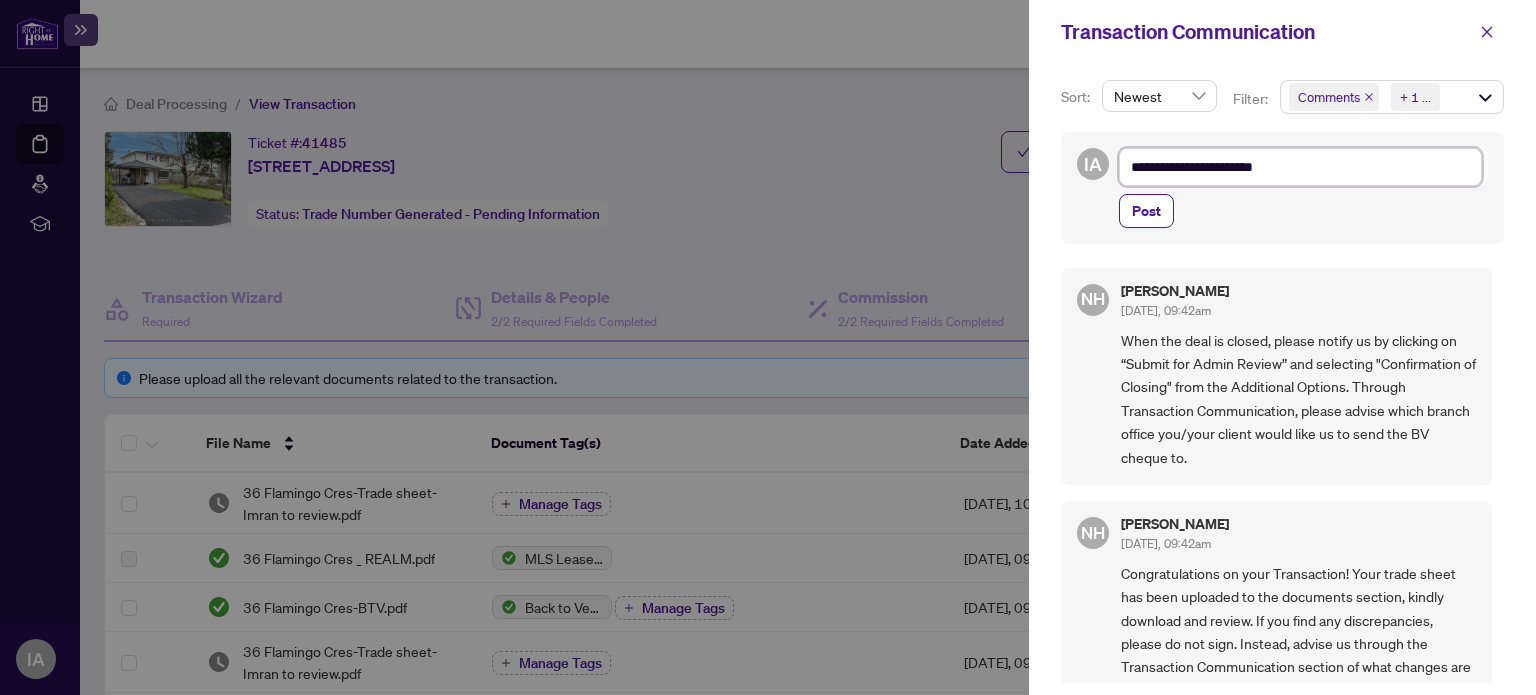type on "**********" 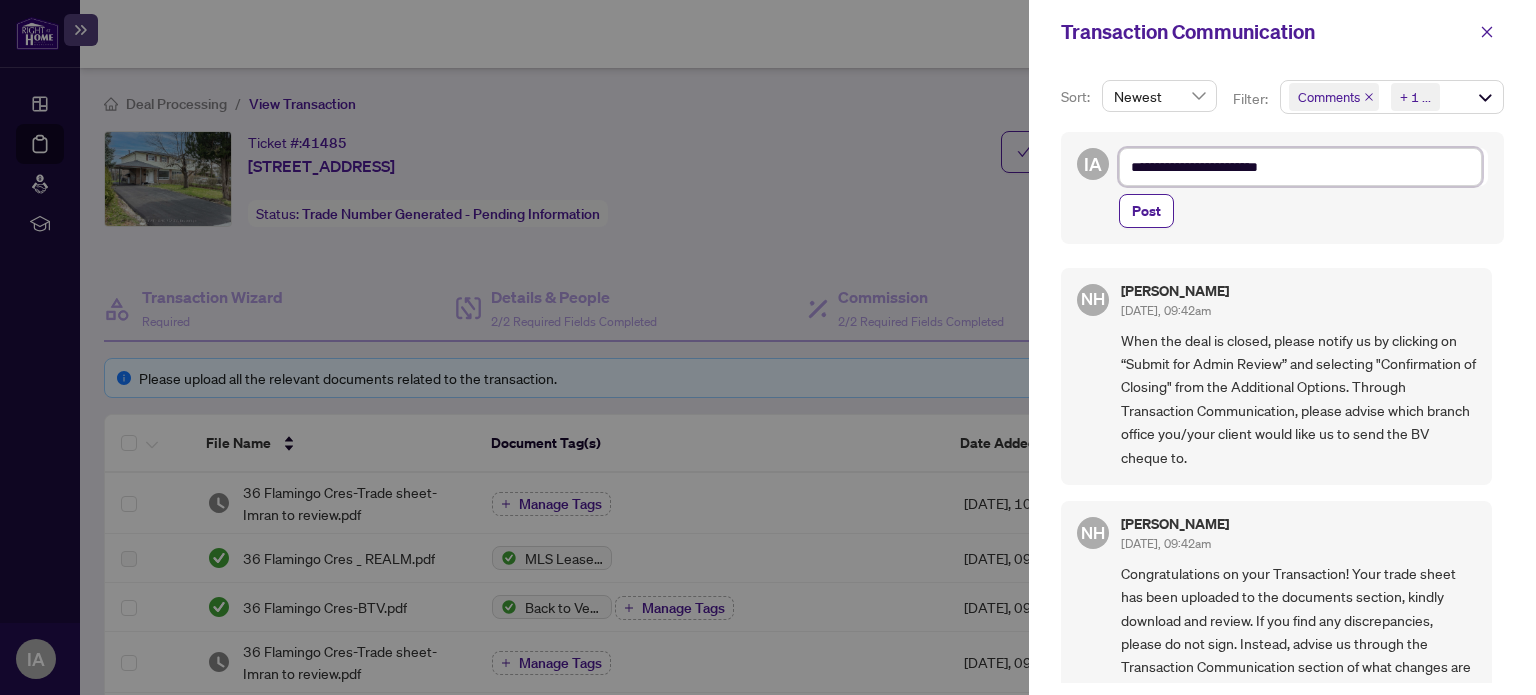type on "**********" 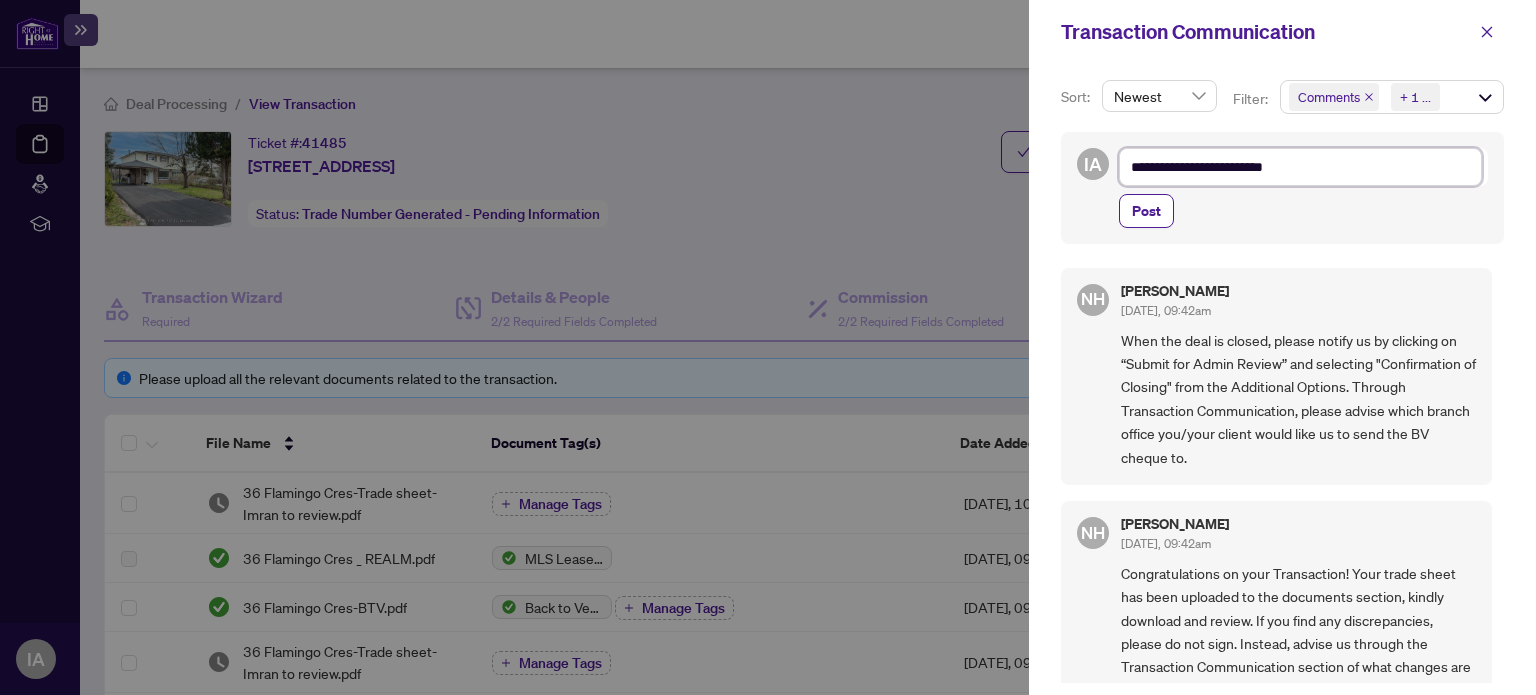type on "**********" 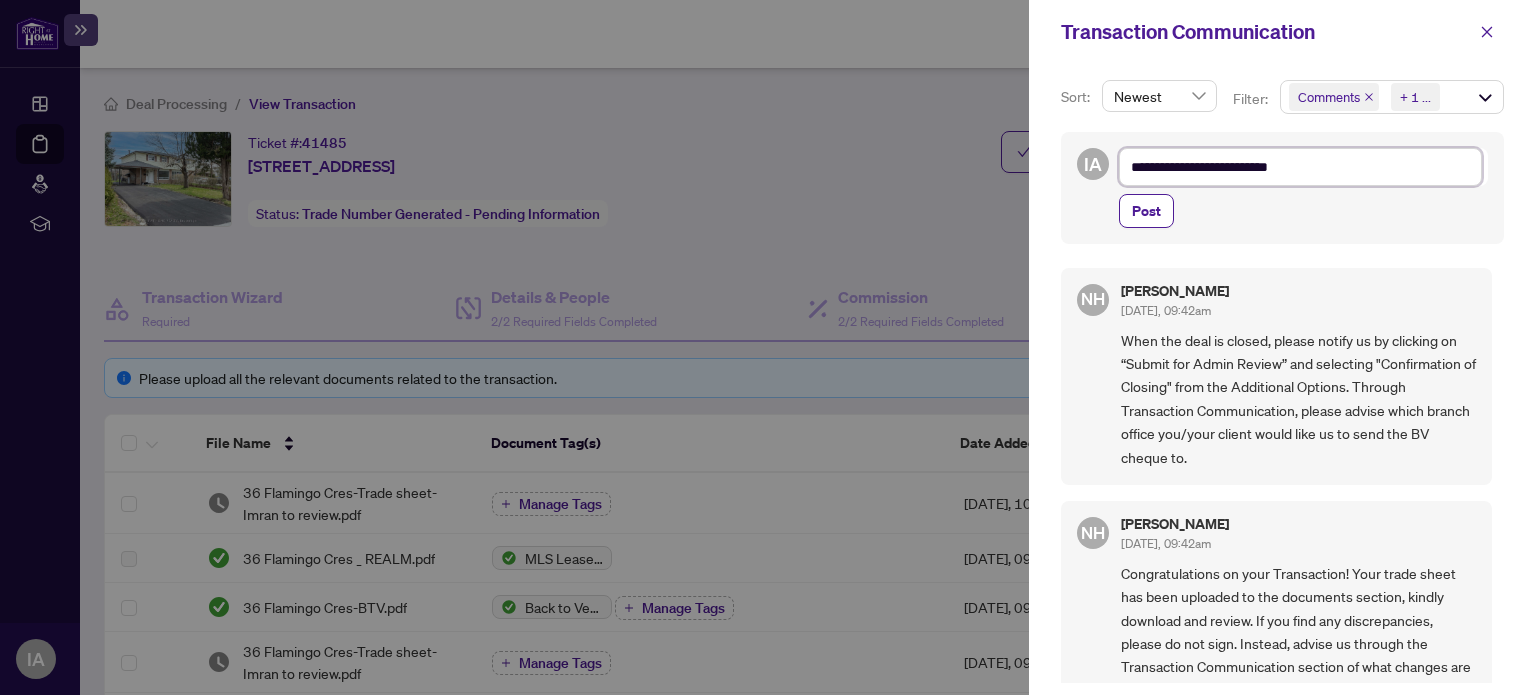 type on "**********" 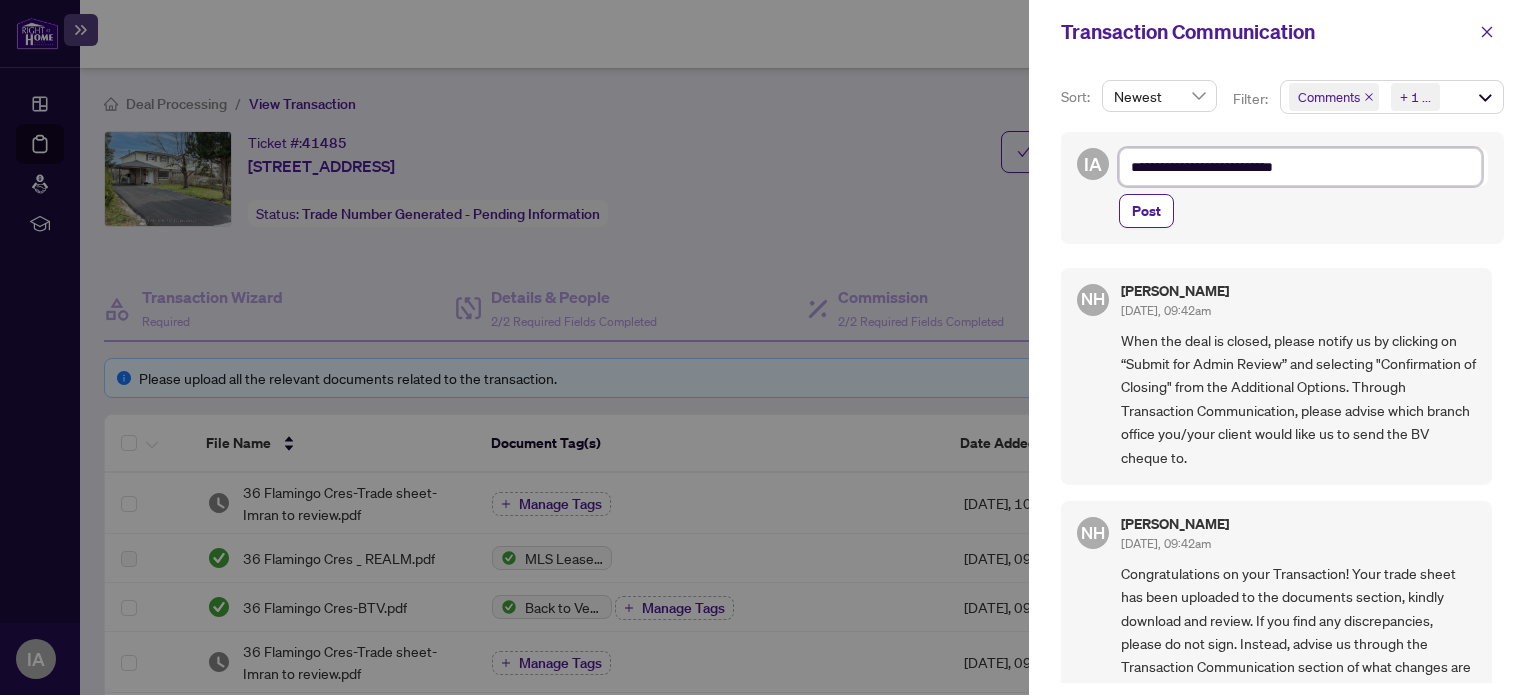 type on "**********" 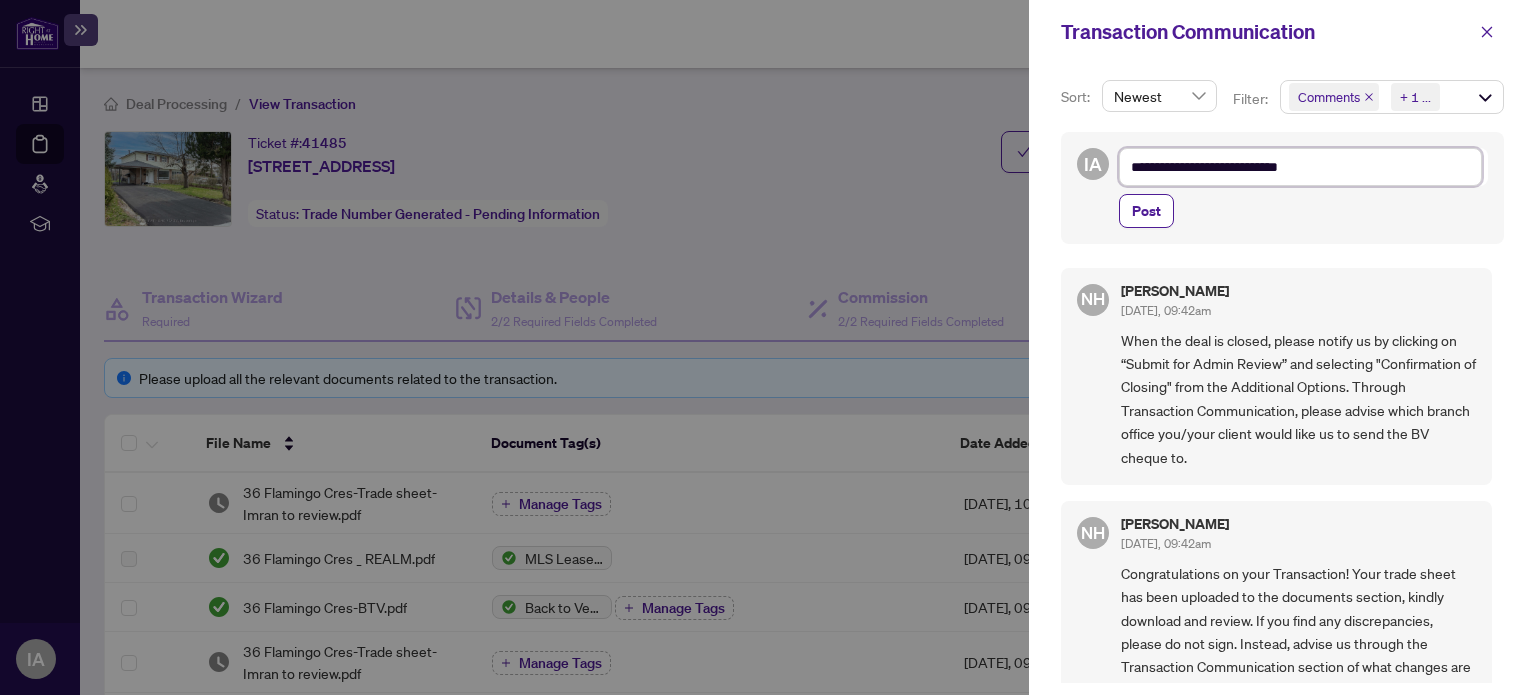 type on "**********" 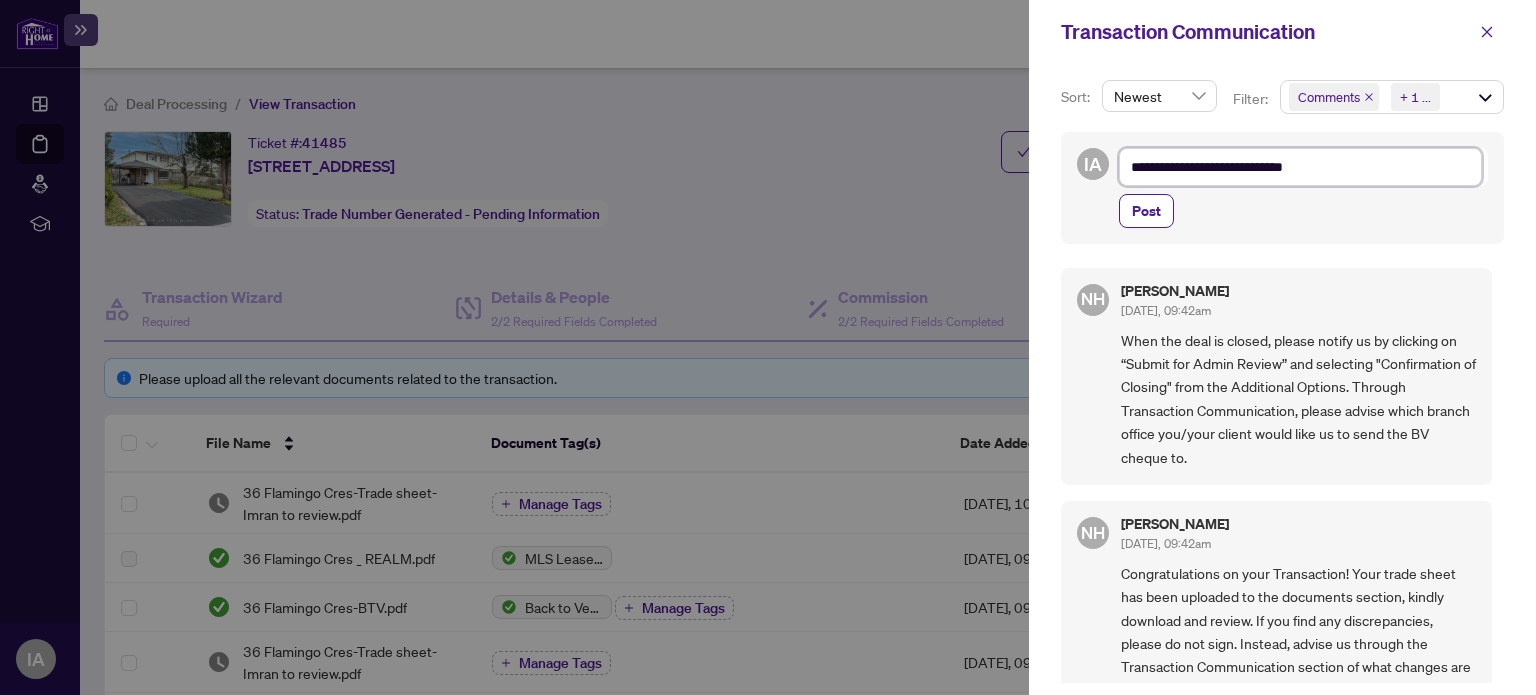 type on "**********" 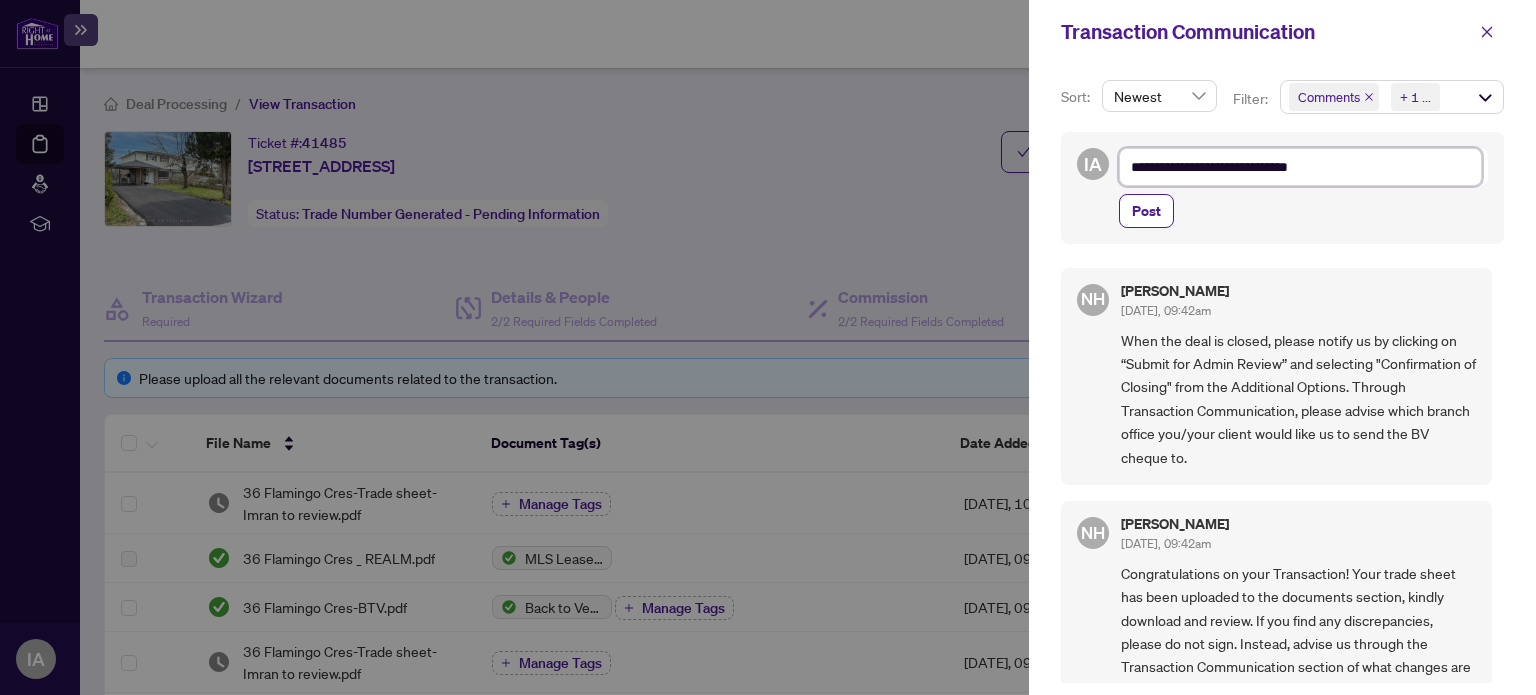 type on "**********" 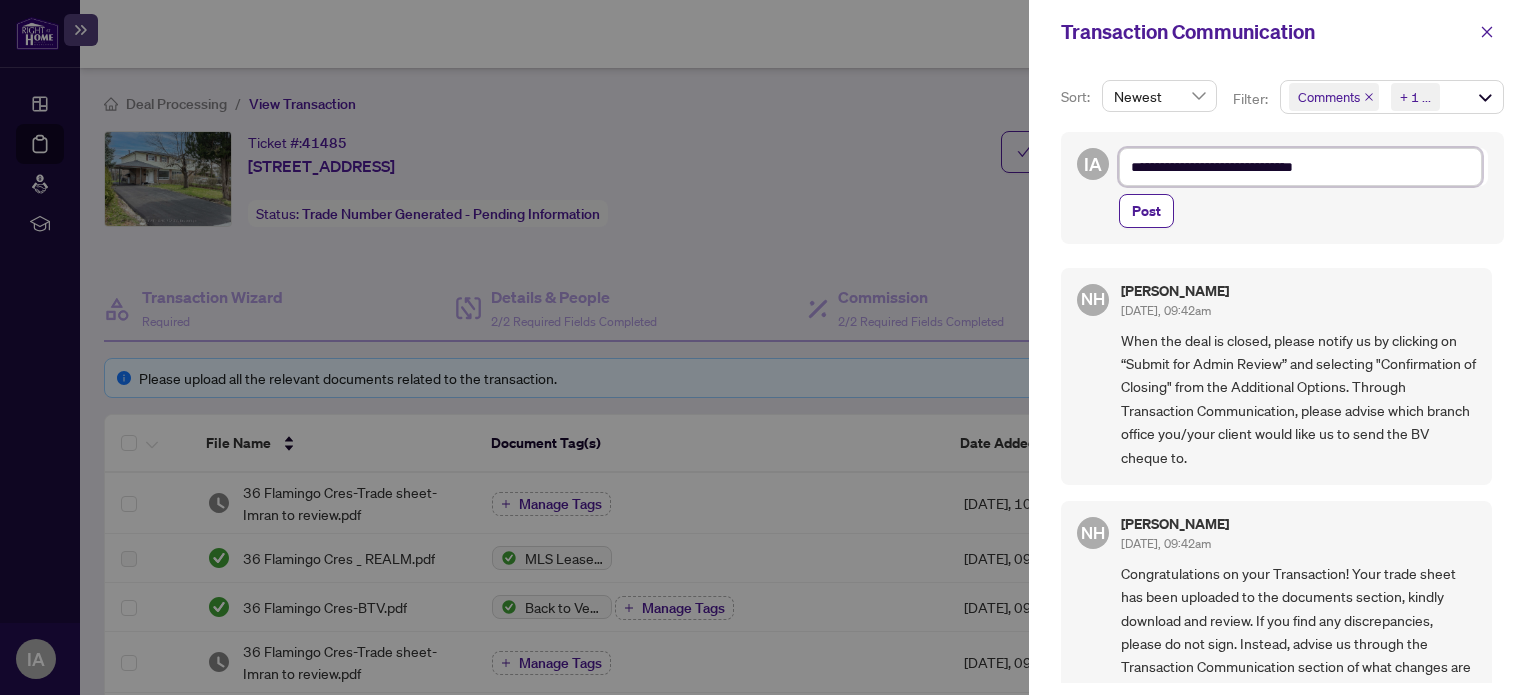 type on "**********" 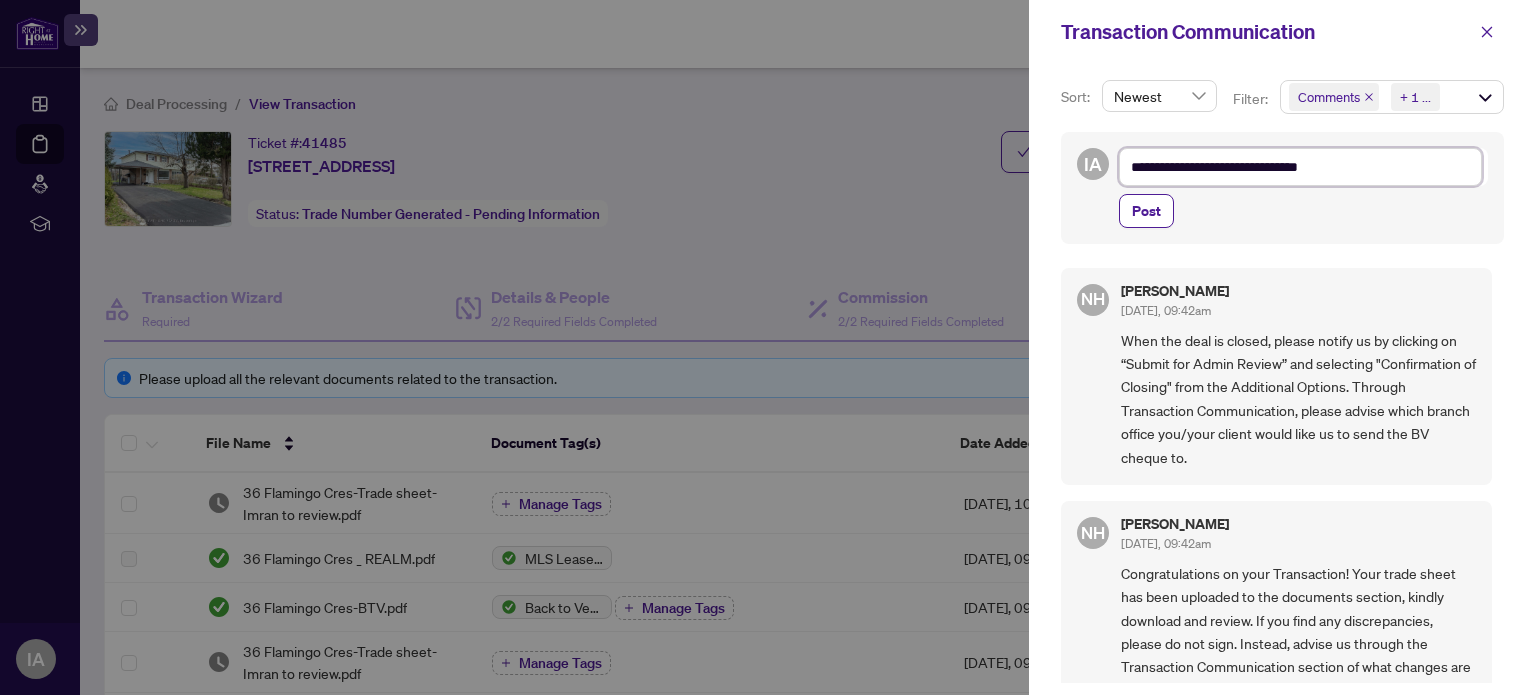 type on "**********" 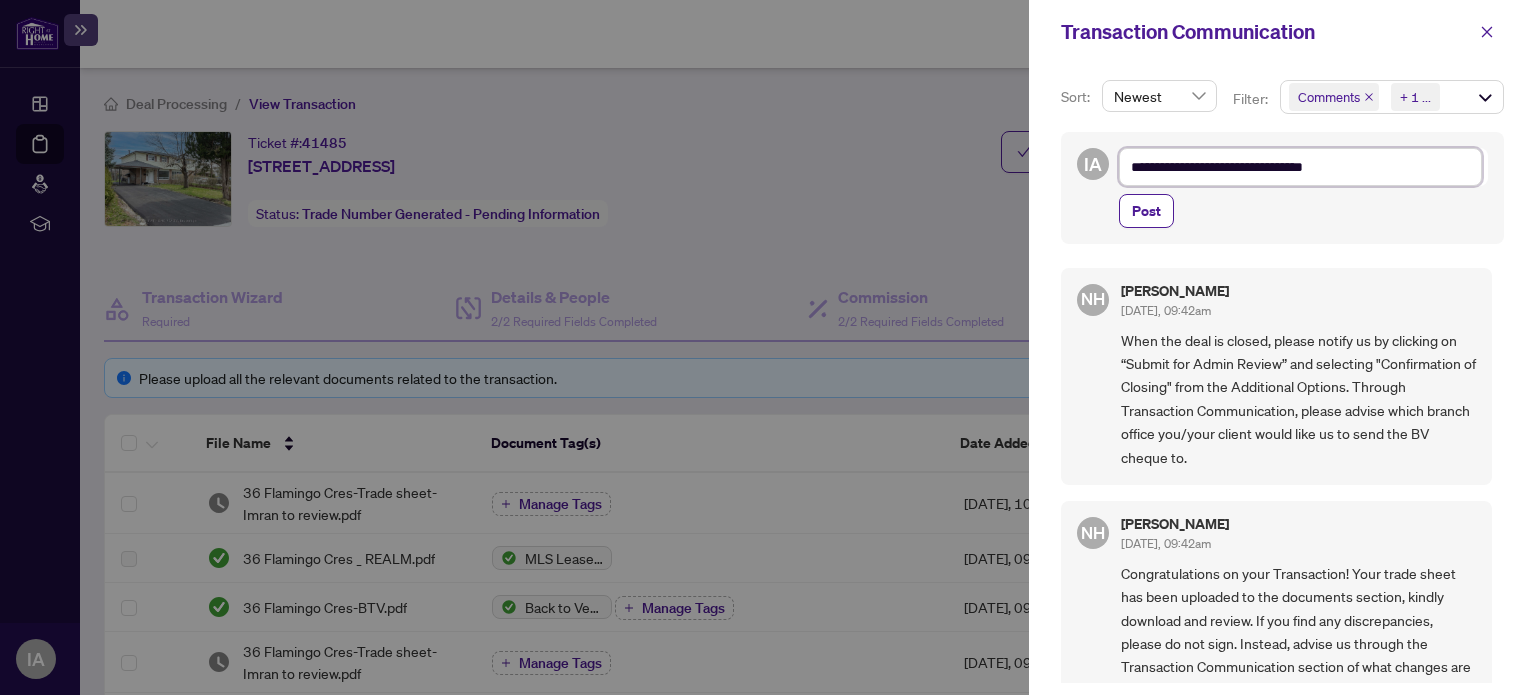 type on "**********" 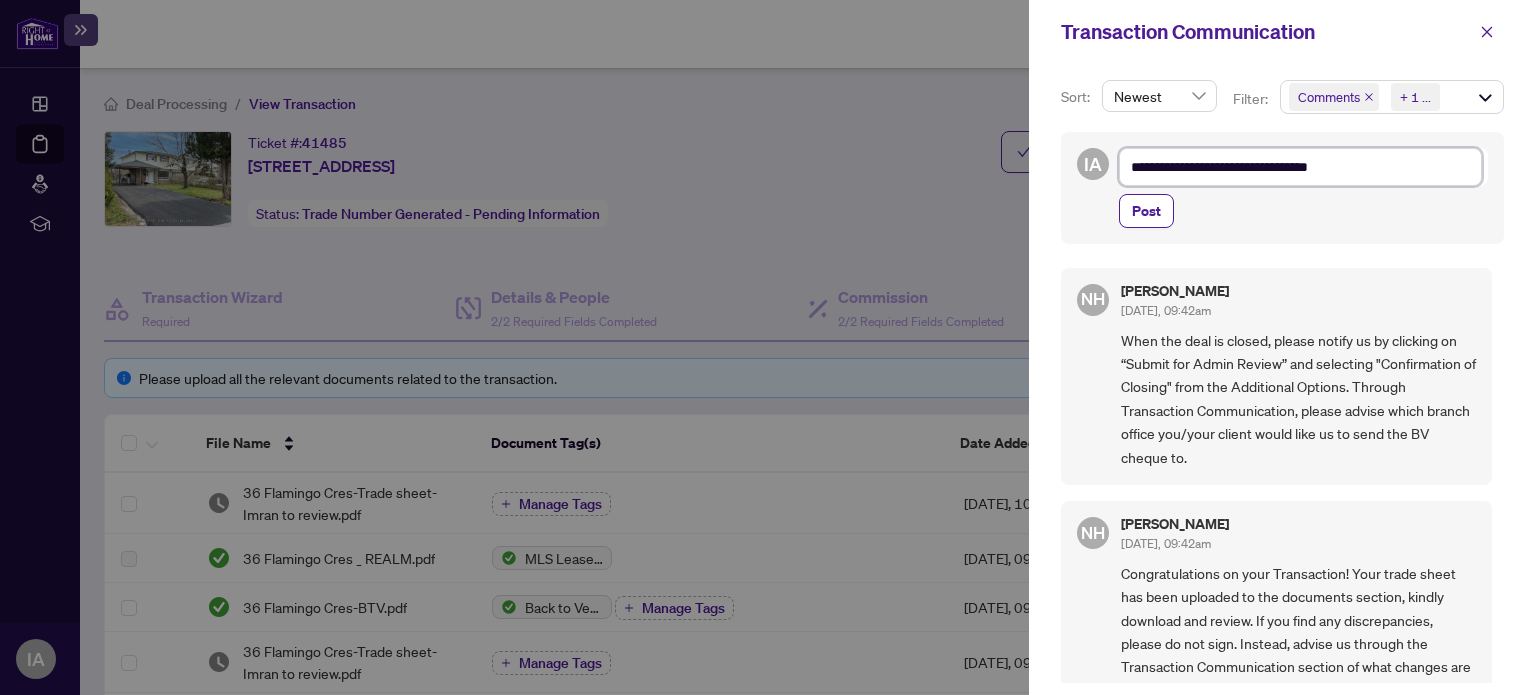 type on "**********" 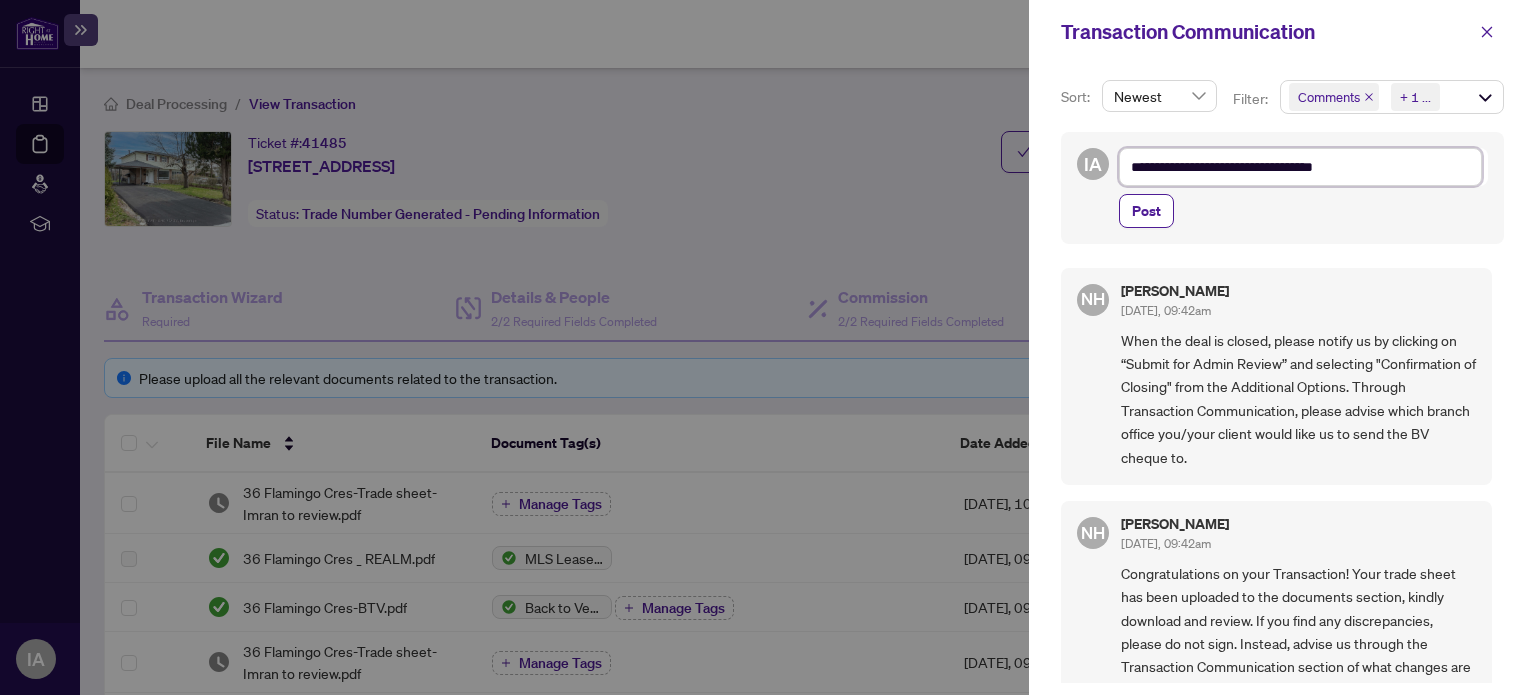 type on "**********" 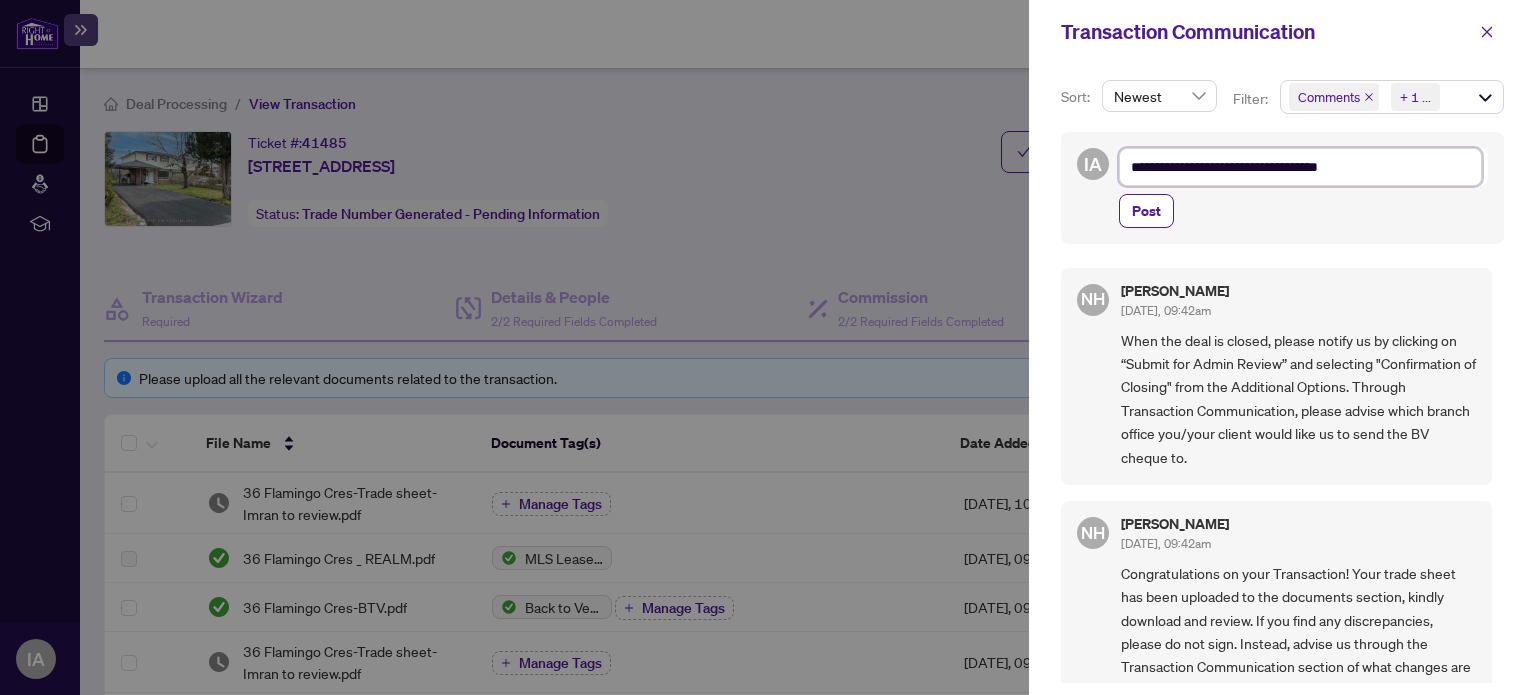 type on "**********" 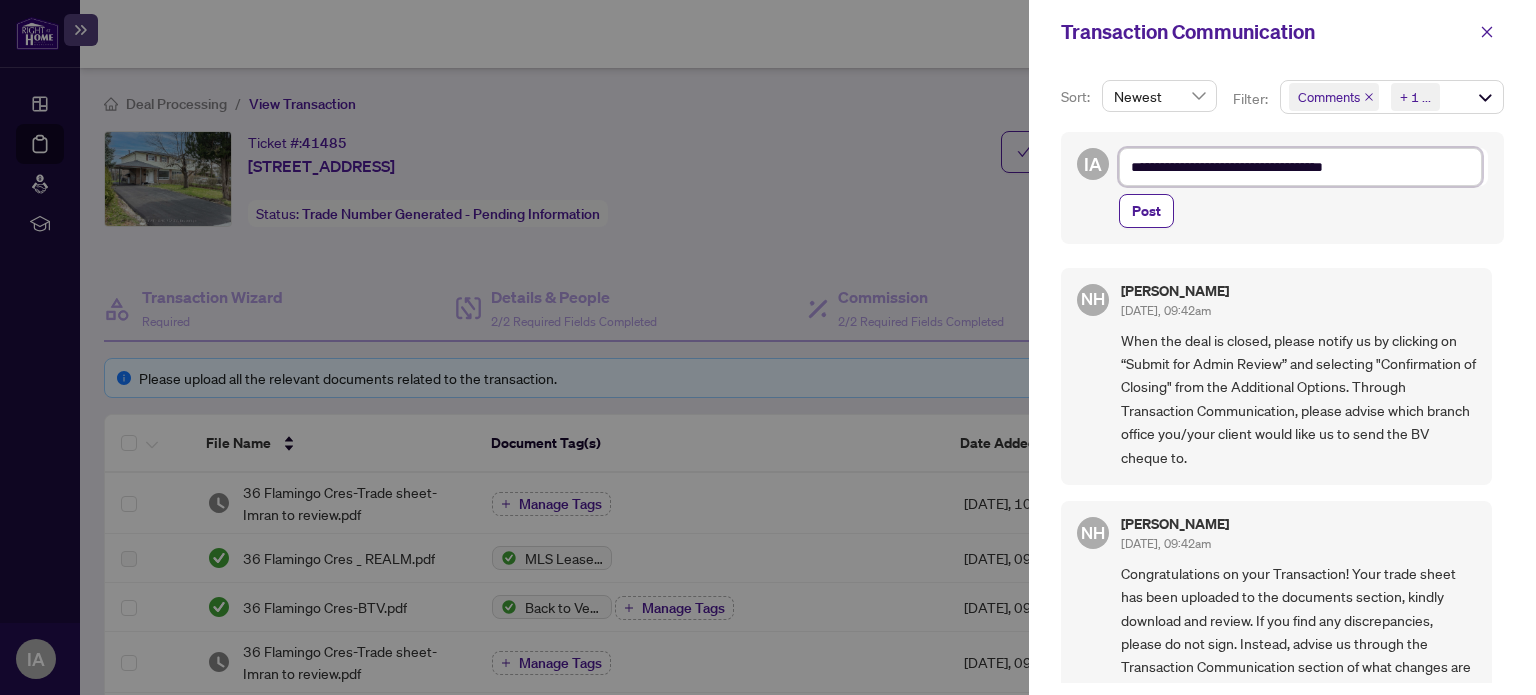 type on "**********" 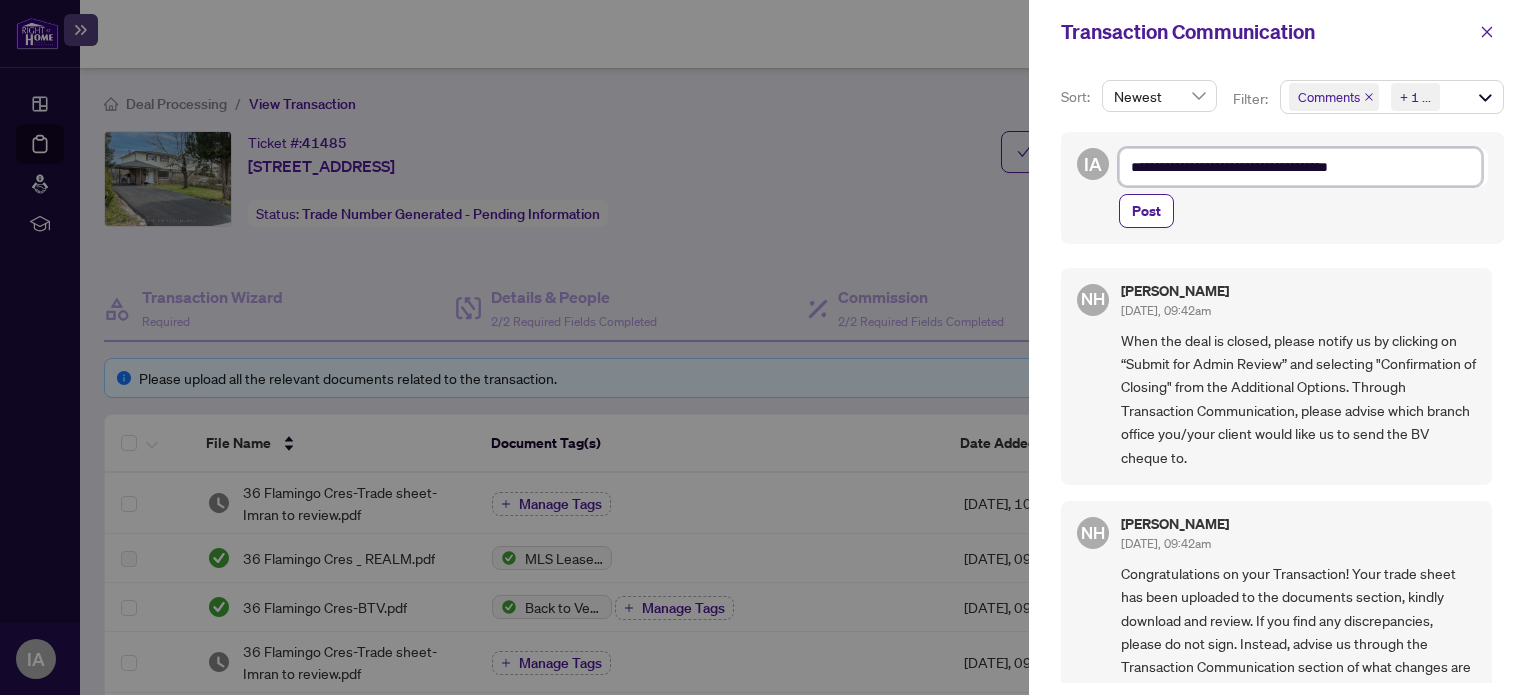 type on "**********" 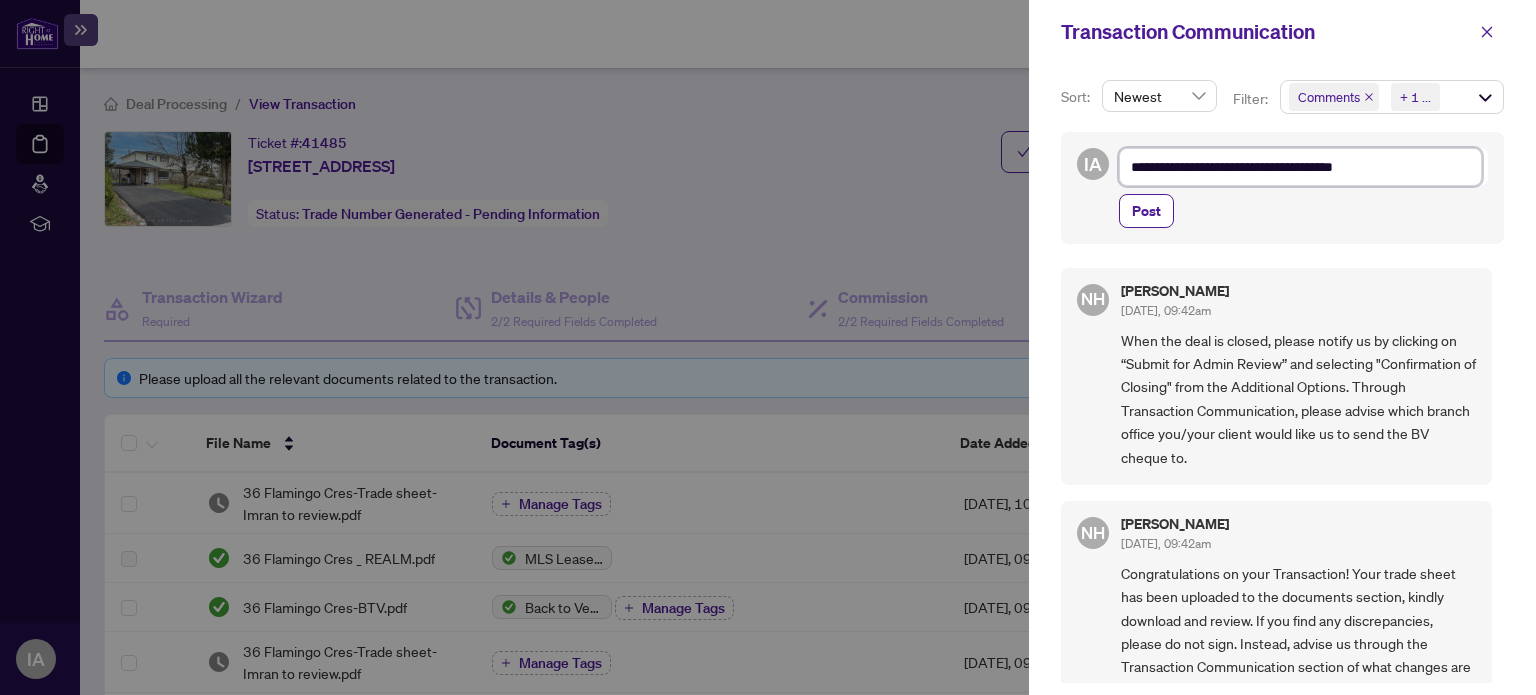 type on "**********" 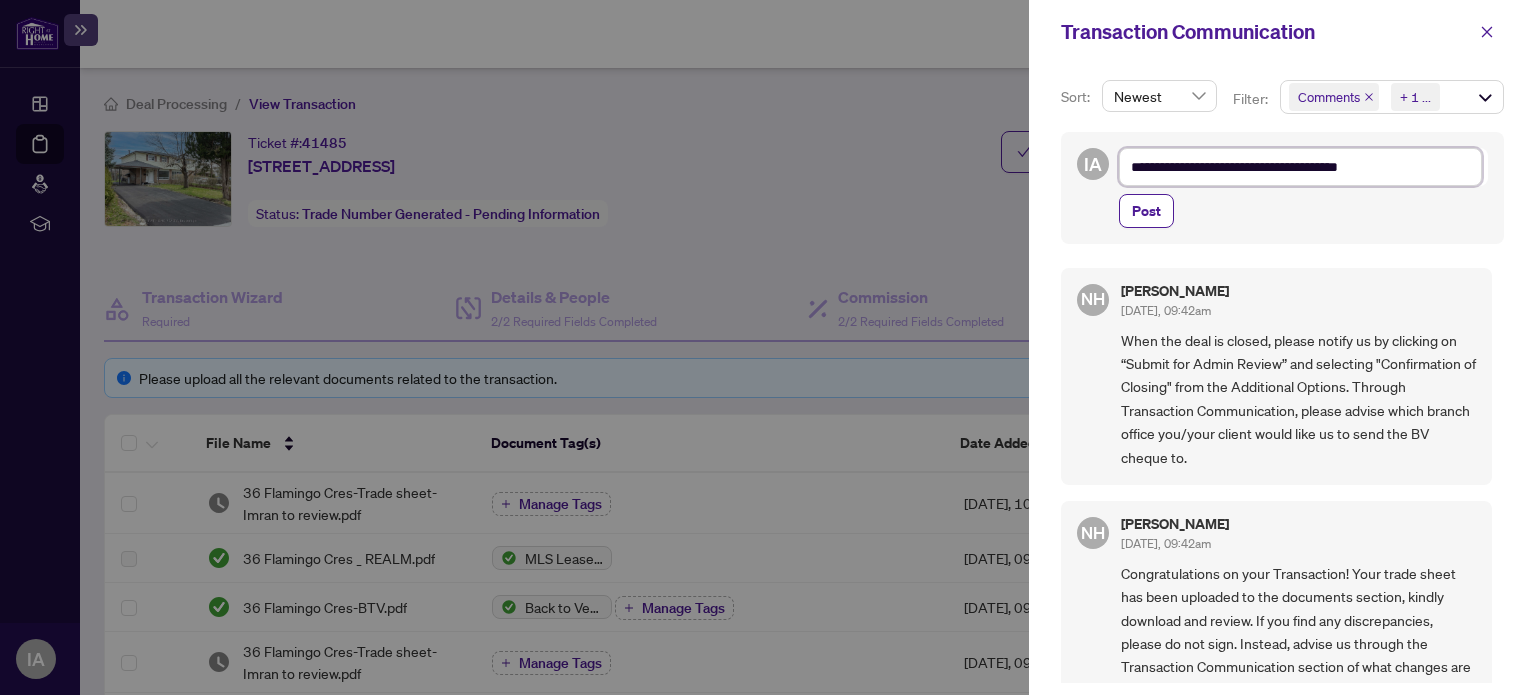 type on "**********" 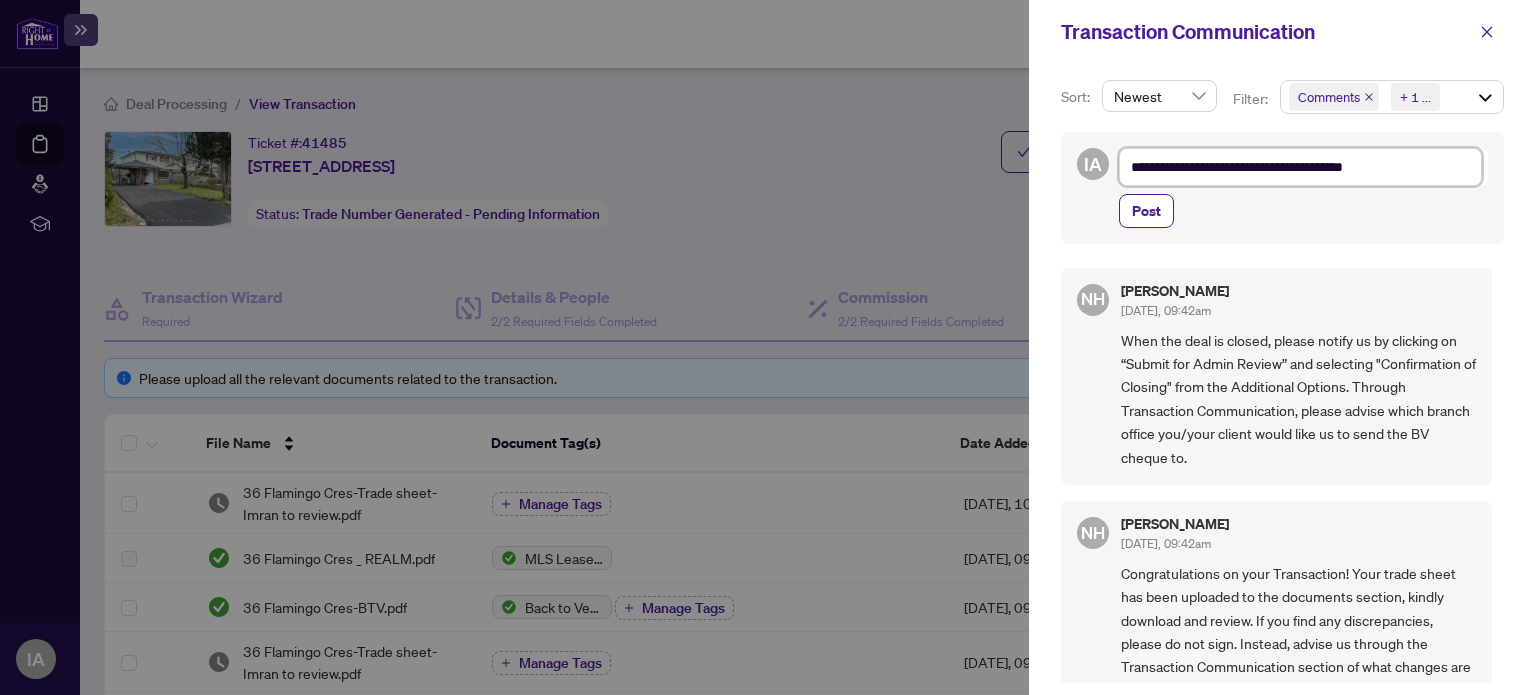 type on "**********" 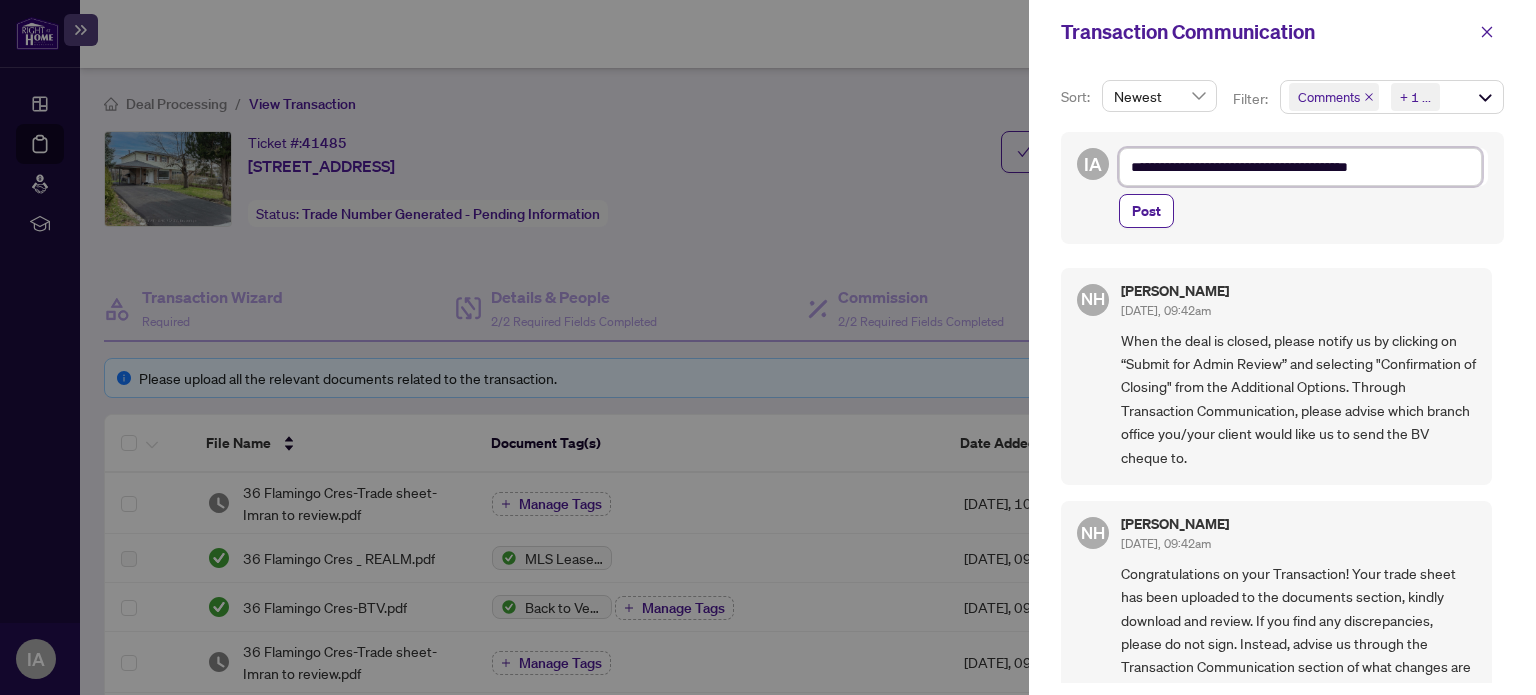 type on "**********" 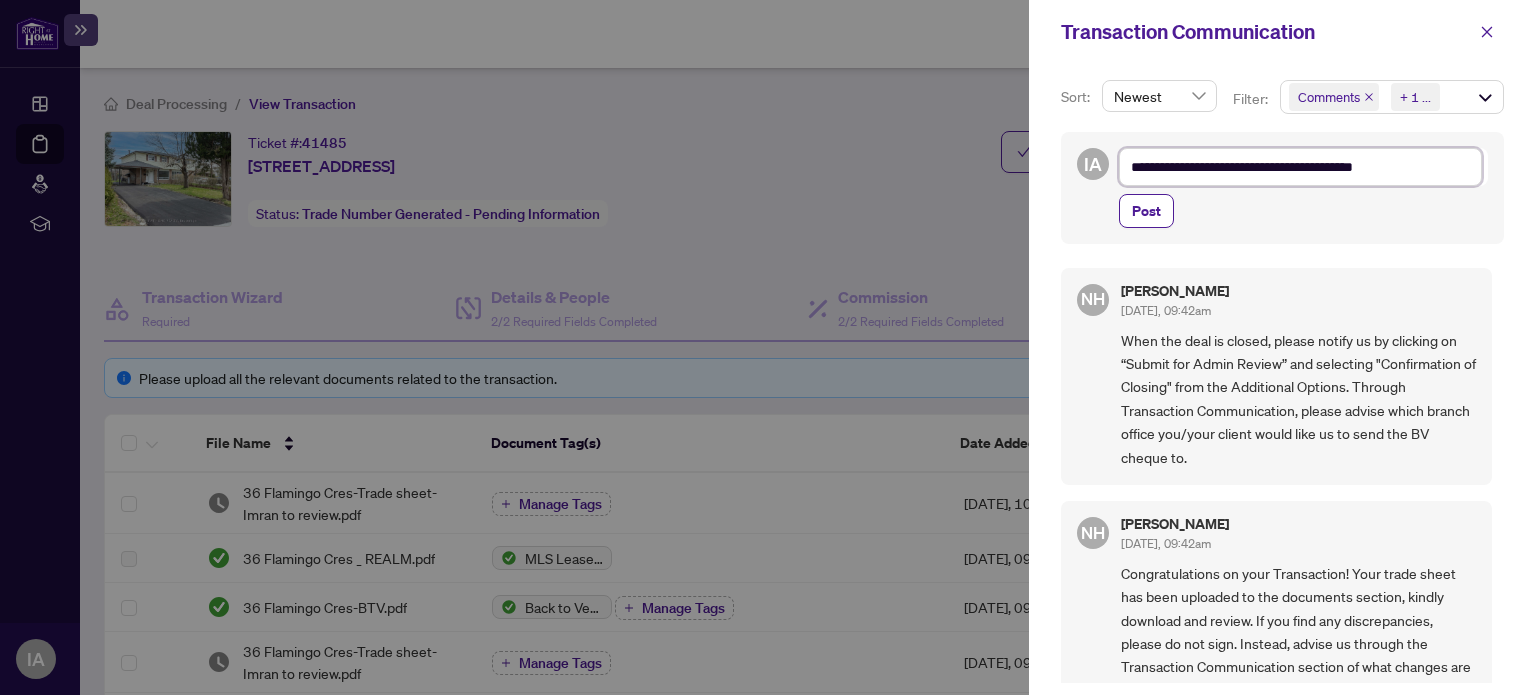 type on "**********" 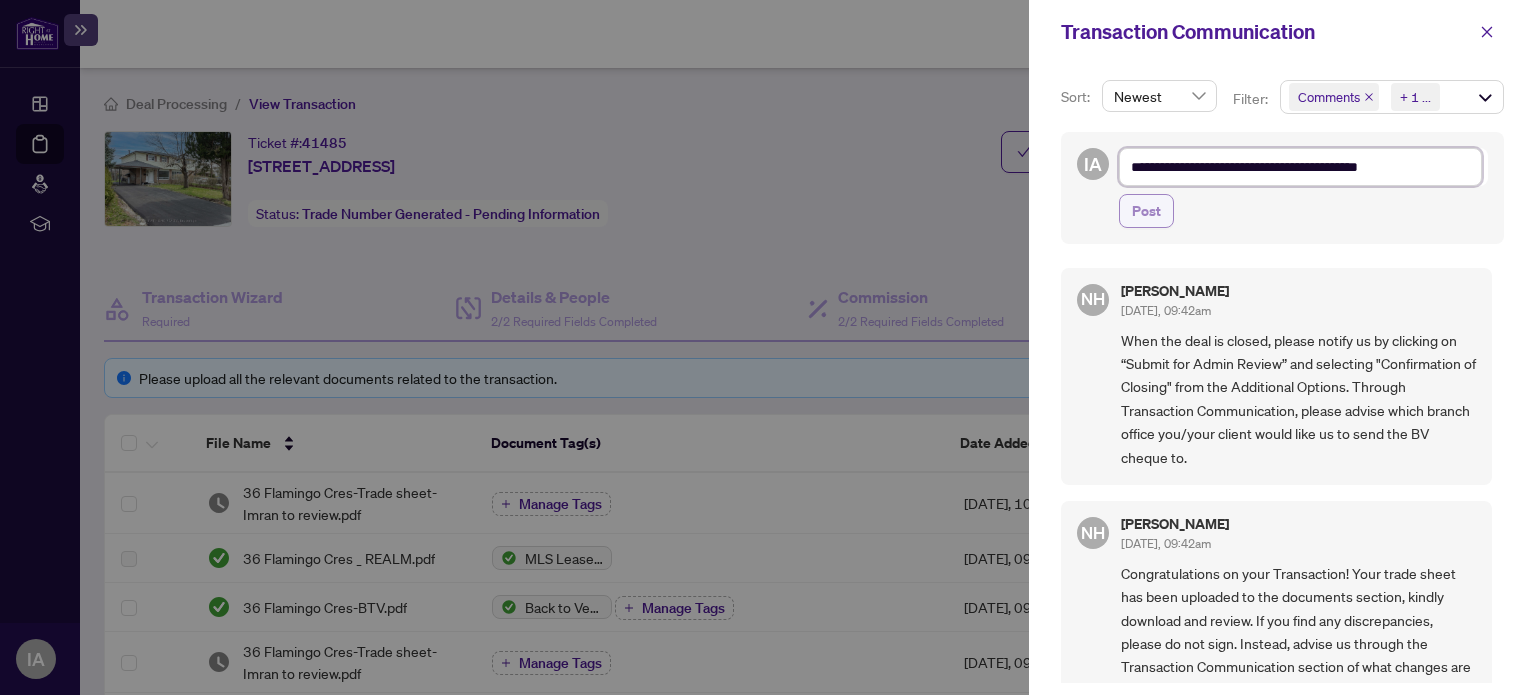 type on "**********" 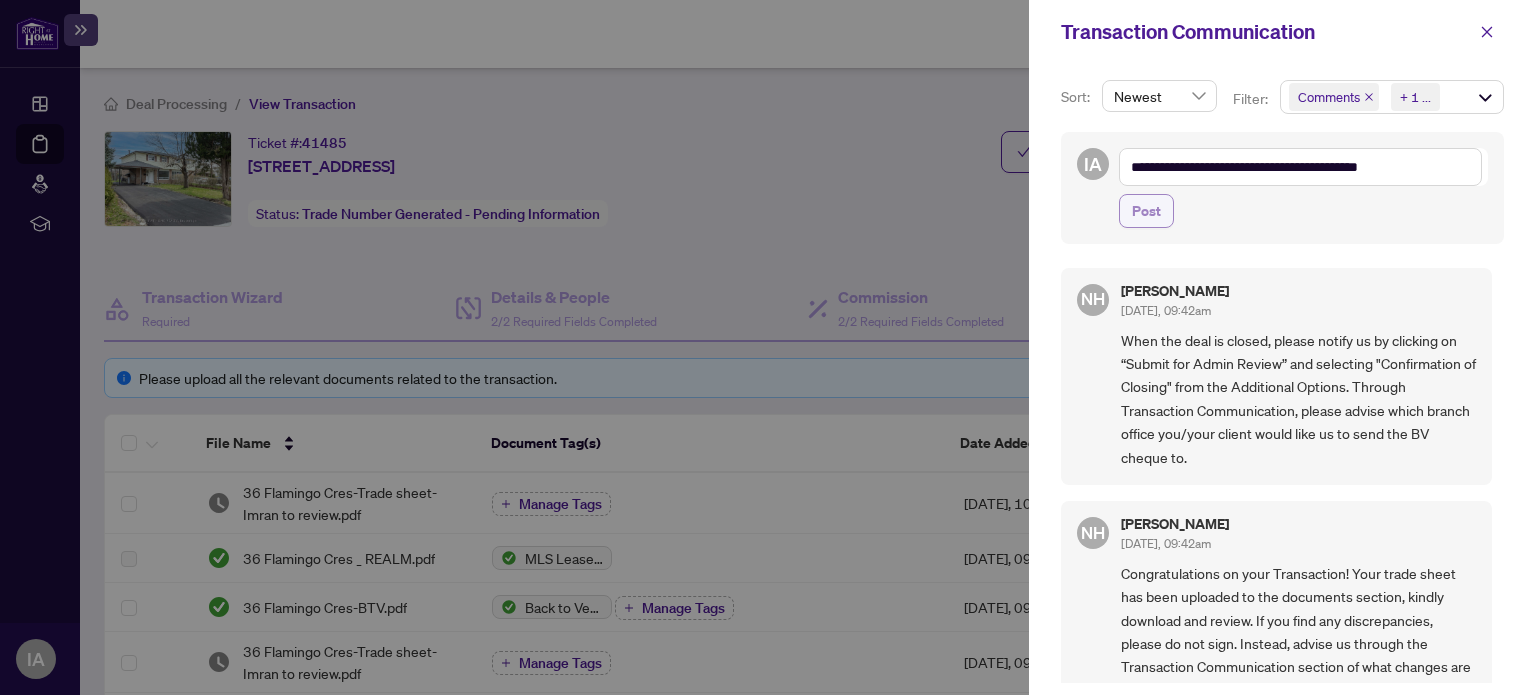 click on "Post" at bounding box center [1146, 211] 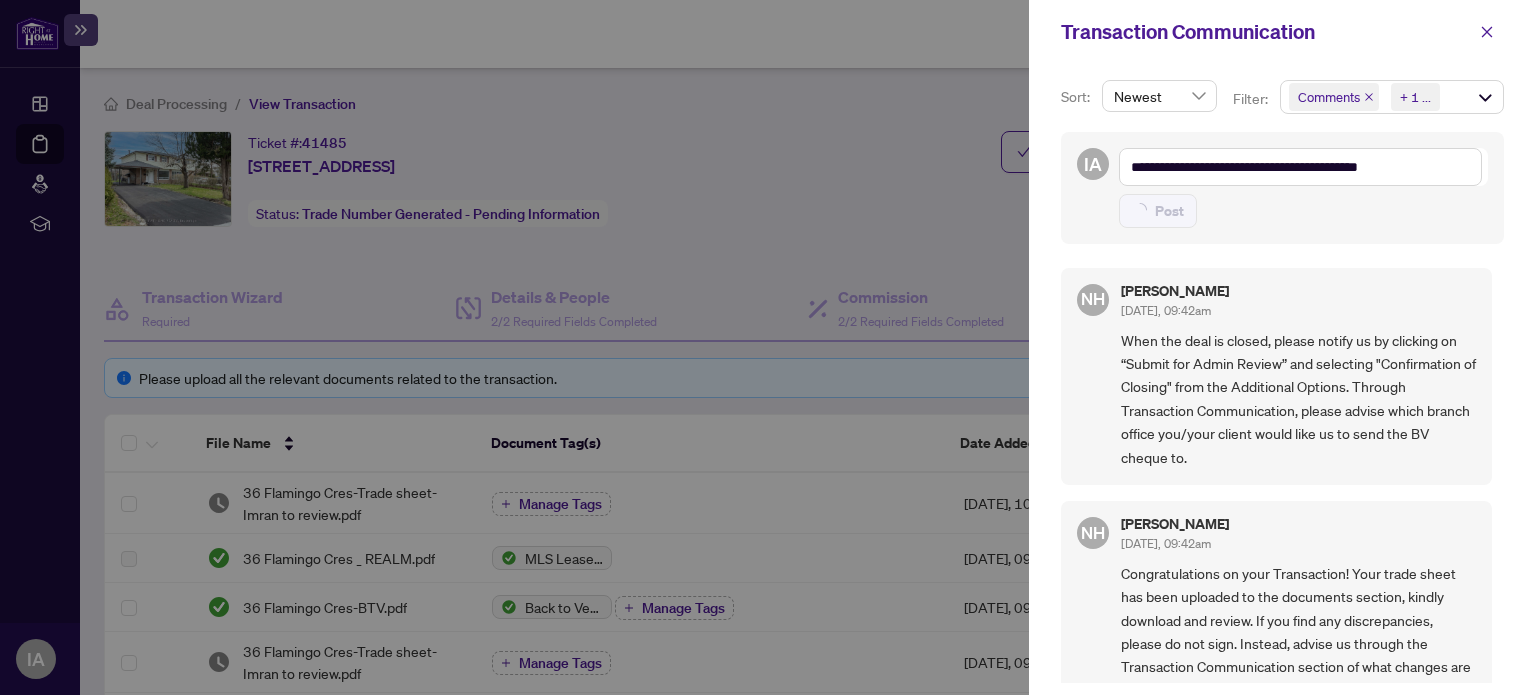 type on "**********" 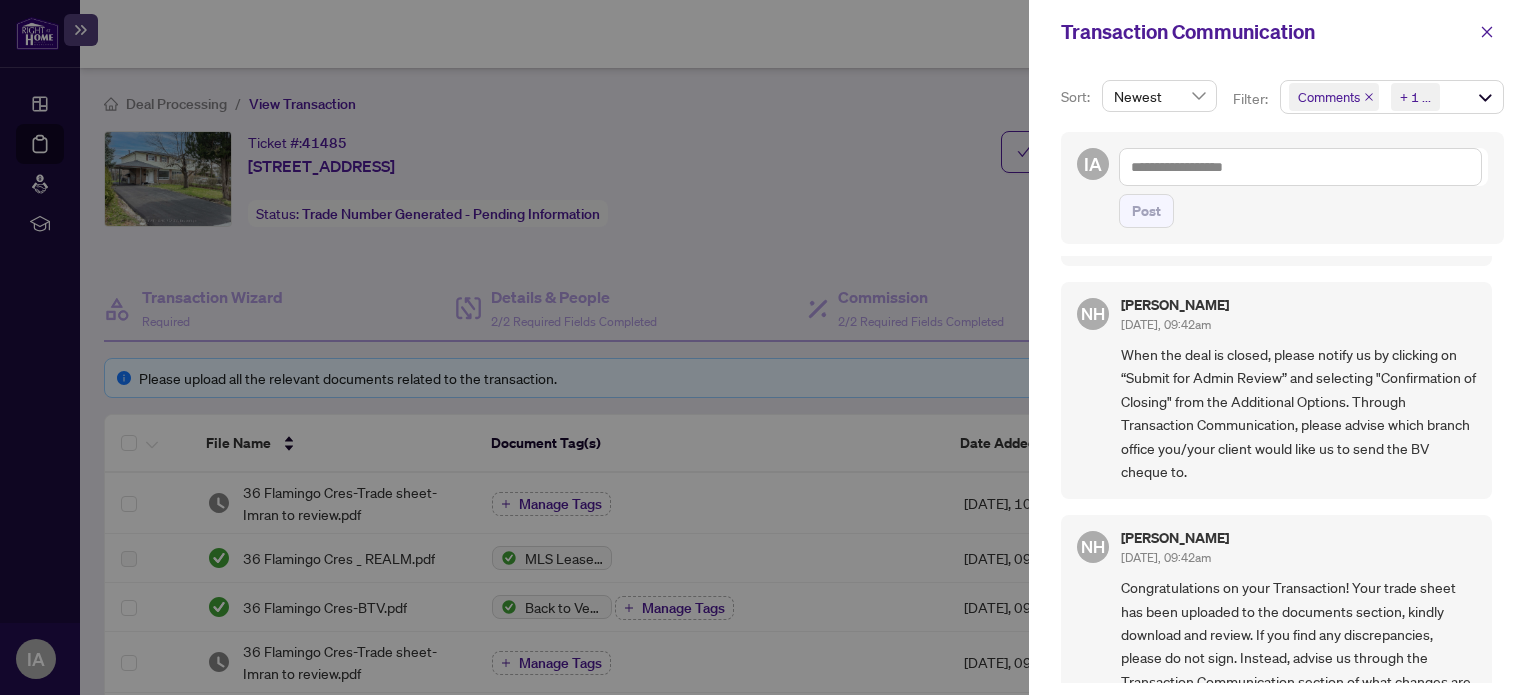 scroll, scrollTop: 100, scrollLeft: 0, axis: vertical 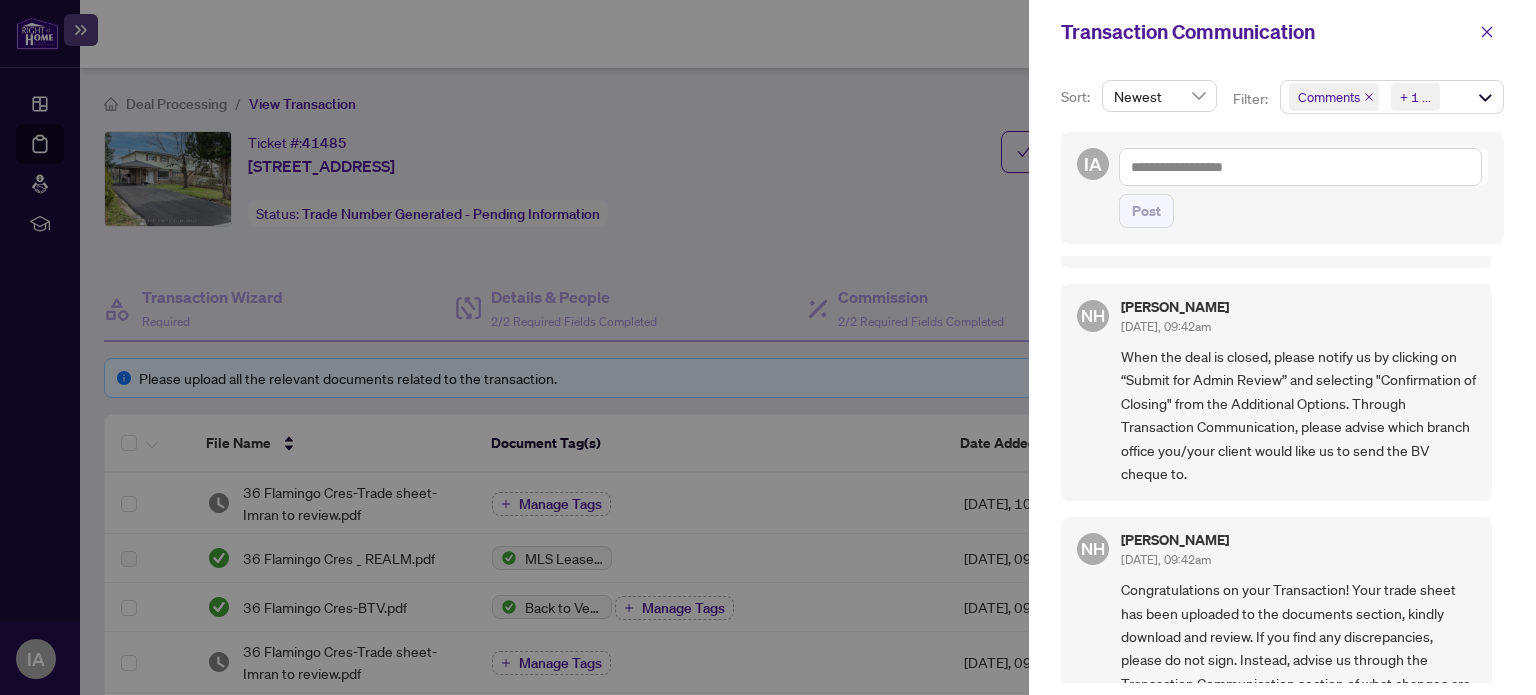 click at bounding box center [768, 347] 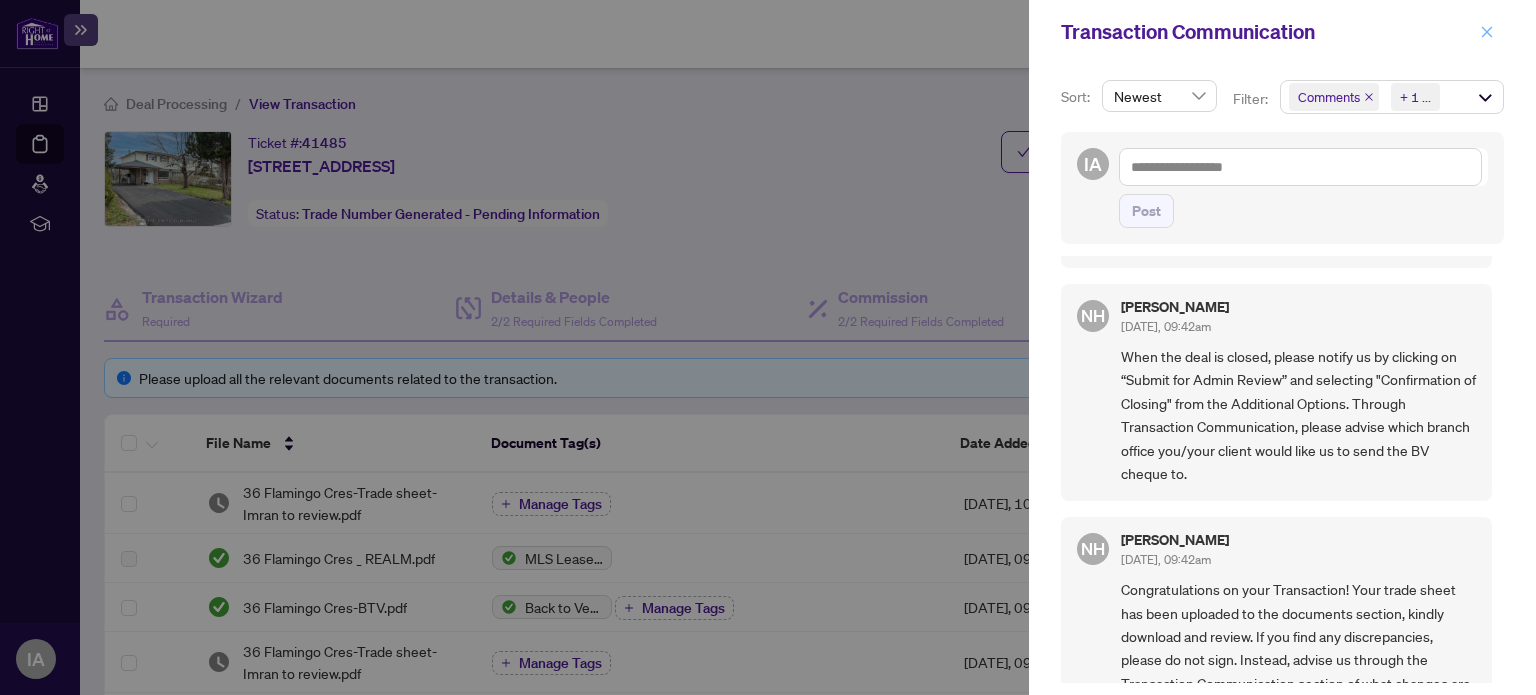 click at bounding box center [1487, 32] 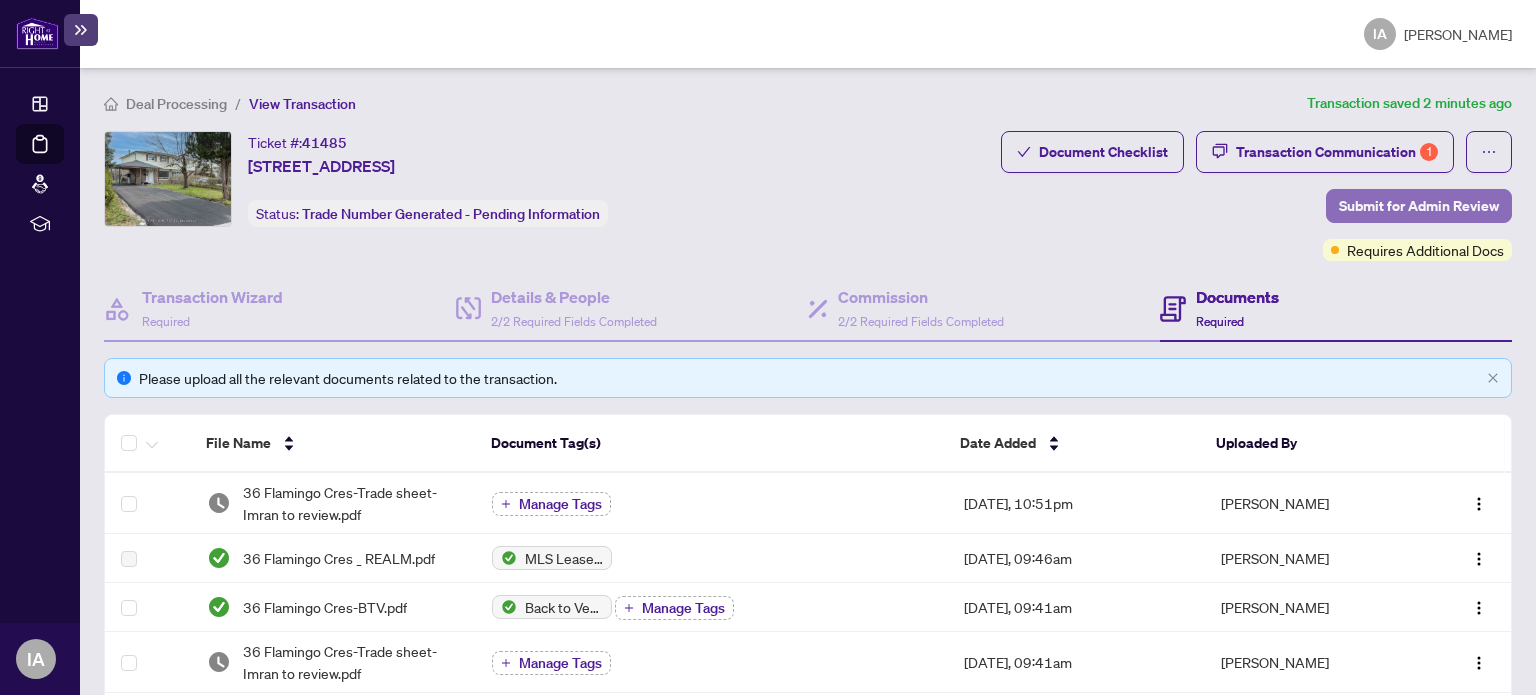 click on "Submit for Admin Review" at bounding box center [1419, 206] 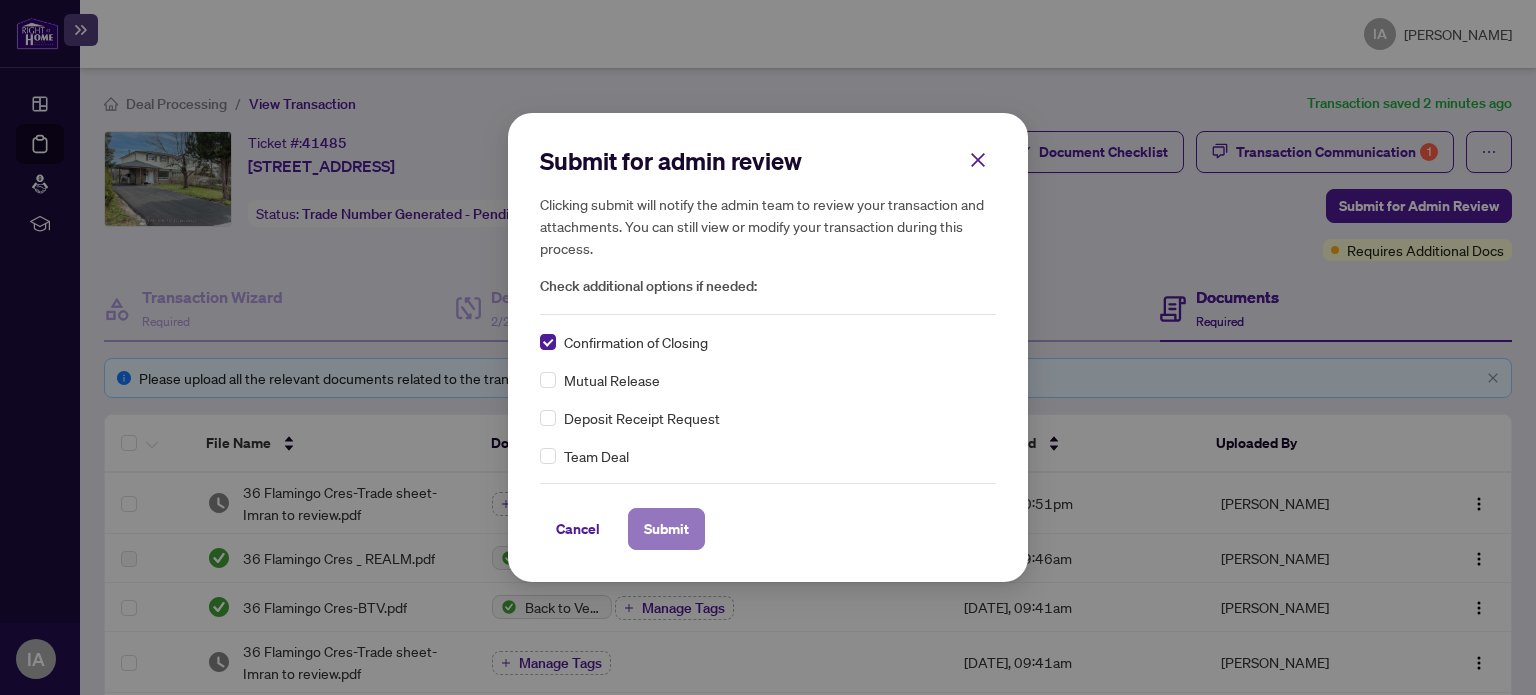 click on "Submit" at bounding box center (666, 529) 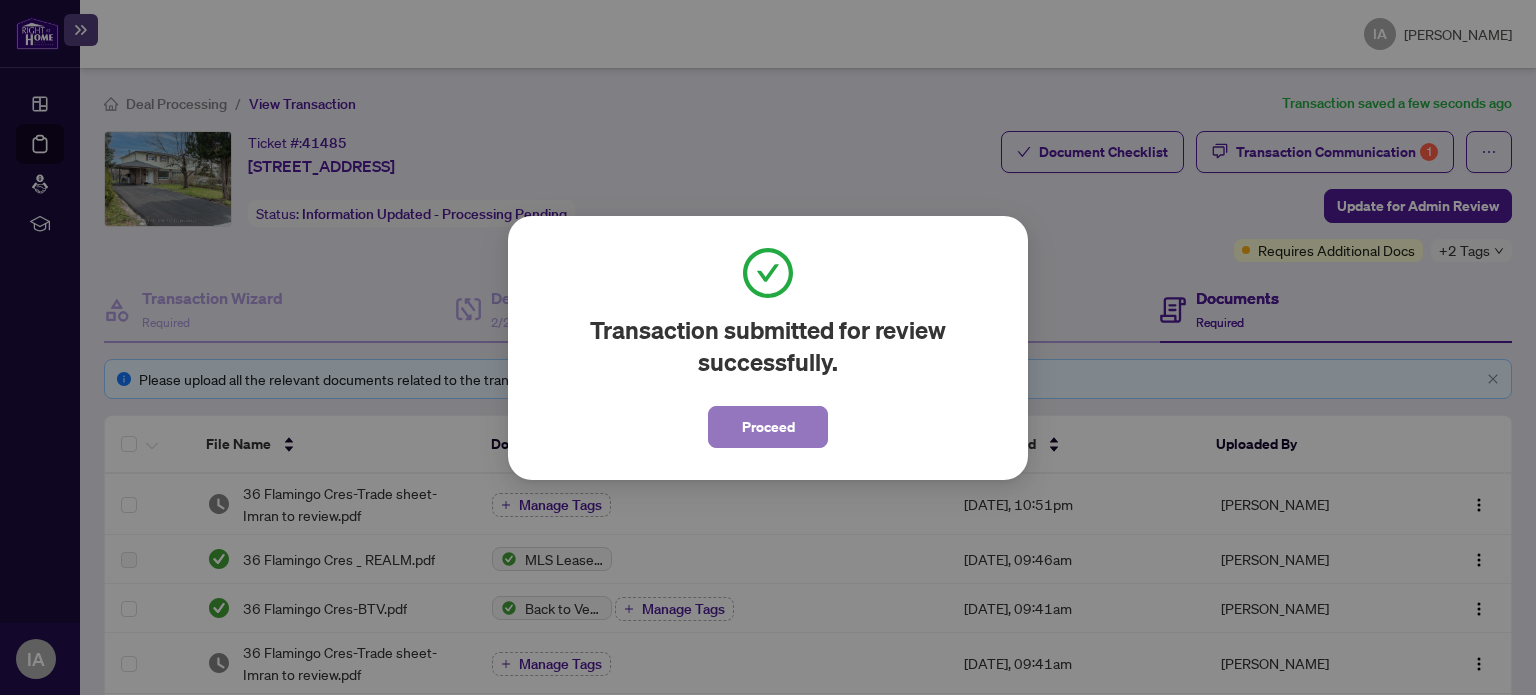 click on "Proceed" at bounding box center [768, 427] 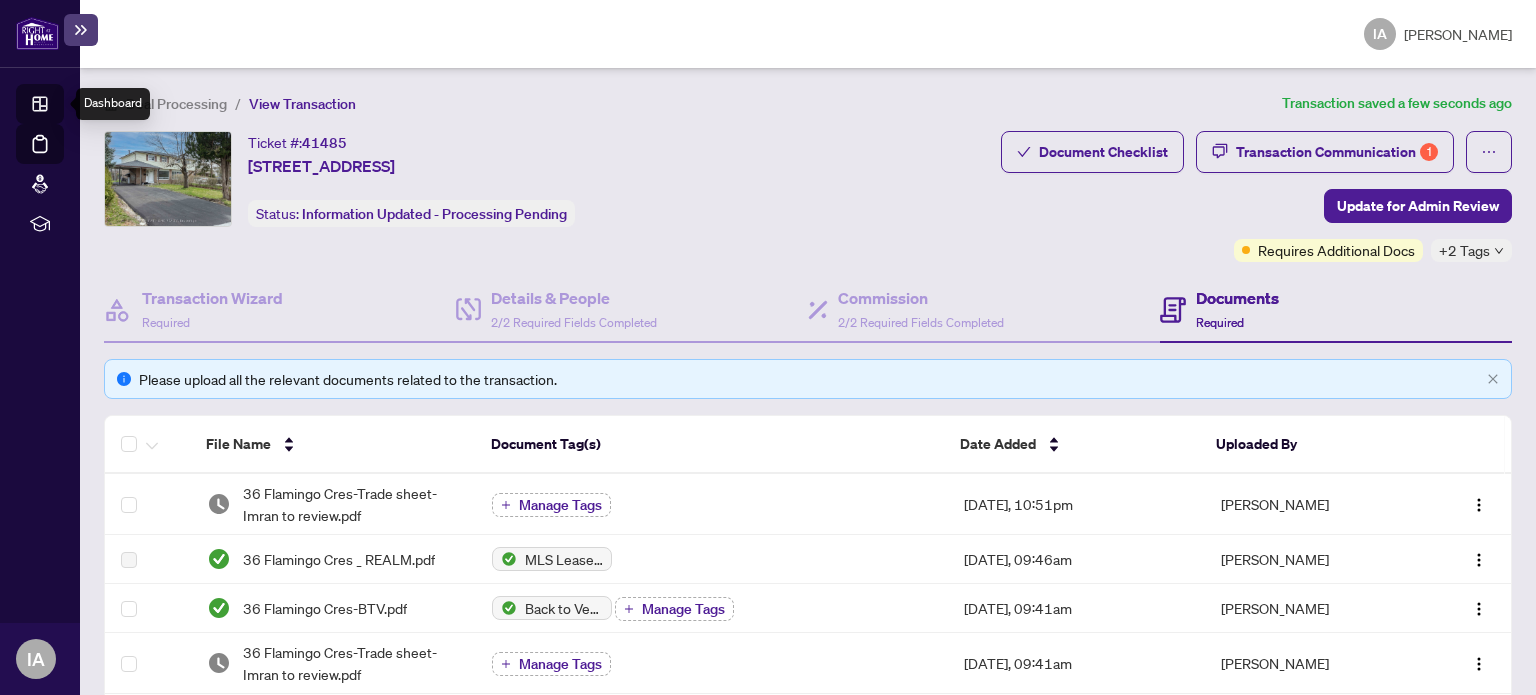 click on "Dashboard" at bounding box center [62, 107] 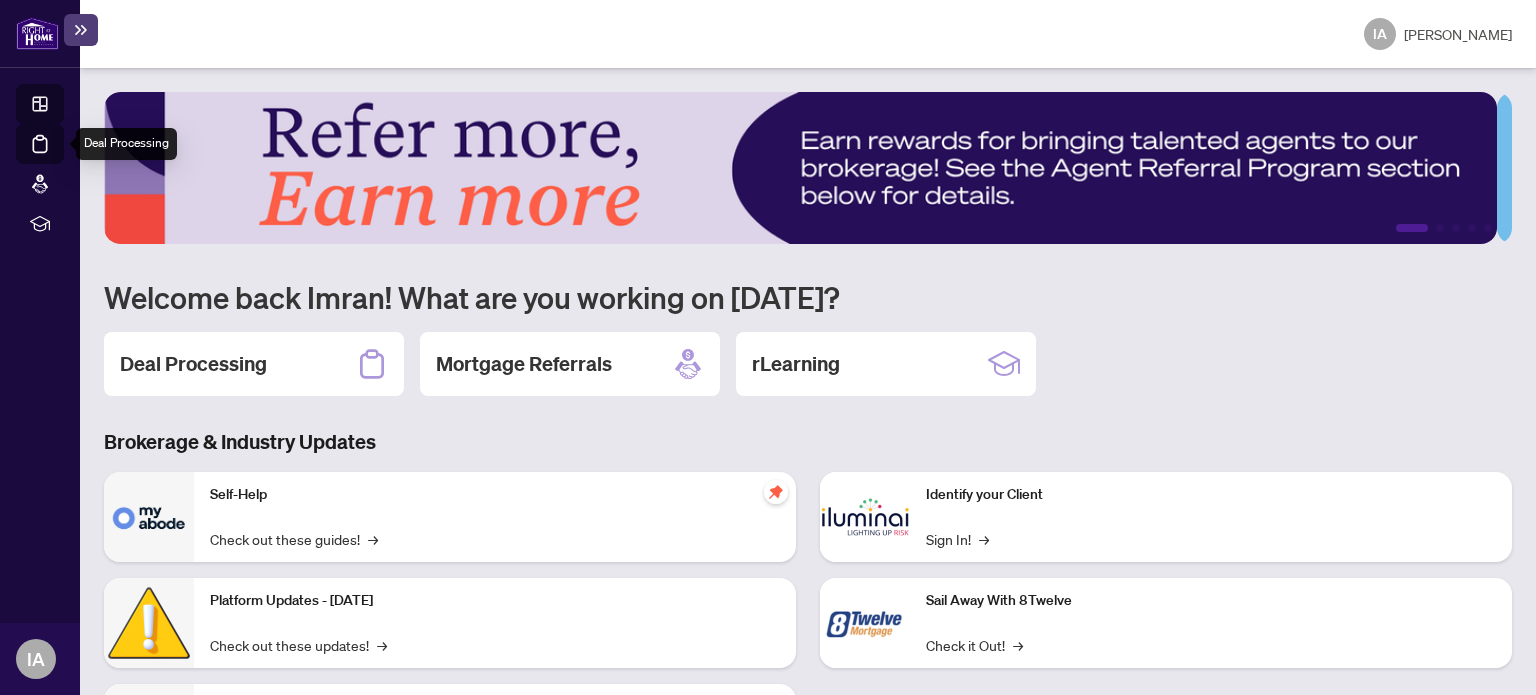 click on "Deal Processing" at bounding box center (63, 158) 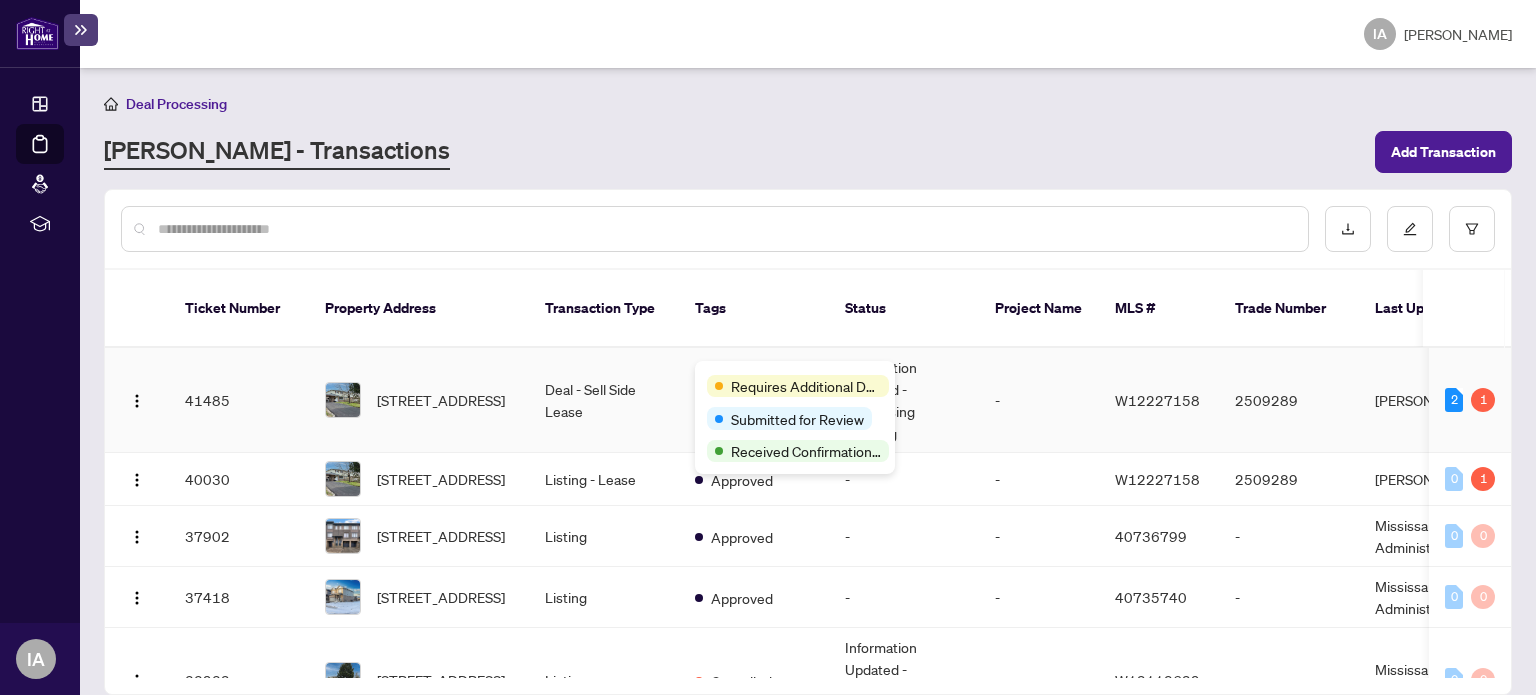 click on "Requires Additional Docs Submitted for Review Received Confirmation of Closing" at bounding box center [795, 417] 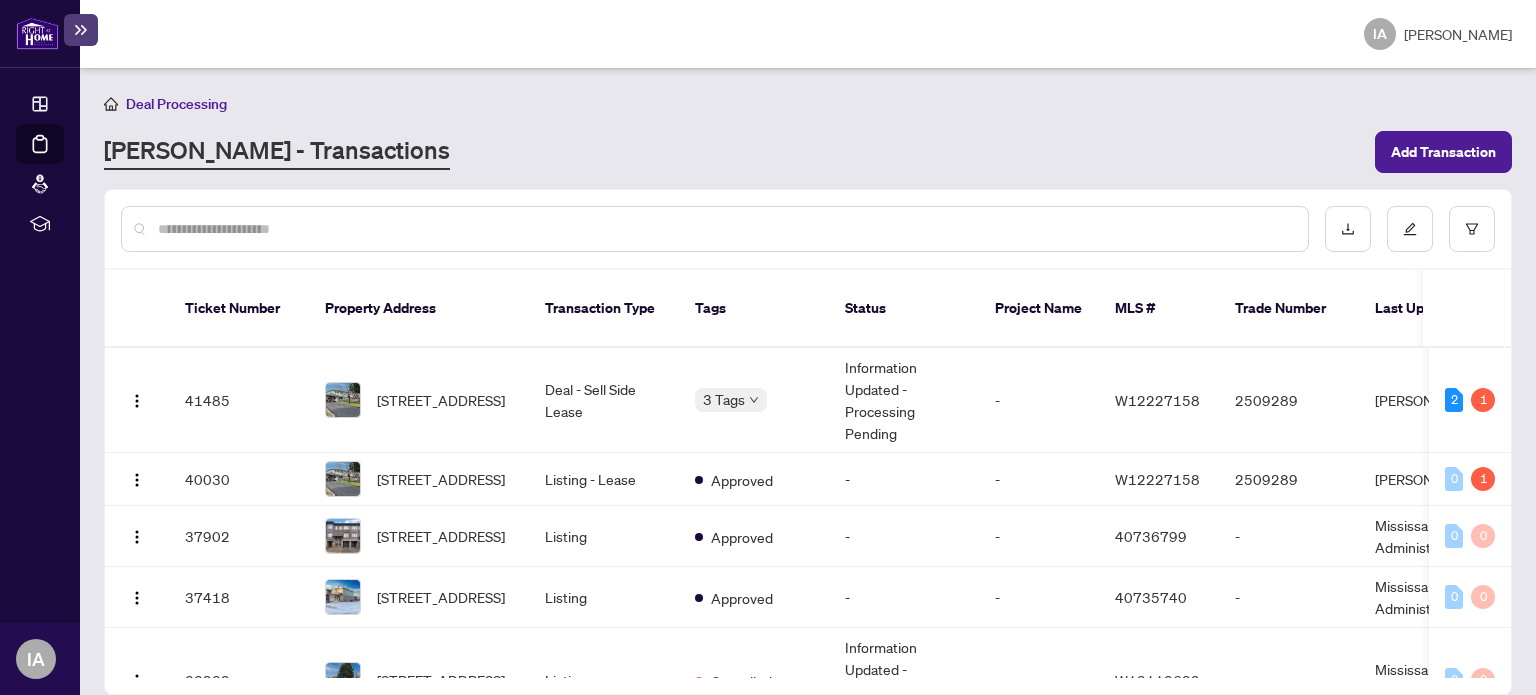 click on "RAHR - Transactions" at bounding box center (733, 152) 